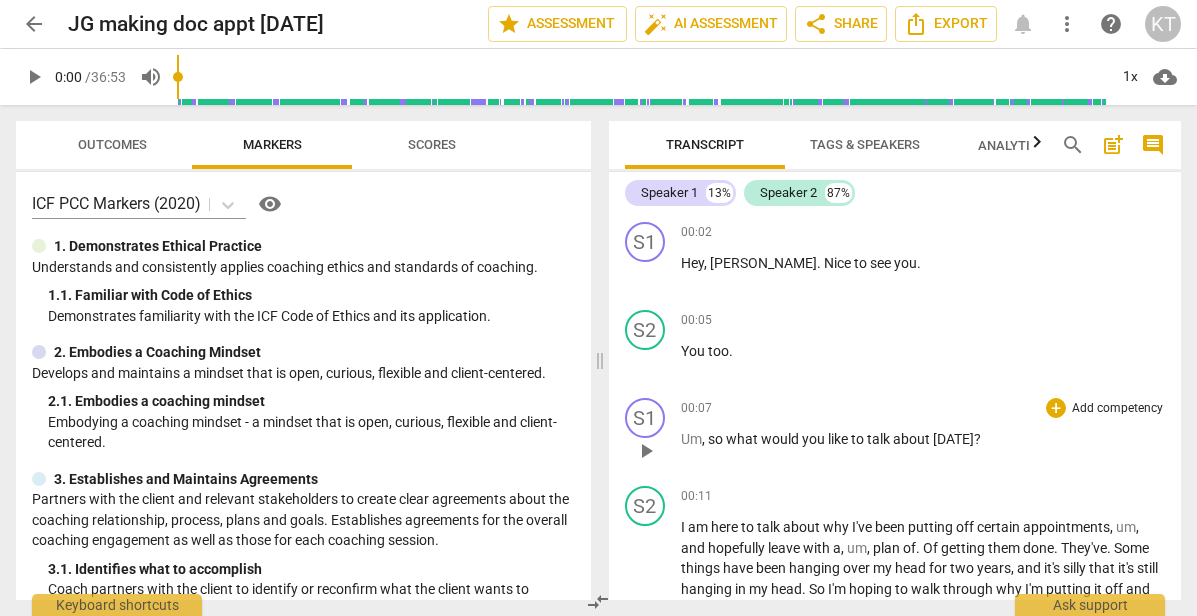 scroll, scrollTop: 0, scrollLeft: 0, axis: both 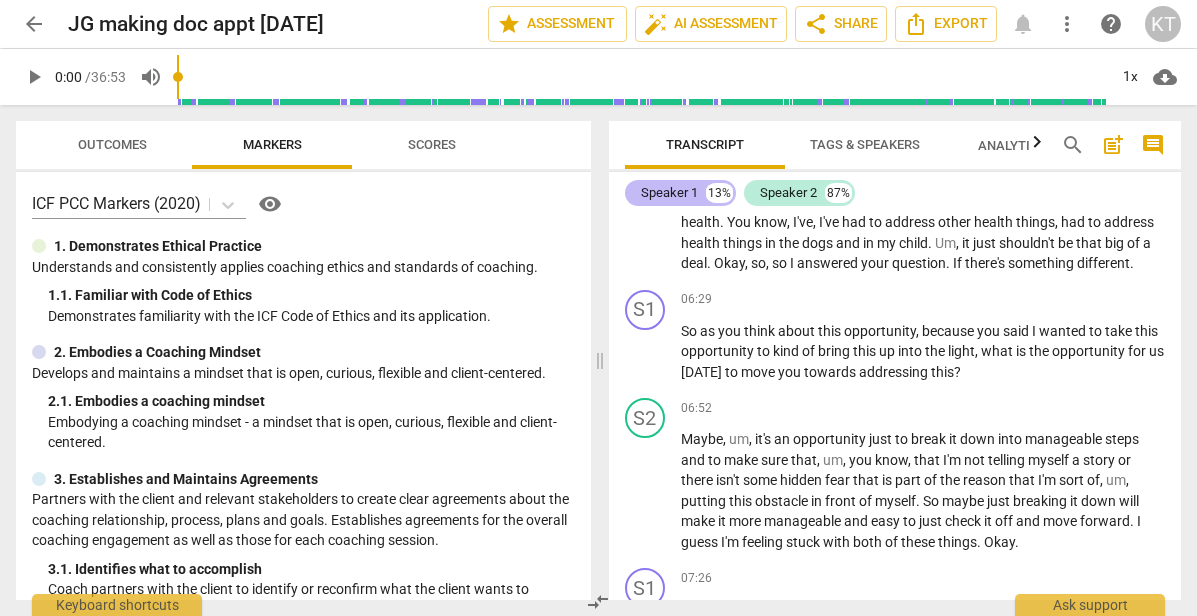 click on "Speaker 1 13%" at bounding box center [680, 193] 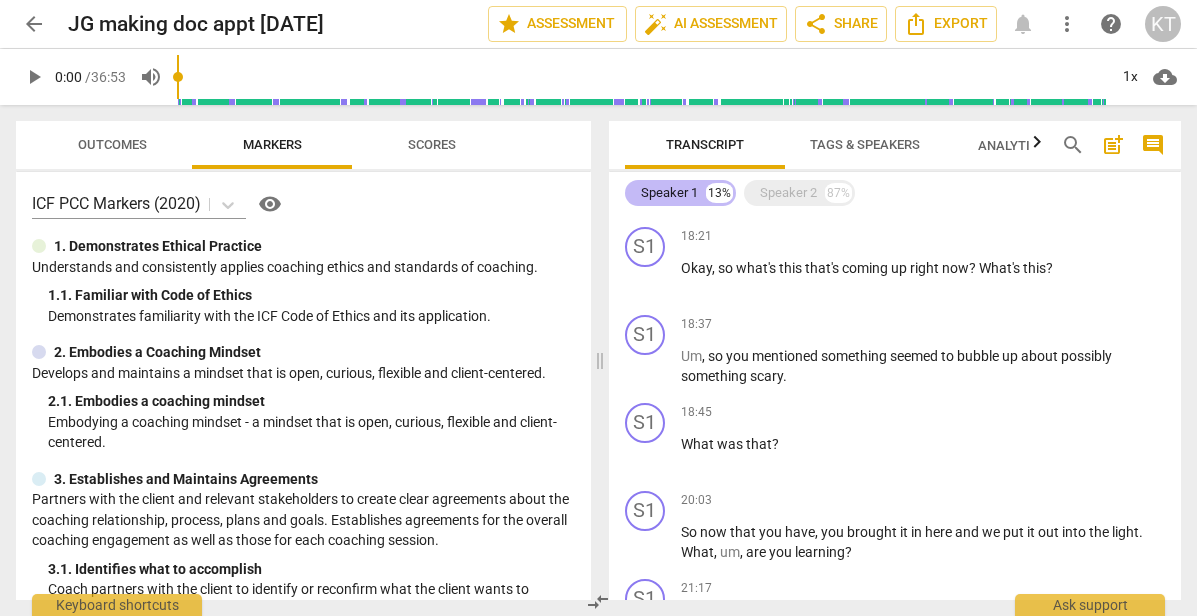 click on "13%" at bounding box center (719, 193) 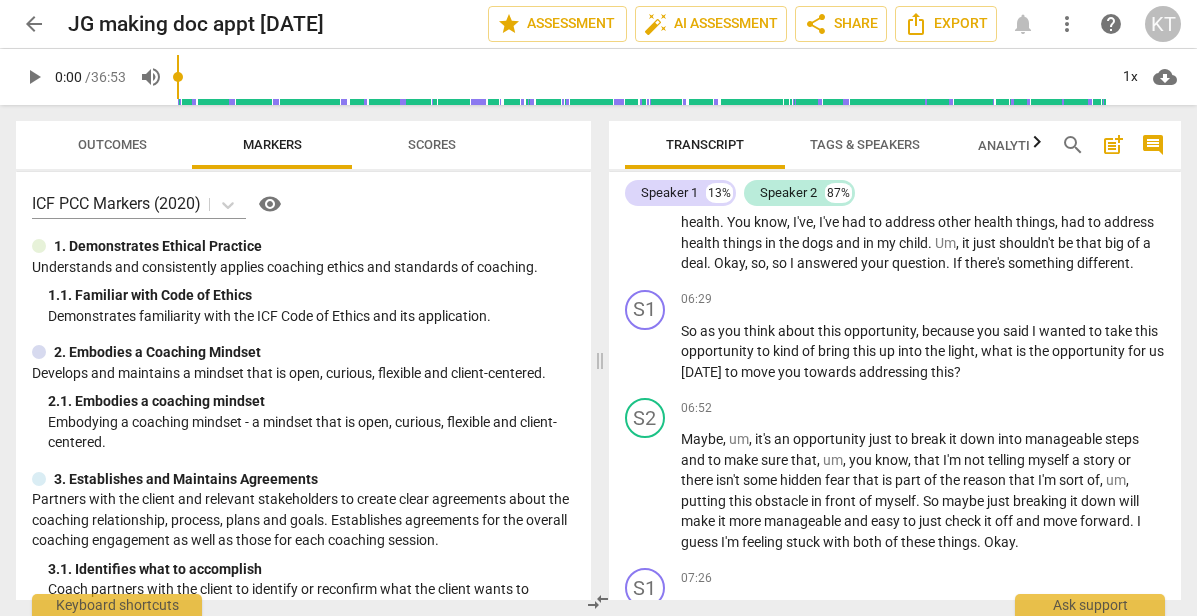 click on "Tags & Speakers" at bounding box center (865, 144) 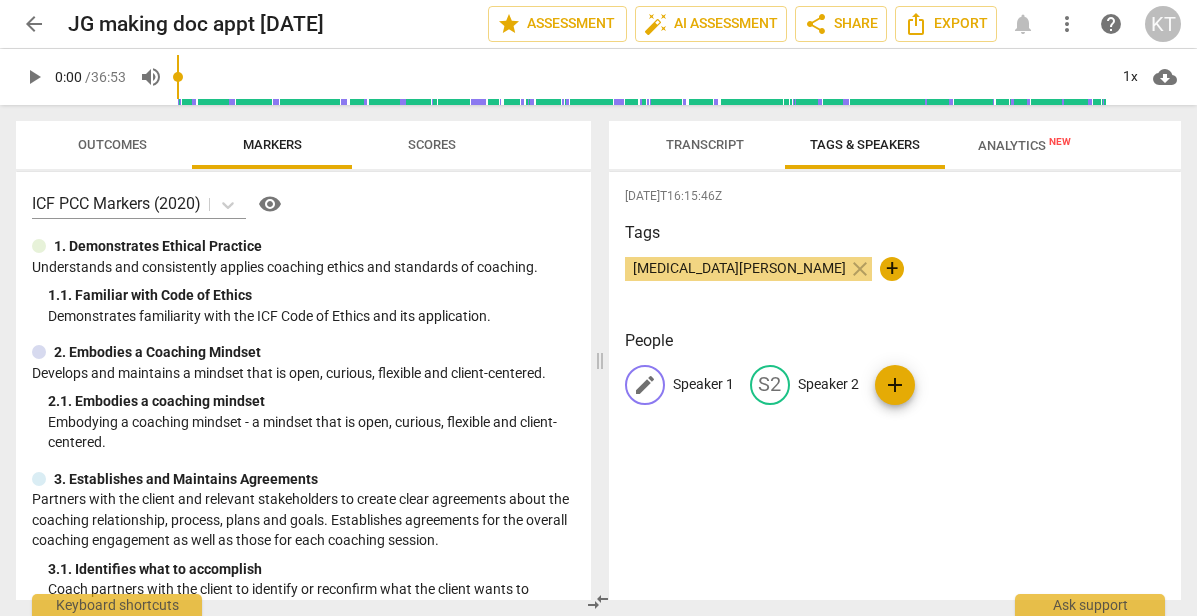 click on "Speaker 1" at bounding box center [703, 384] 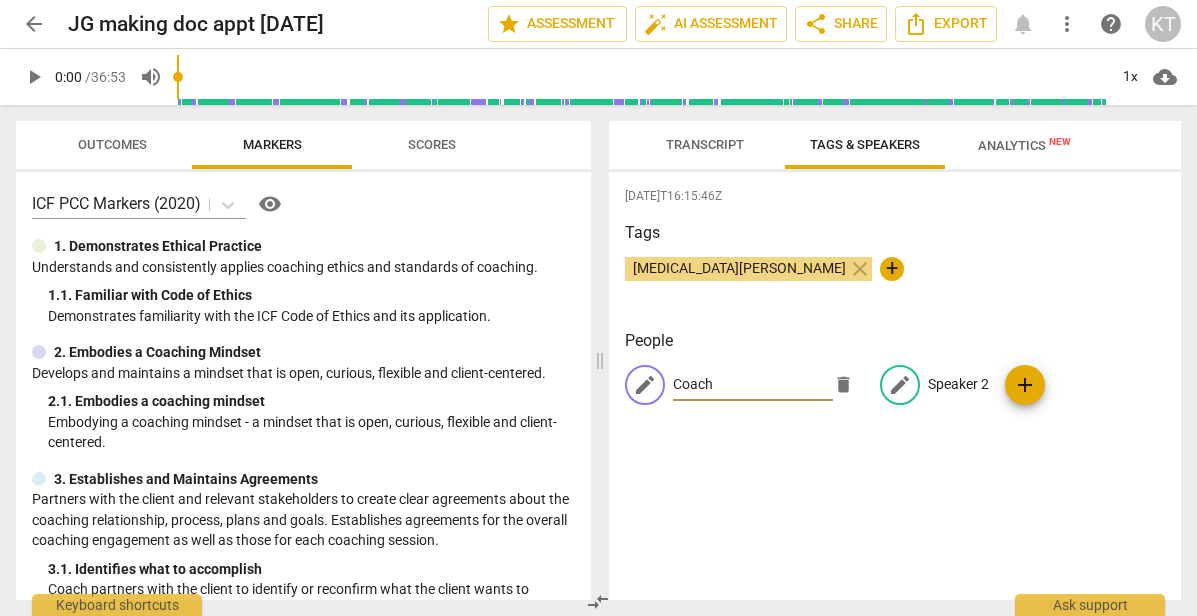 type on "Coach" 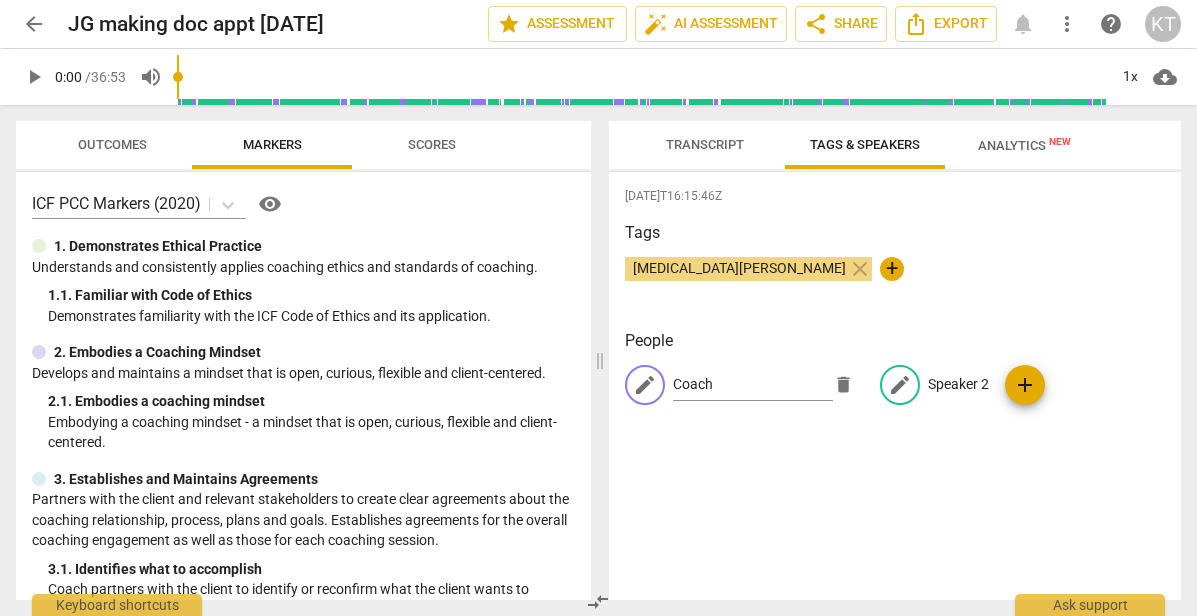 click on "Speaker 2" at bounding box center [958, 384] 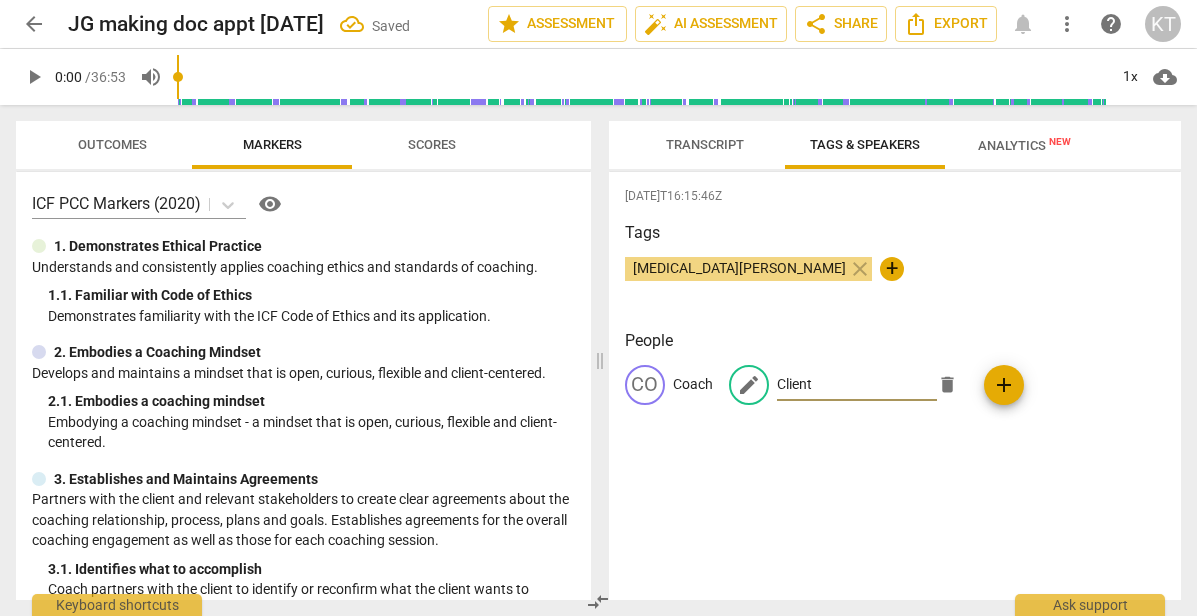 type on "Client" 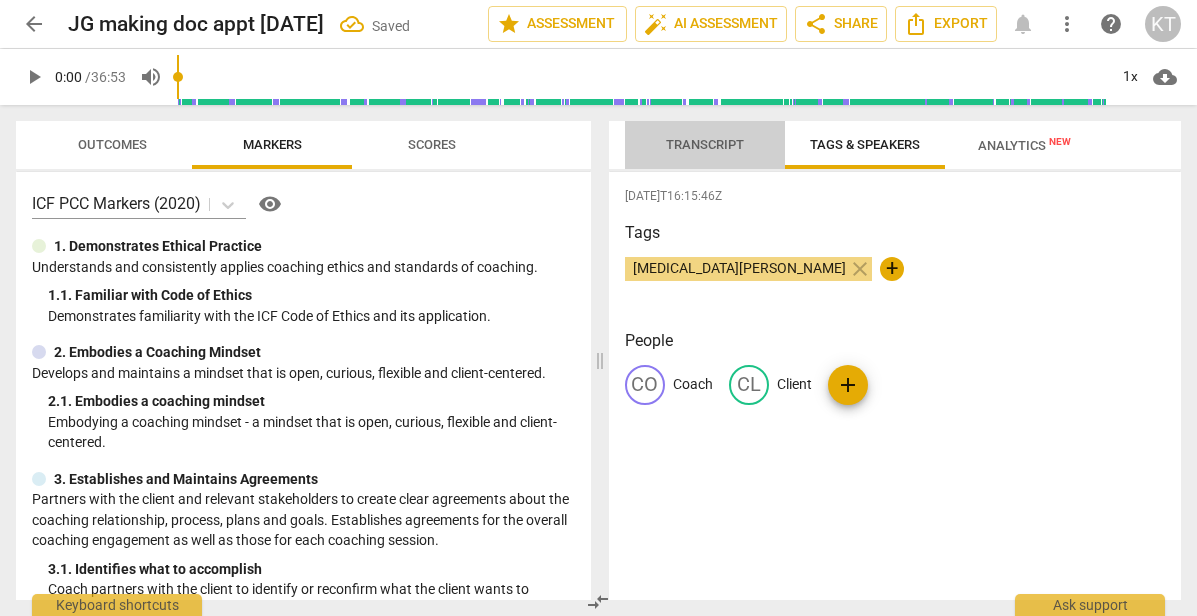 click on "Transcript" at bounding box center (705, 144) 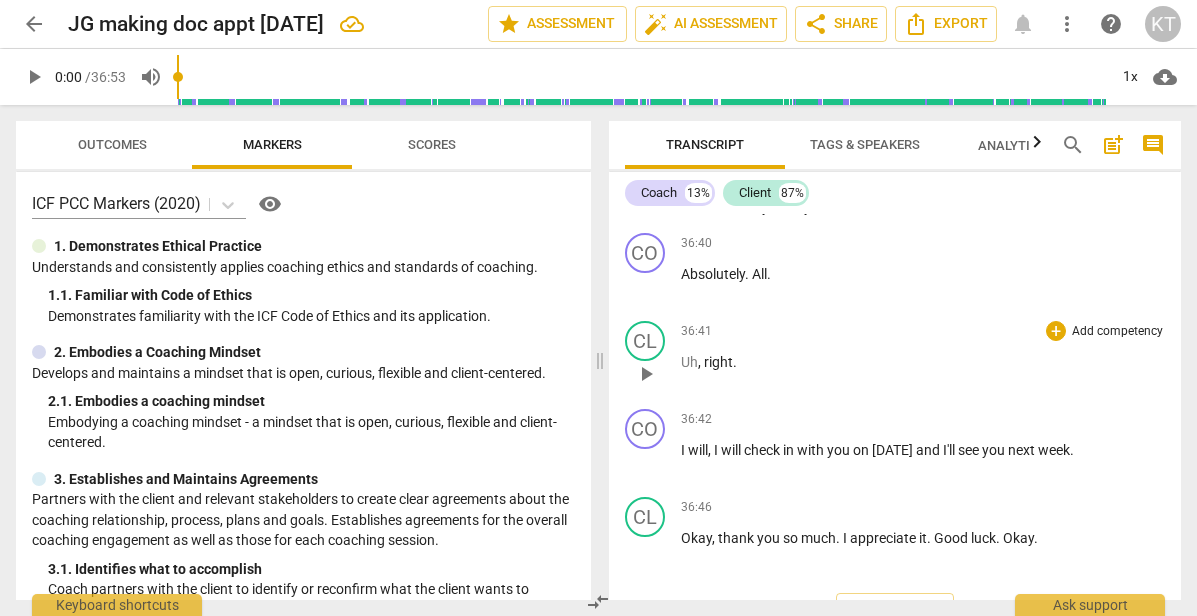 scroll, scrollTop: 13254, scrollLeft: 0, axis: vertical 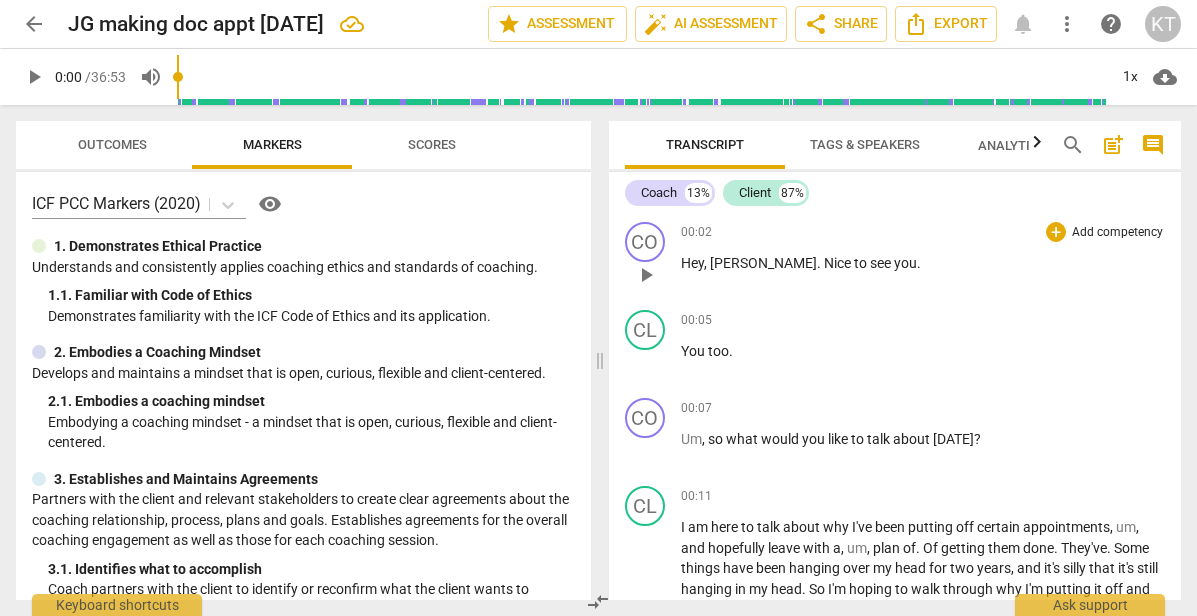 click on "play_arrow" at bounding box center [646, 275] 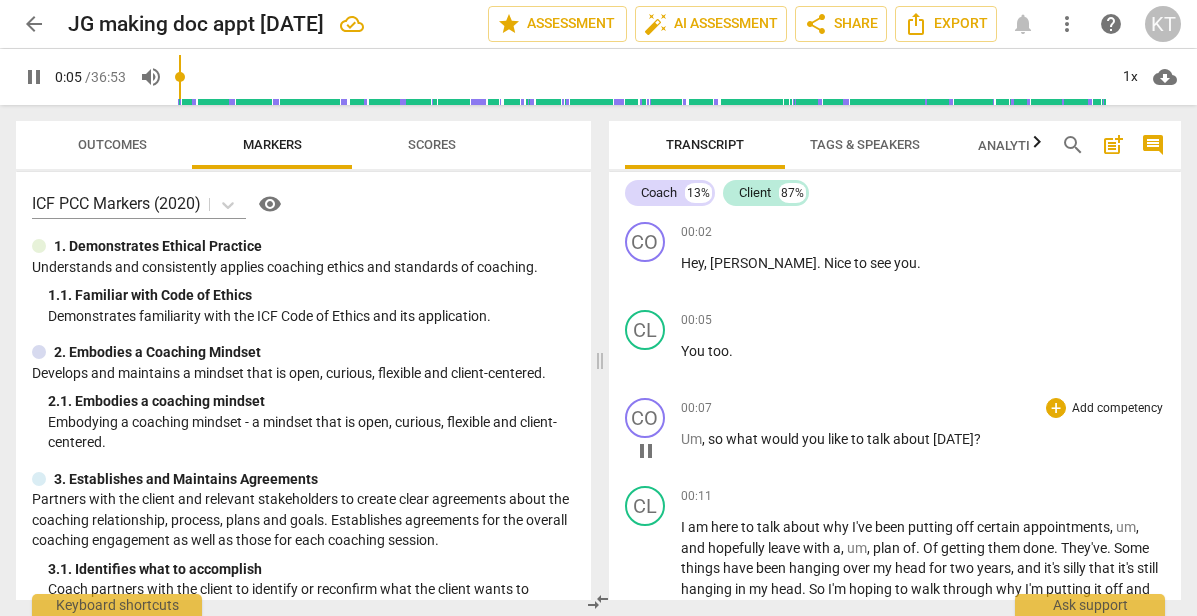 click on "00:07 + Add competency keyboard_arrow_right" at bounding box center [923, 408] 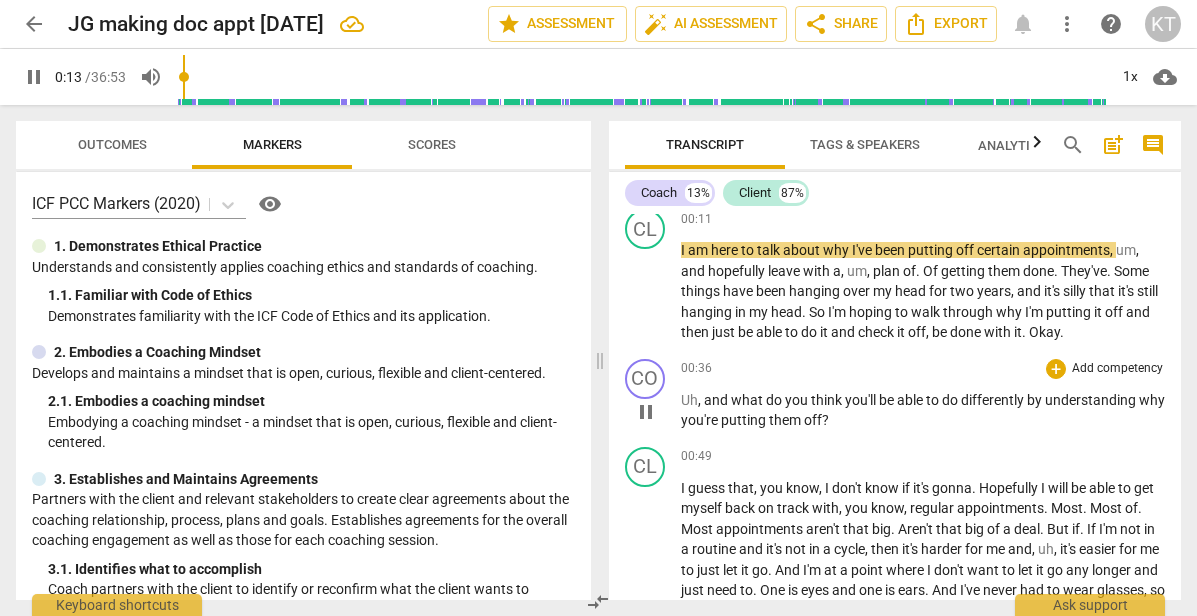 scroll, scrollTop: 277, scrollLeft: 0, axis: vertical 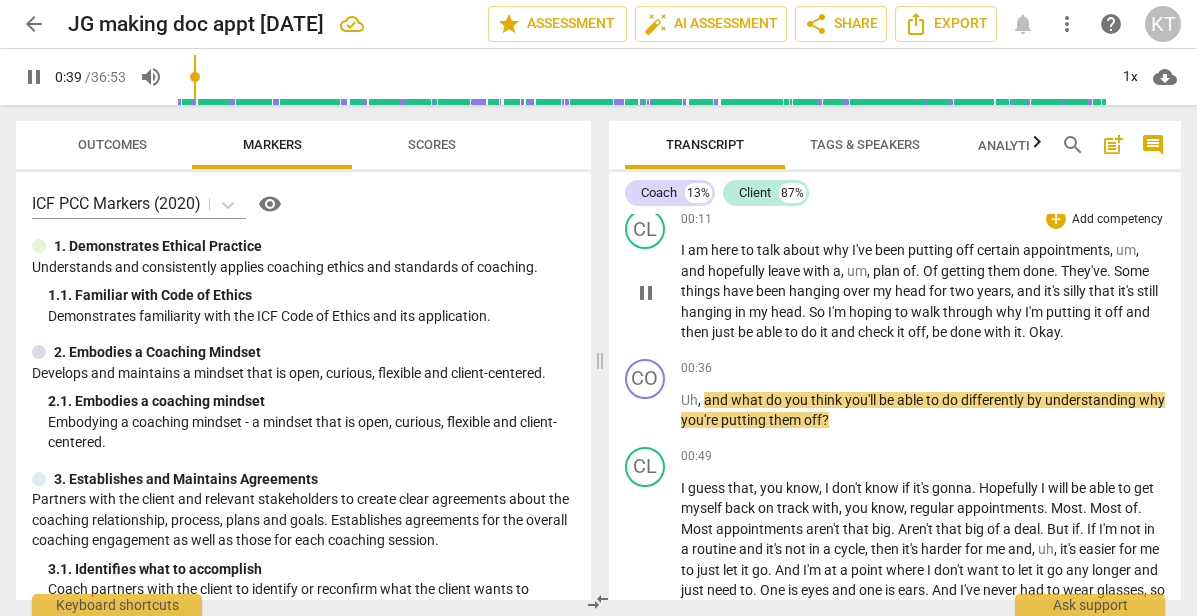 click on "Okay" at bounding box center (1044, 332) 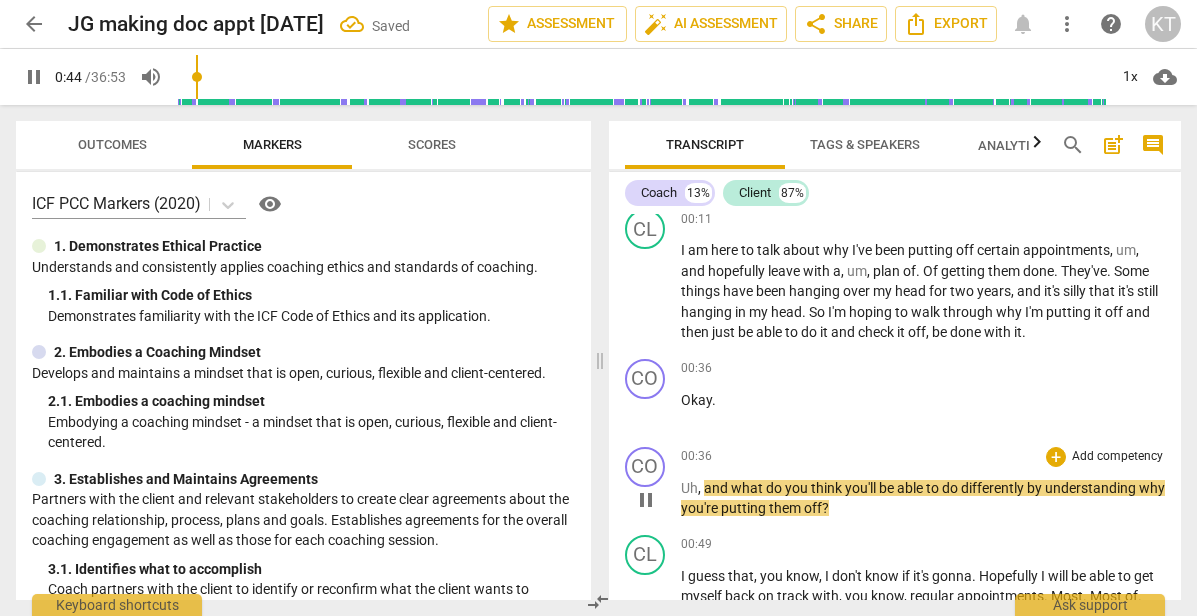click on "play_arrow pause" at bounding box center (655, 500) 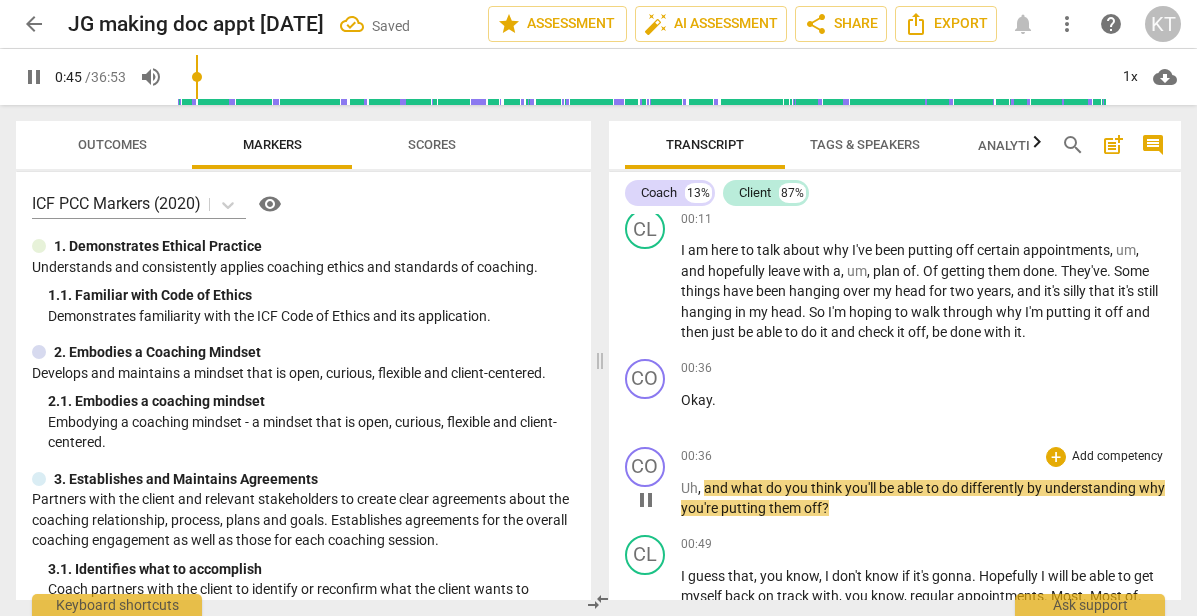click on "Uh" at bounding box center [689, 488] 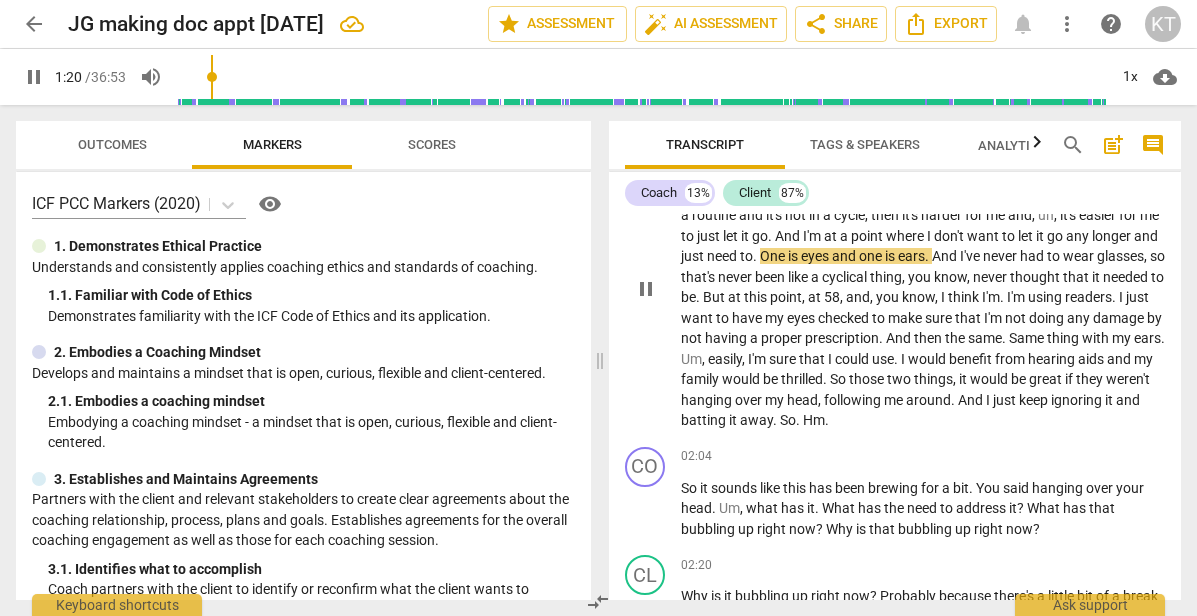 scroll, scrollTop: 610, scrollLeft: 0, axis: vertical 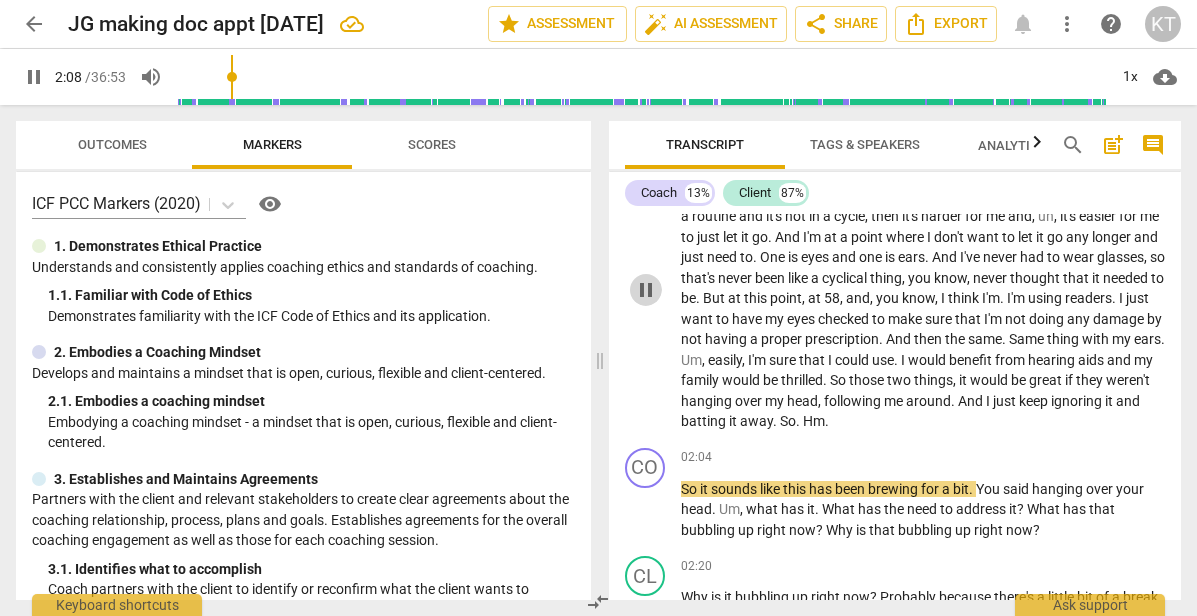 click on "pause" at bounding box center [646, 290] 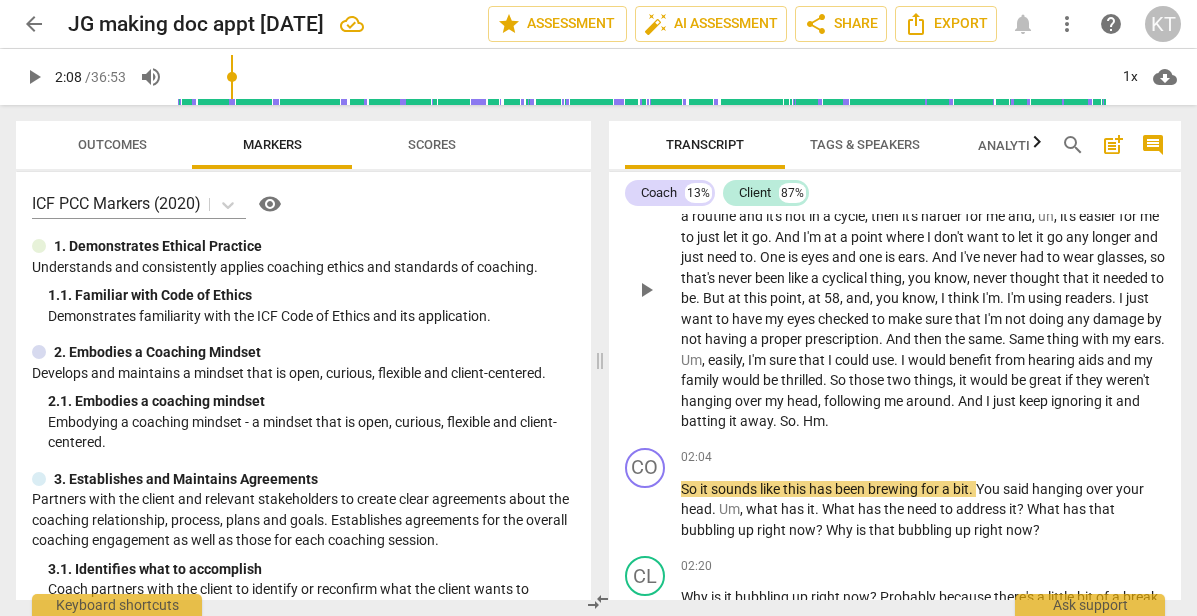 click on "." at bounding box center (799, 421) 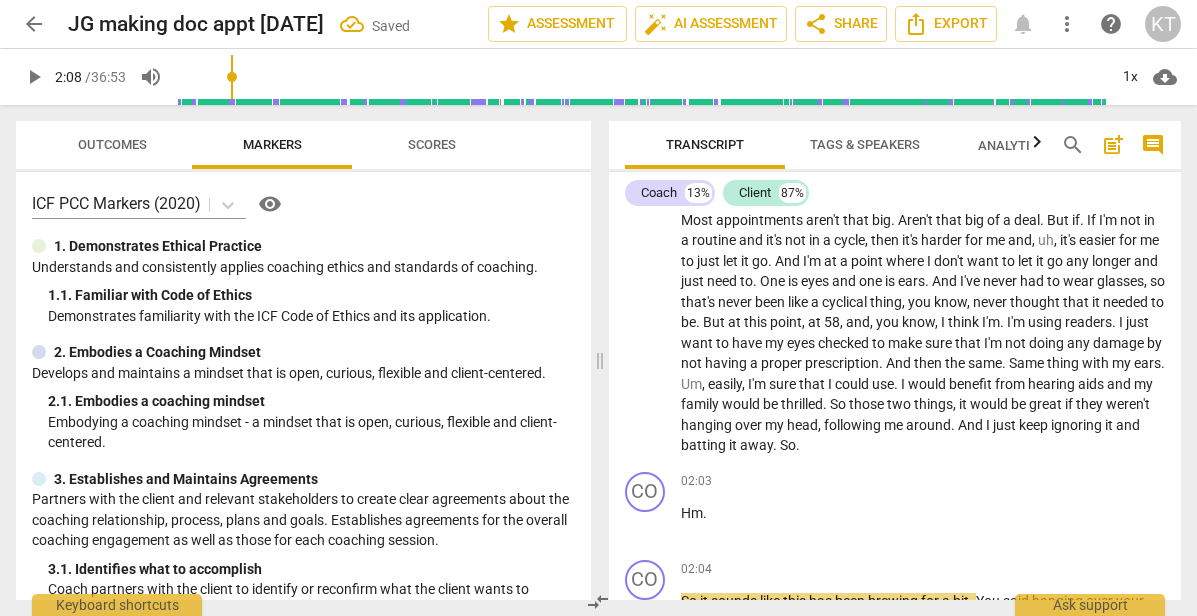 scroll, scrollTop: 666, scrollLeft: 0, axis: vertical 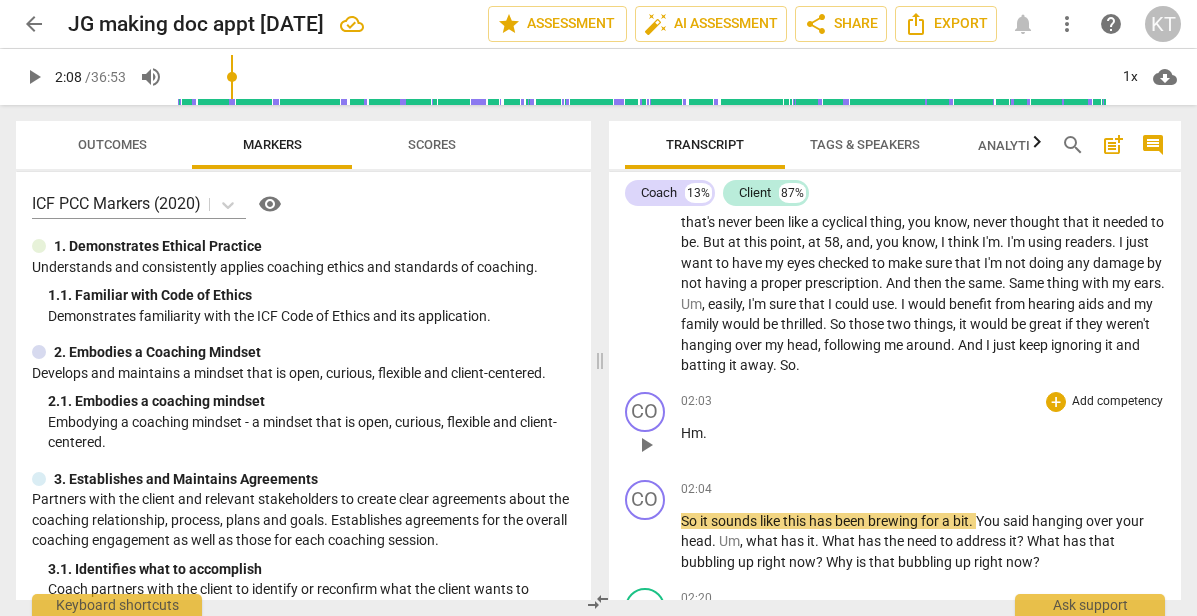click on "Hm" at bounding box center [692, 433] 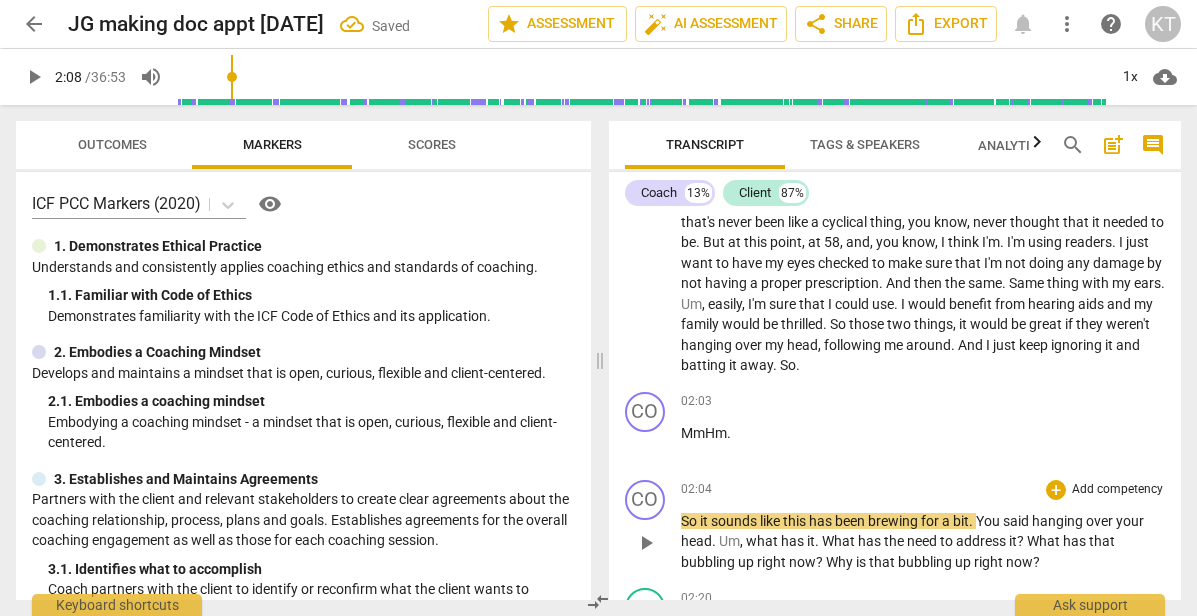 click on "So" at bounding box center (690, 521) 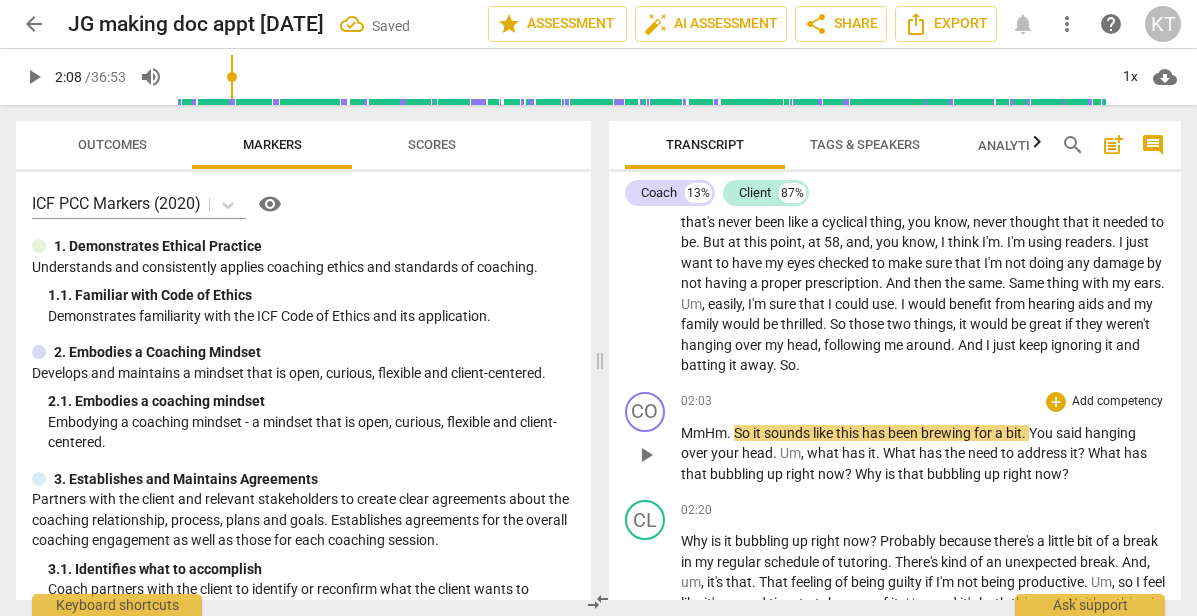 click on "play_arrow" at bounding box center (646, 455) 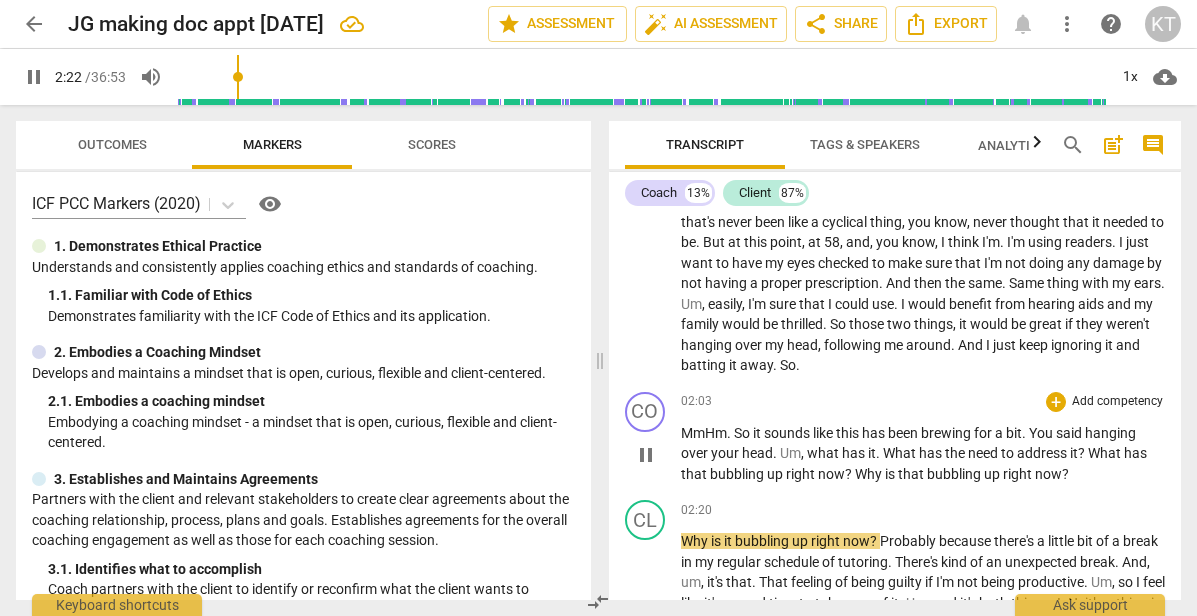 click on "." at bounding box center [879, 453] 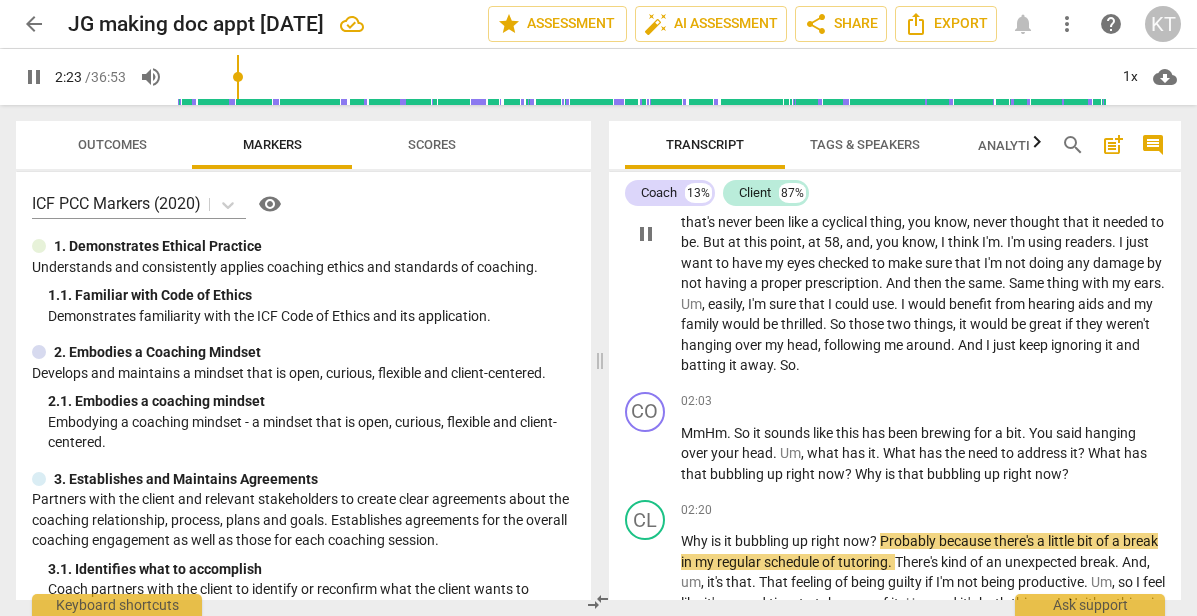 type on "143" 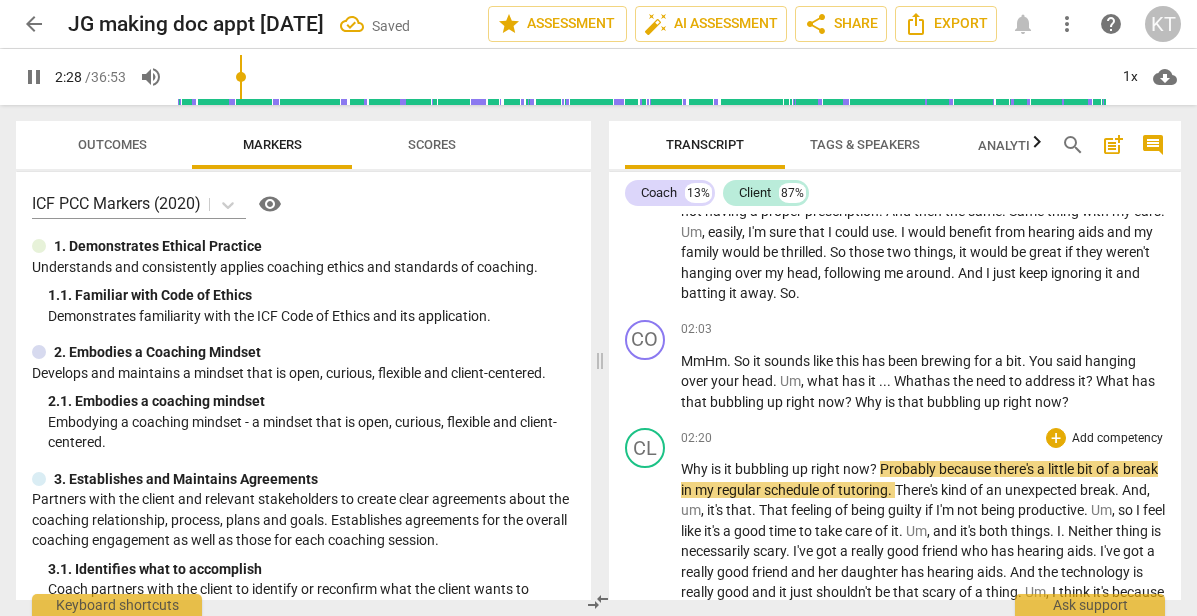 scroll, scrollTop: 750, scrollLeft: 0, axis: vertical 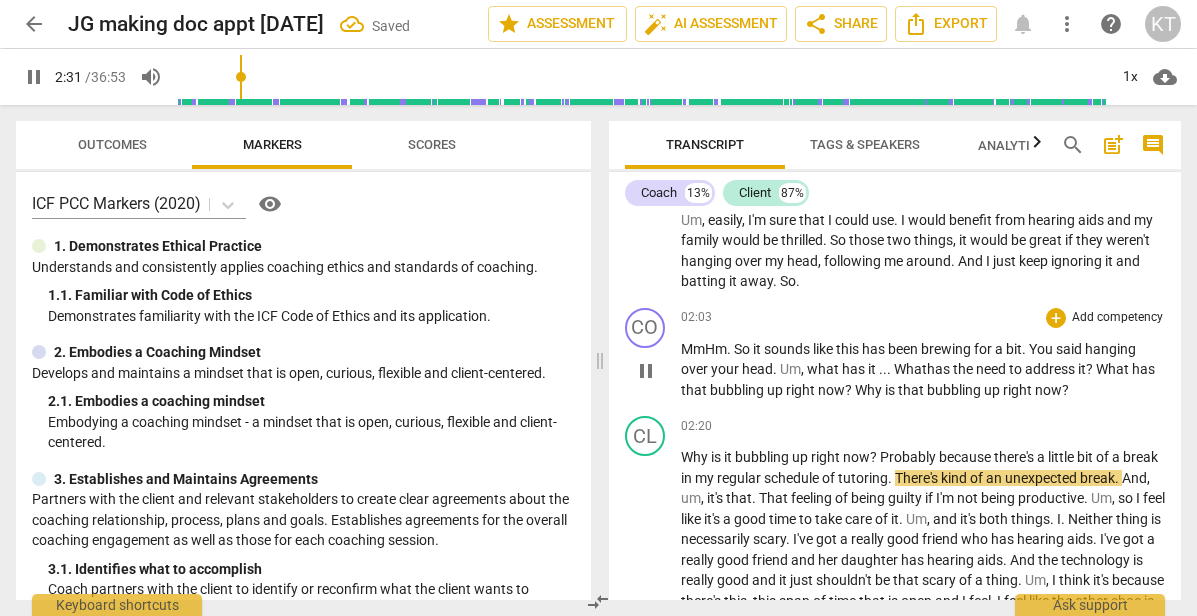 click on "?" at bounding box center [1091, 369] 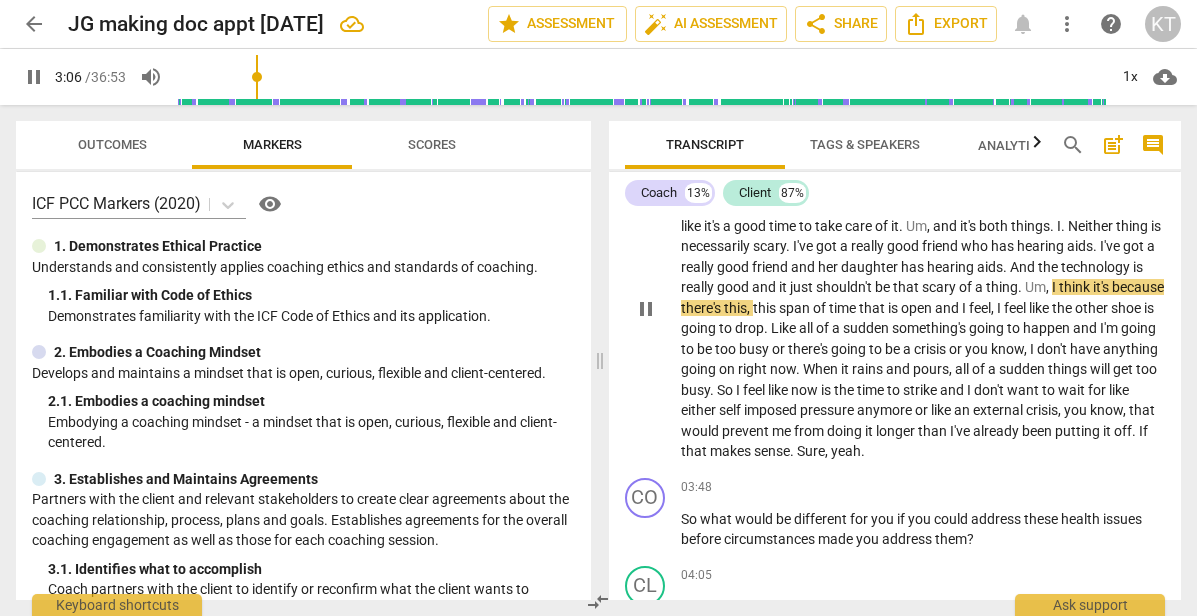 scroll, scrollTop: 1041, scrollLeft: 0, axis: vertical 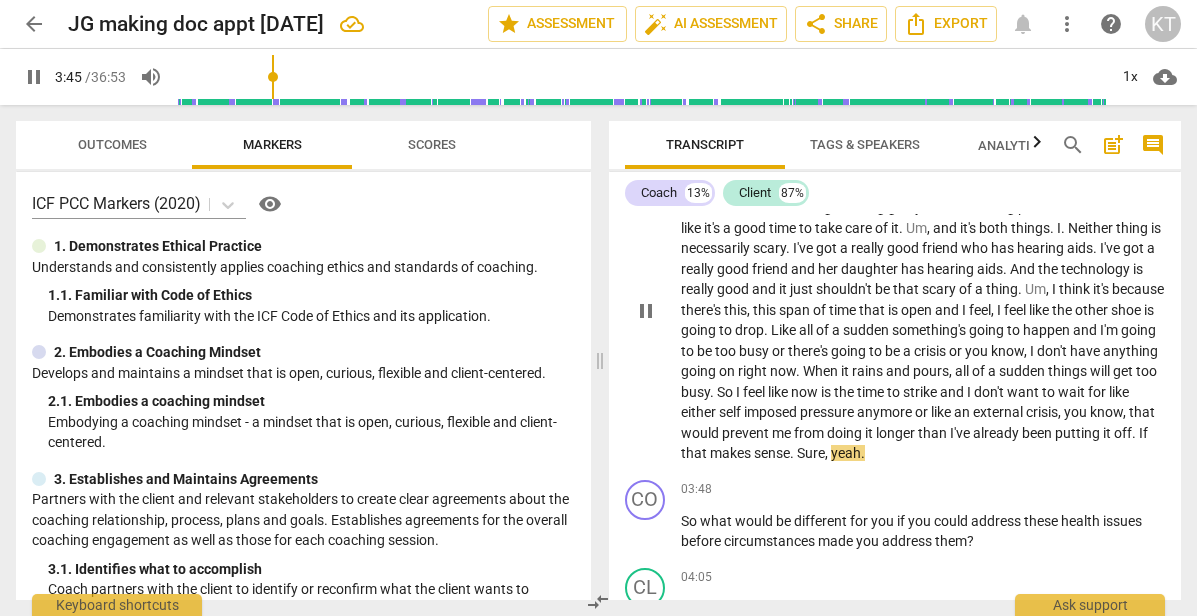 click on "Sure" at bounding box center (811, 453) 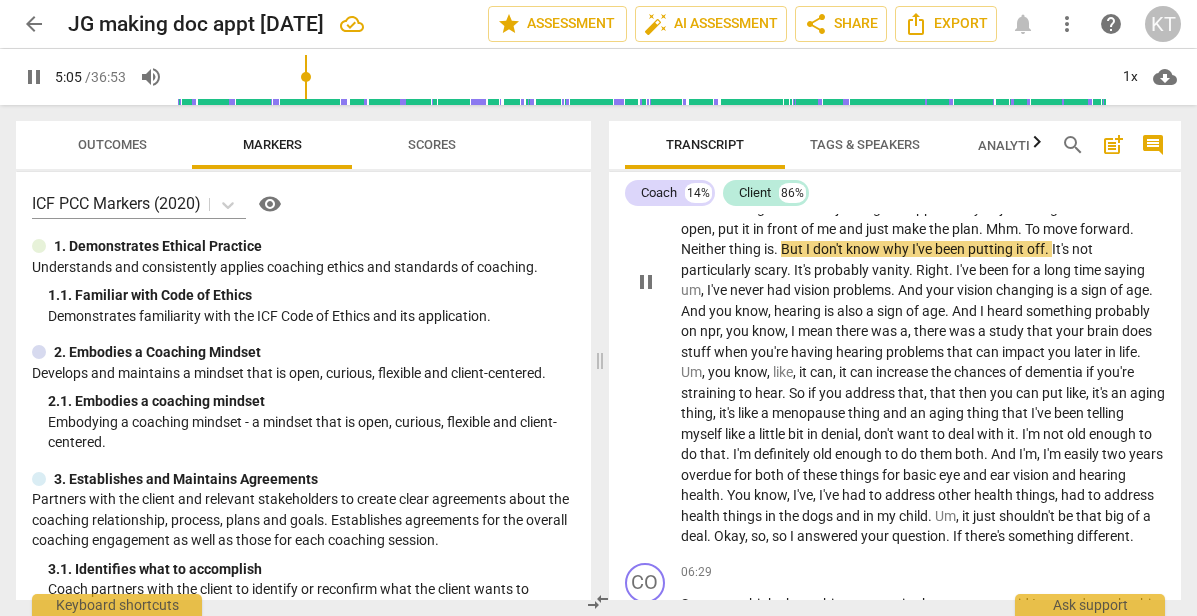scroll, scrollTop: 1711, scrollLeft: 0, axis: vertical 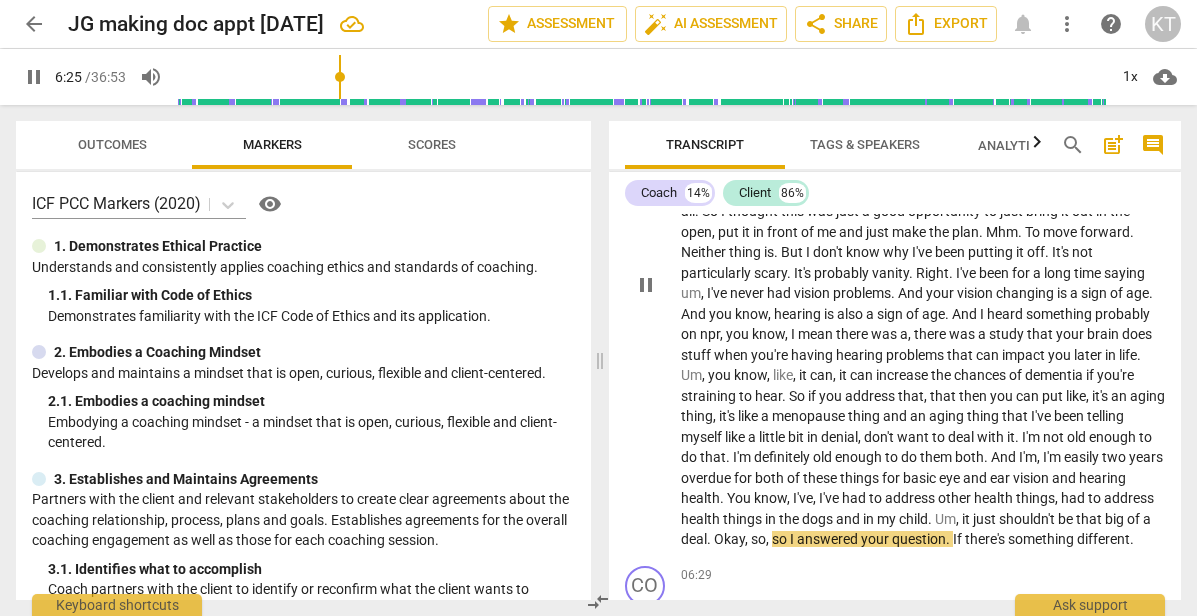 click on "pause" at bounding box center (646, 285) 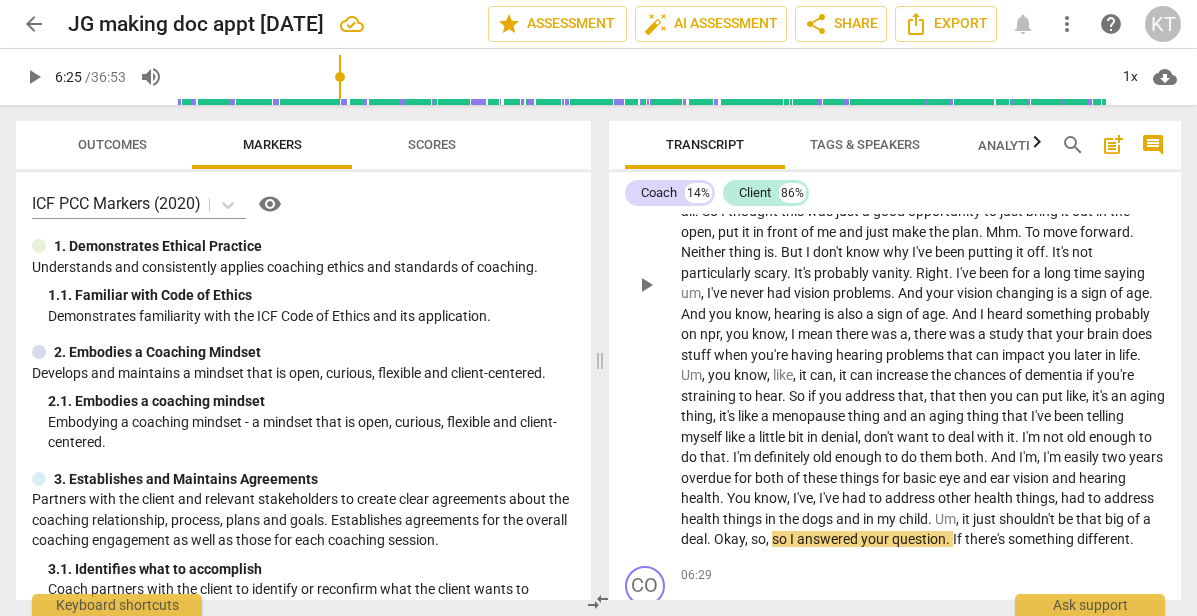 click on "play_arrow" at bounding box center (646, 285) 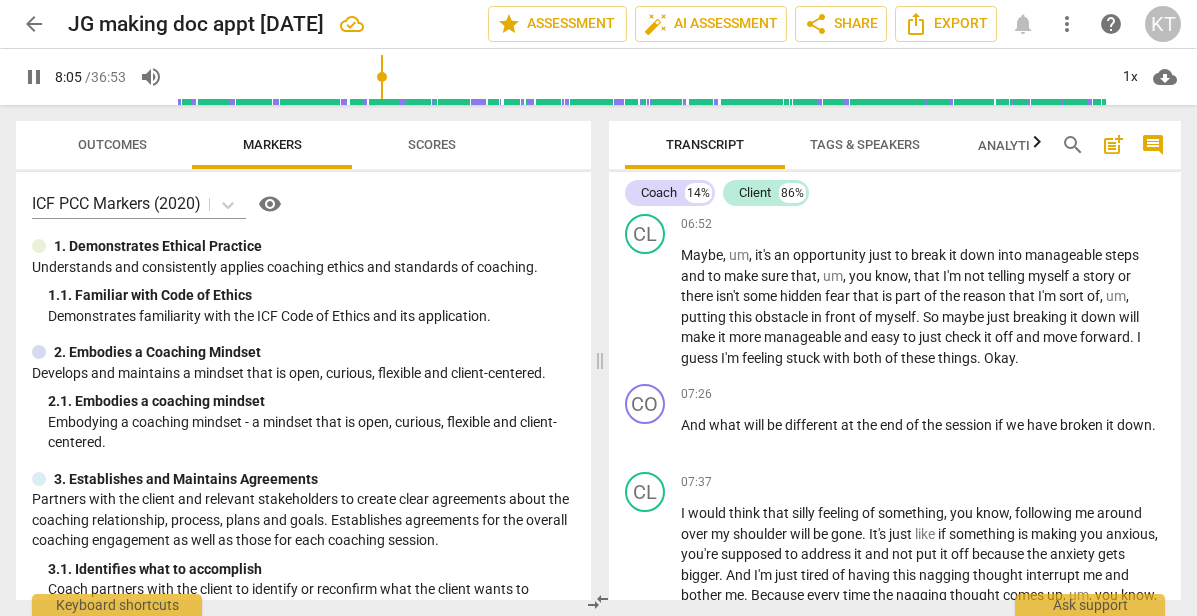 scroll, scrollTop: 2566, scrollLeft: 0, axis: vertical 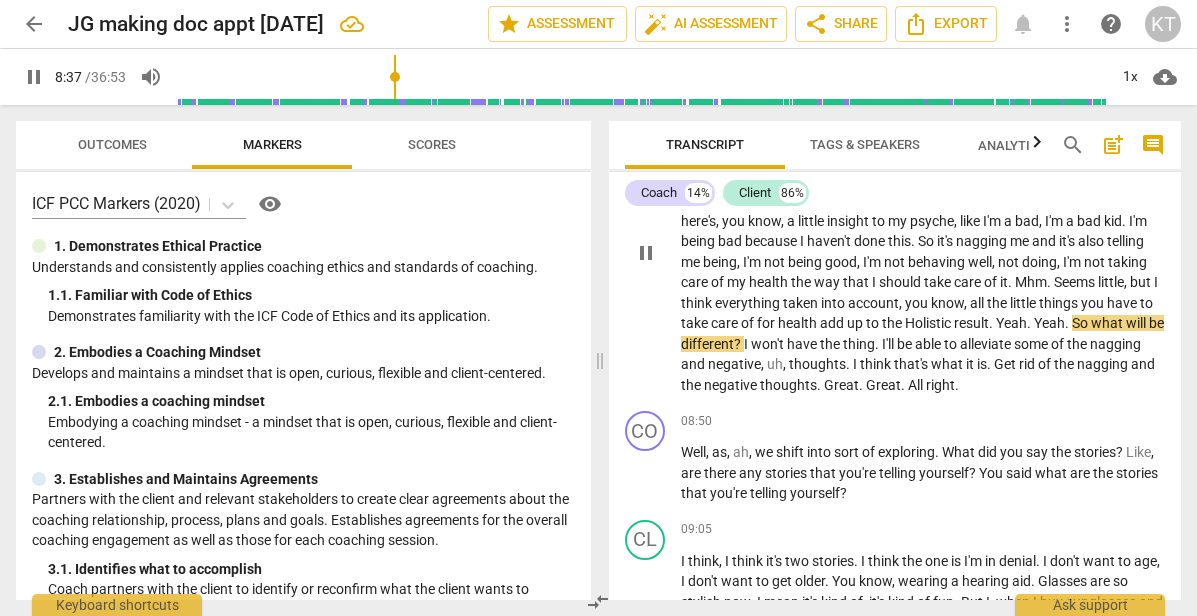 click on "Yeah" at bounding box center [1011, 323] 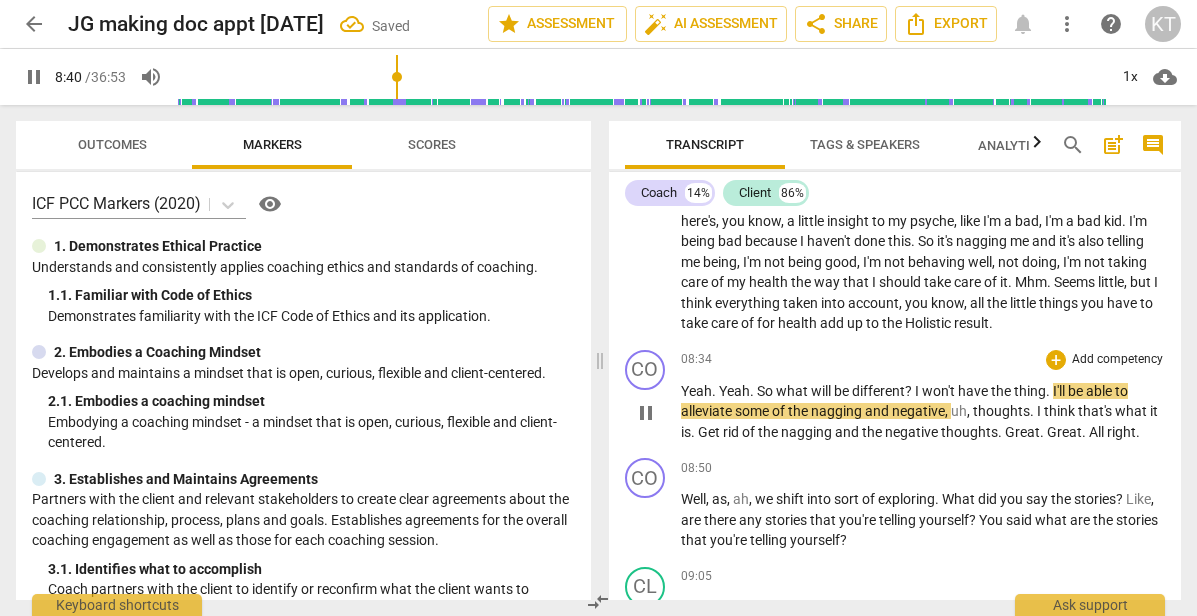 click on "So" at bounding box center [766, 391] 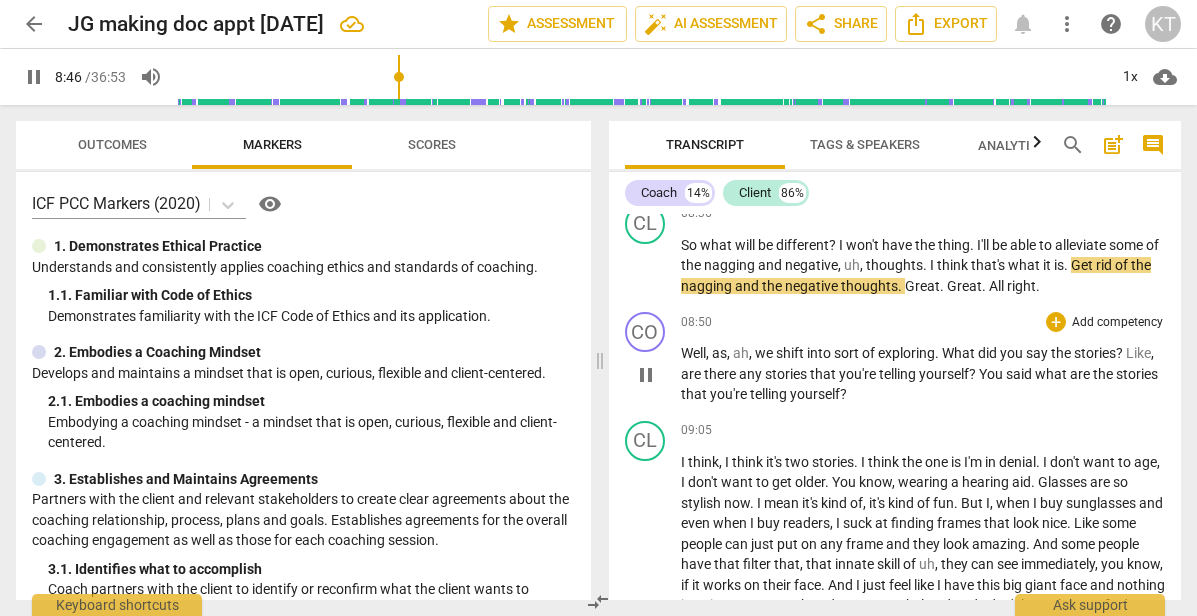 scroll, scrollTop: 2799, scrollLeft: 0, axis: vertical 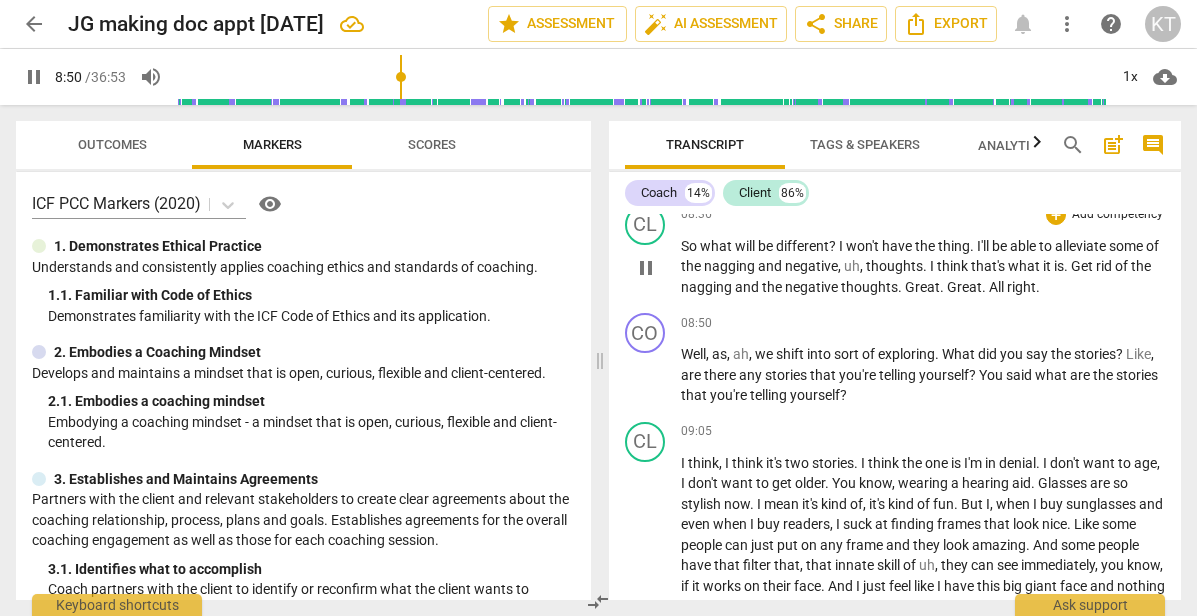 click on "." at bounding box center (901, 287) 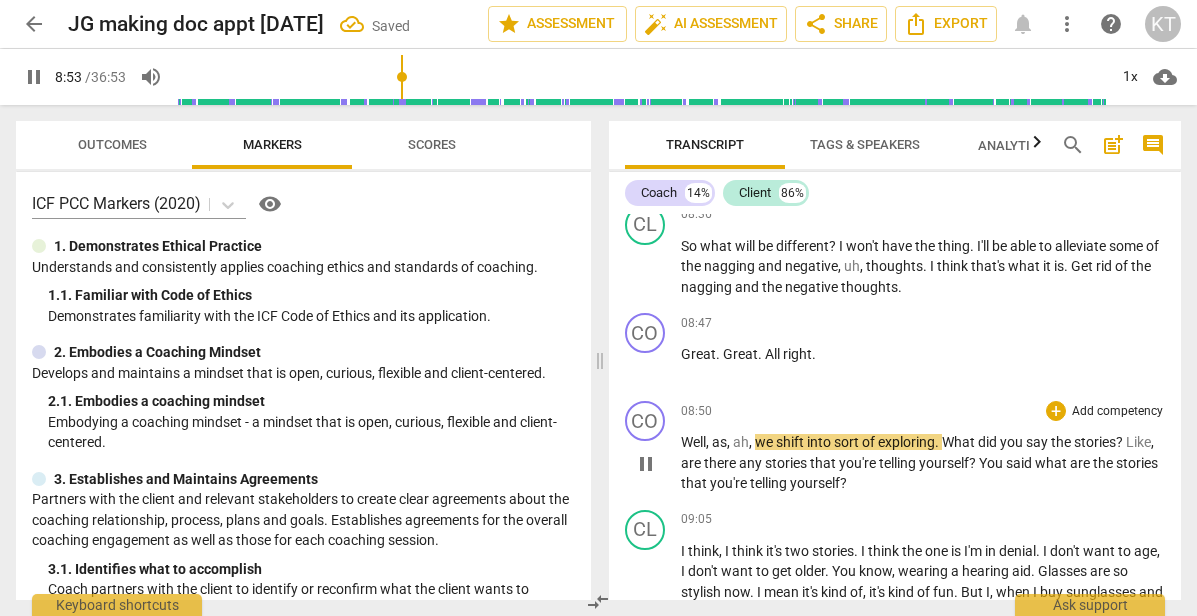 click on "play_arrow pause" at bounding box center (655, 464) 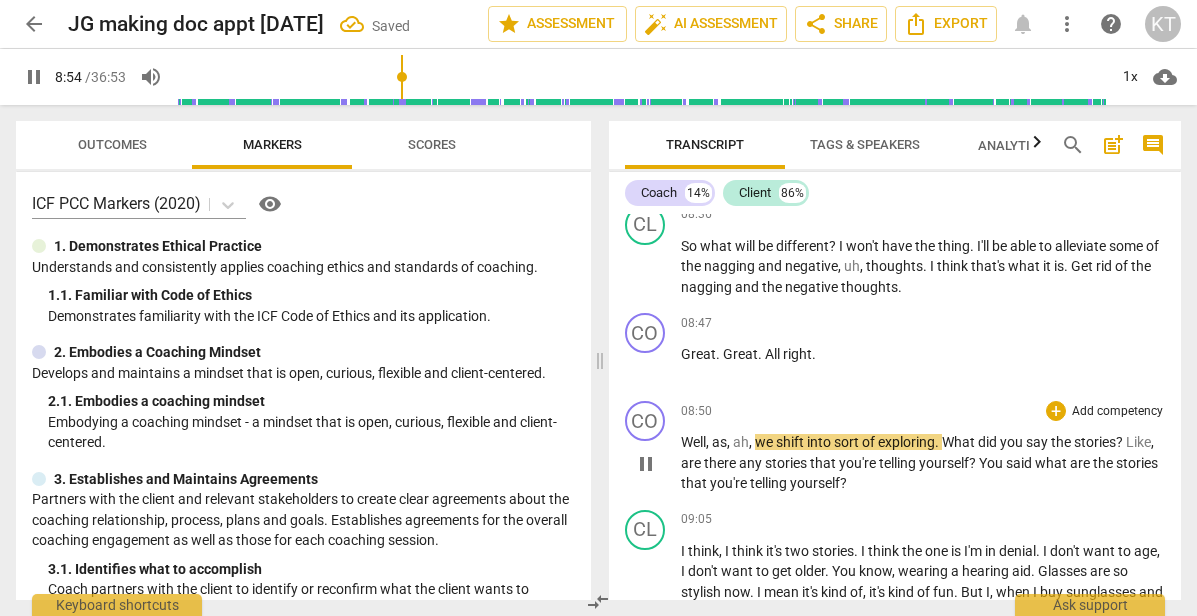 click on "Well" at bounding box center (693, 442) 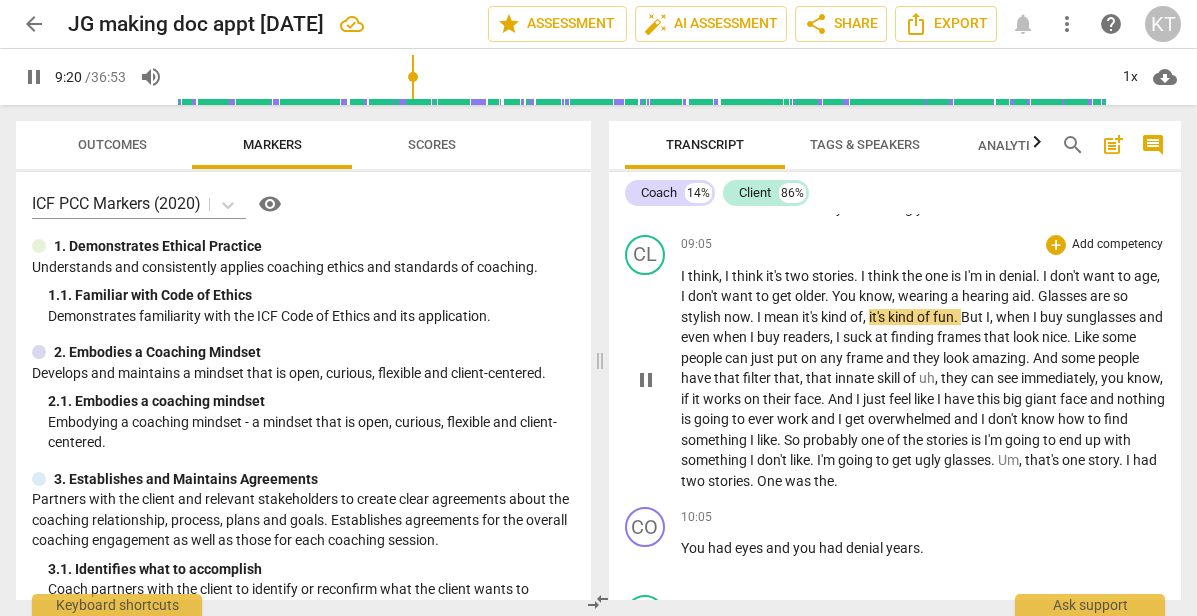 scroll, scrollTop: 2990, scrollLeft: 0, axis: vertical 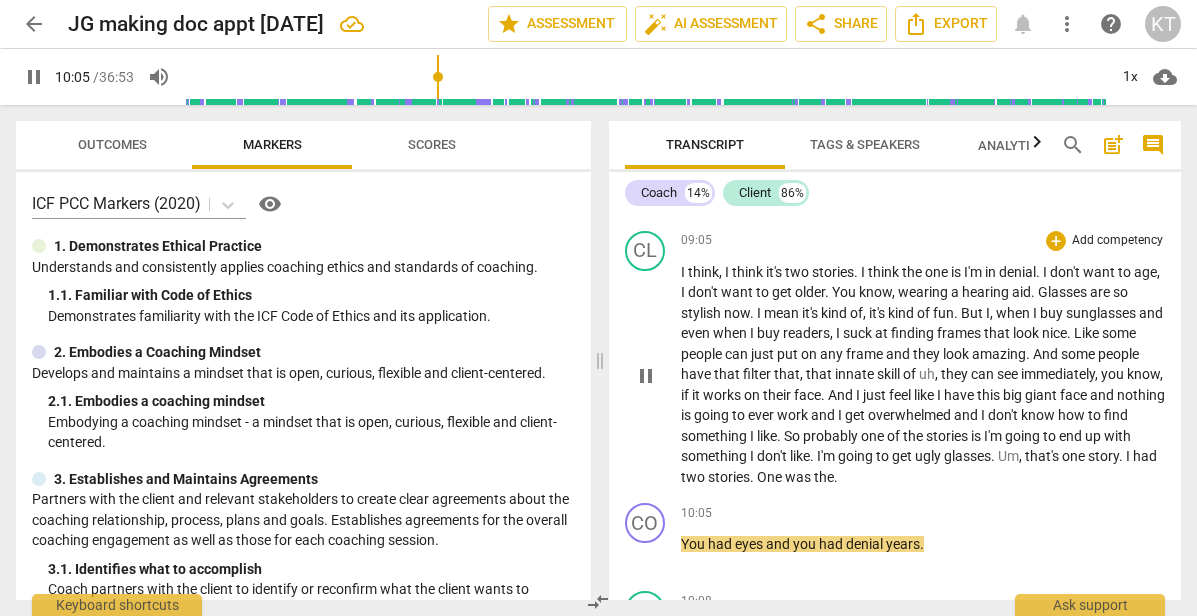 click on "." at bounding box center (836, 477) 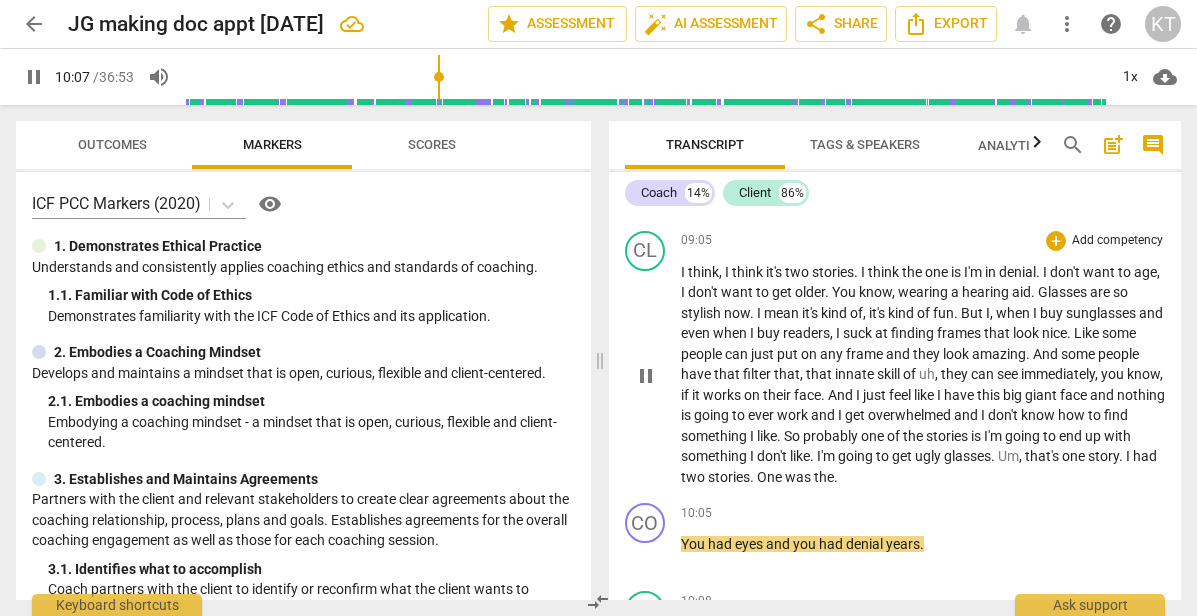 type on "607" 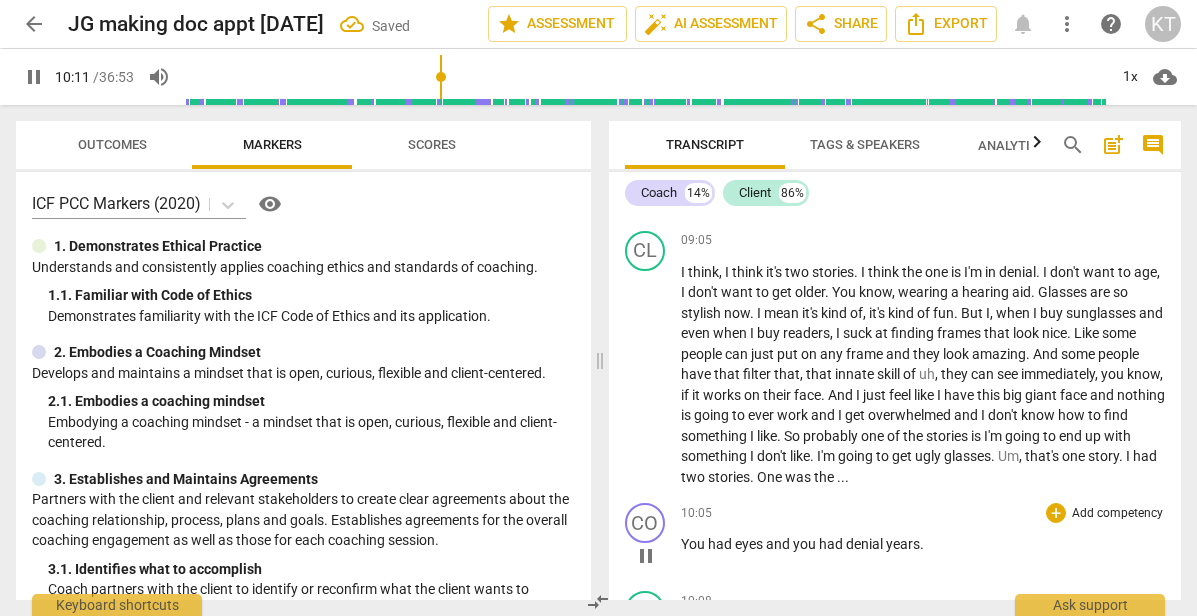 scroll, scrollTop: 3078, scrollLeft: 0, axis: vertical 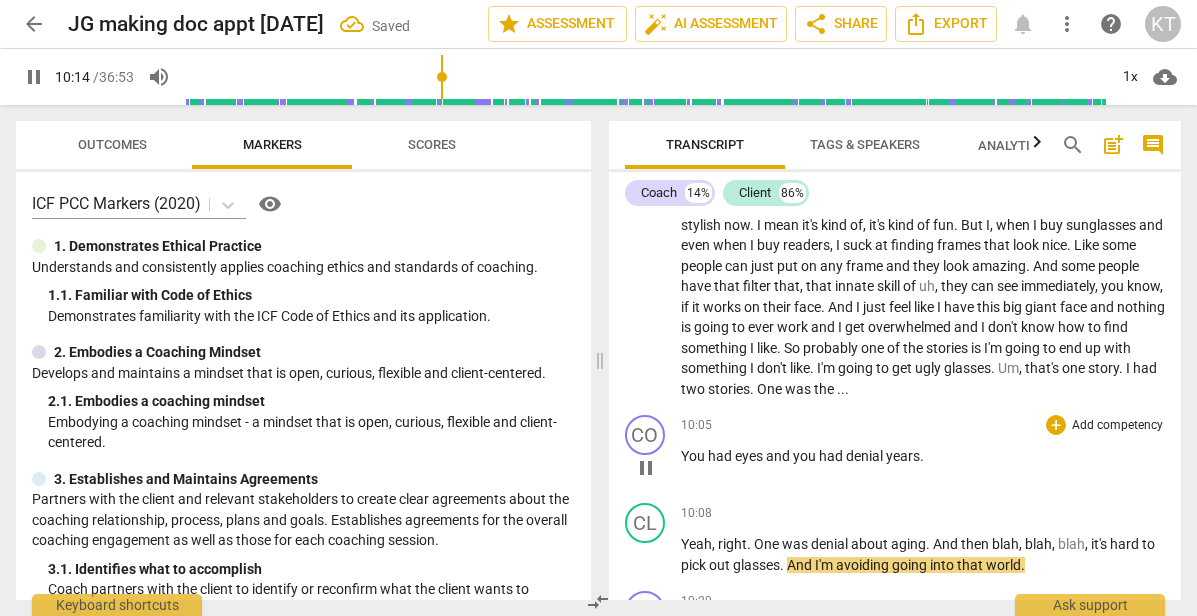 click on "years" at bounding box center [903, 456] 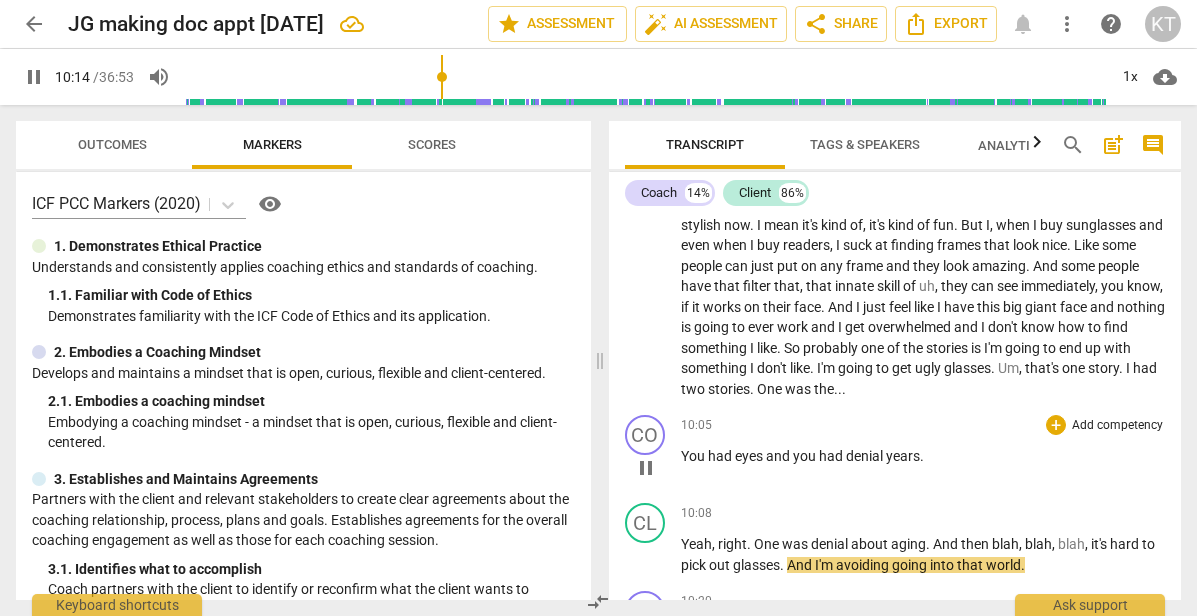 type on "615" 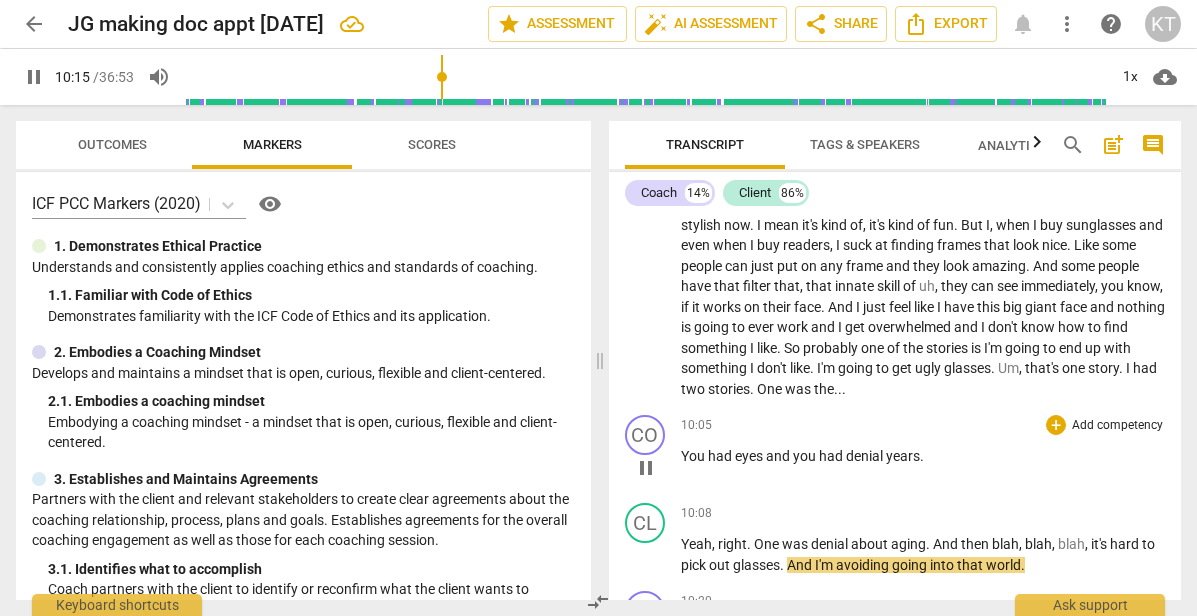 type 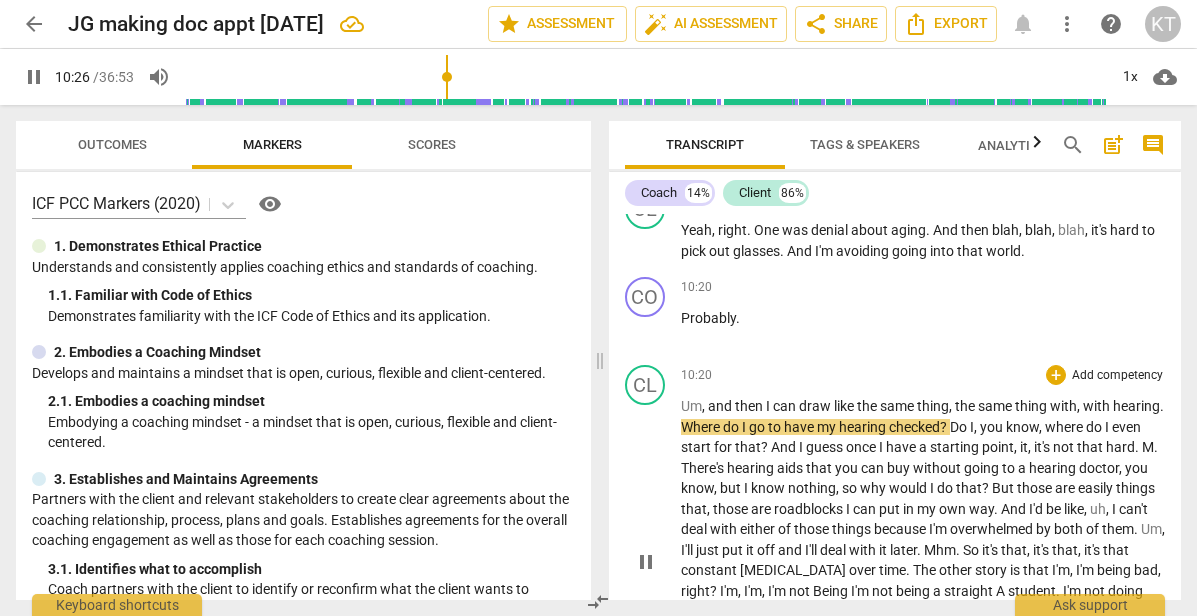 scroll, scrollTop: 3336, scrollLeft: 0, axis: vertical 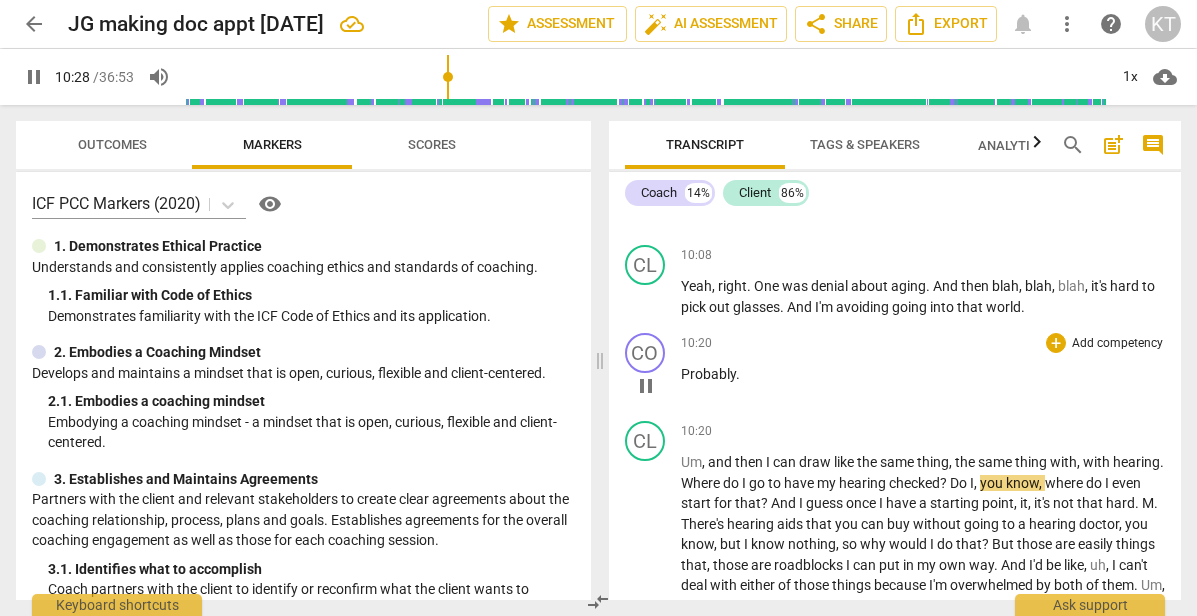 click on "pause" at bounding box center (646, 386) 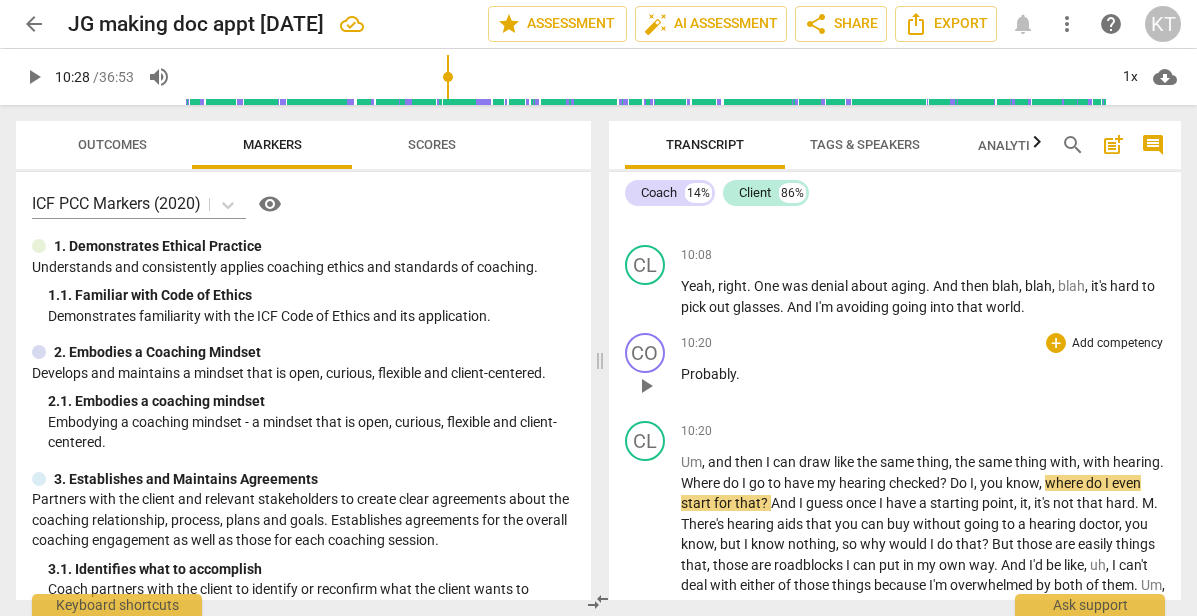 click on "play_arrow" at bounding box center (646, 386) 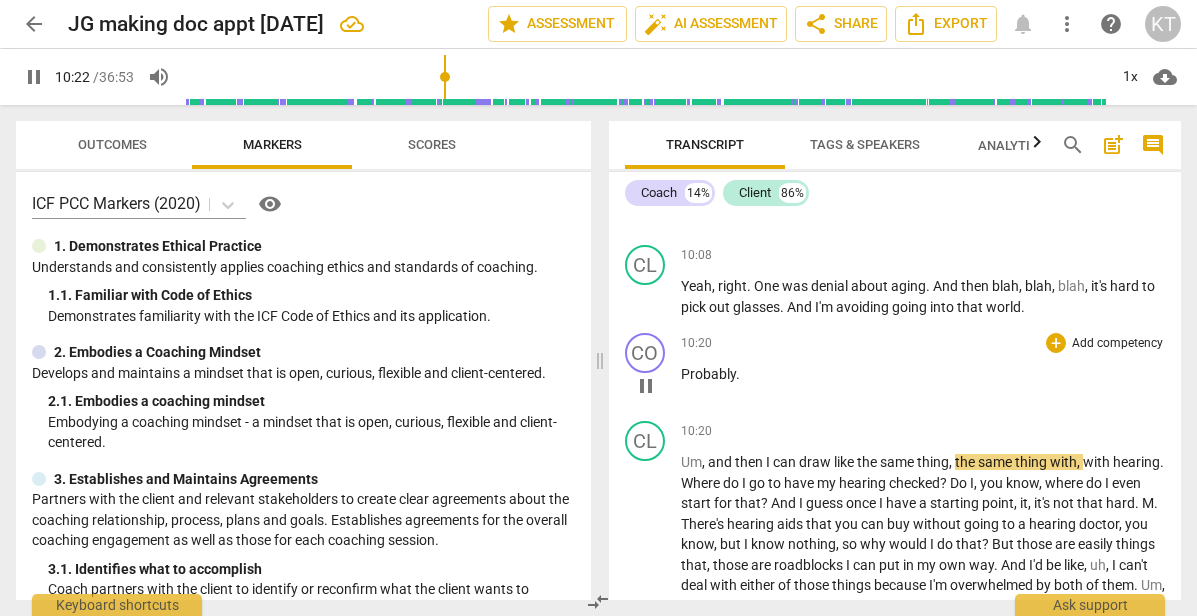 click on "Probably" at bounding box center [708, 374] 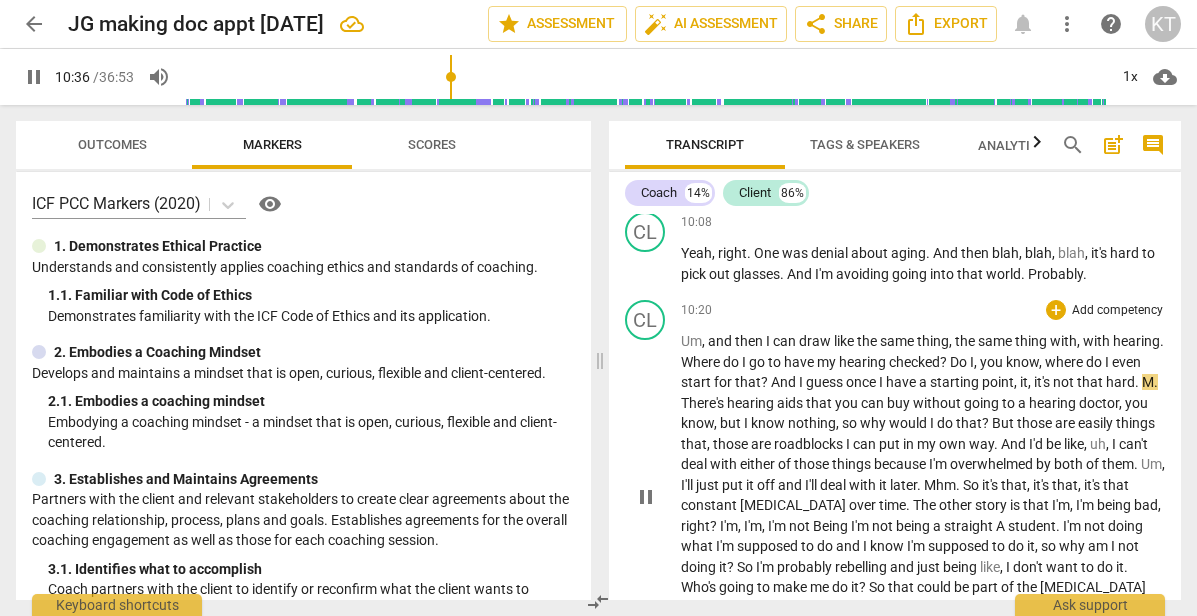 scroll, scrollTop: 3367, scrollLeft: 0, axis: vertical 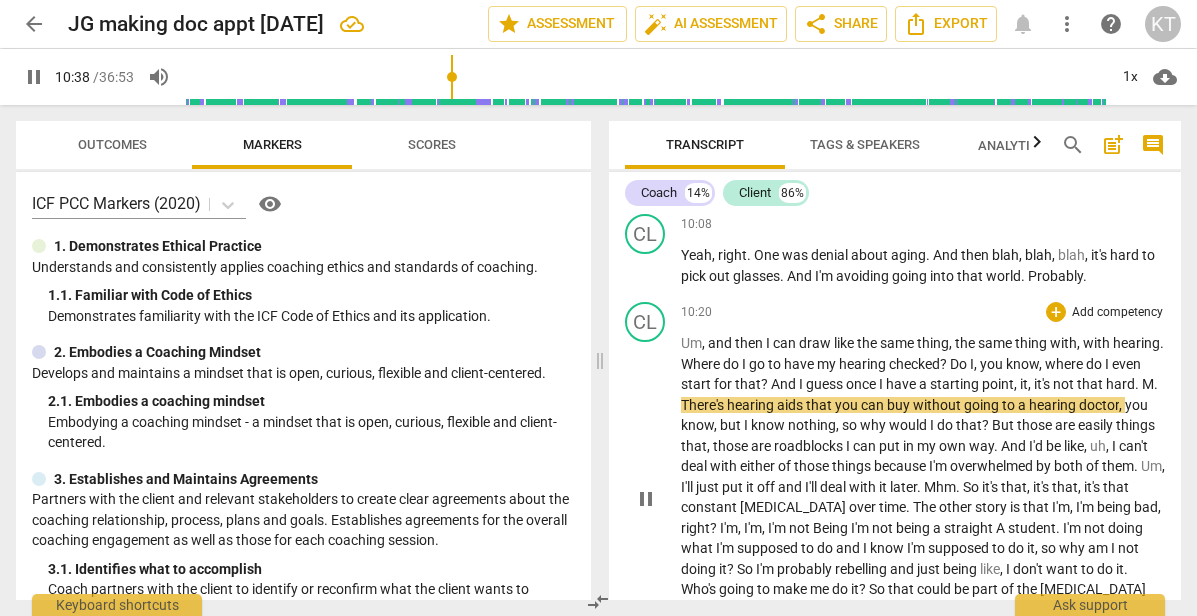 click on "M" at bounding box center [1148, 384] 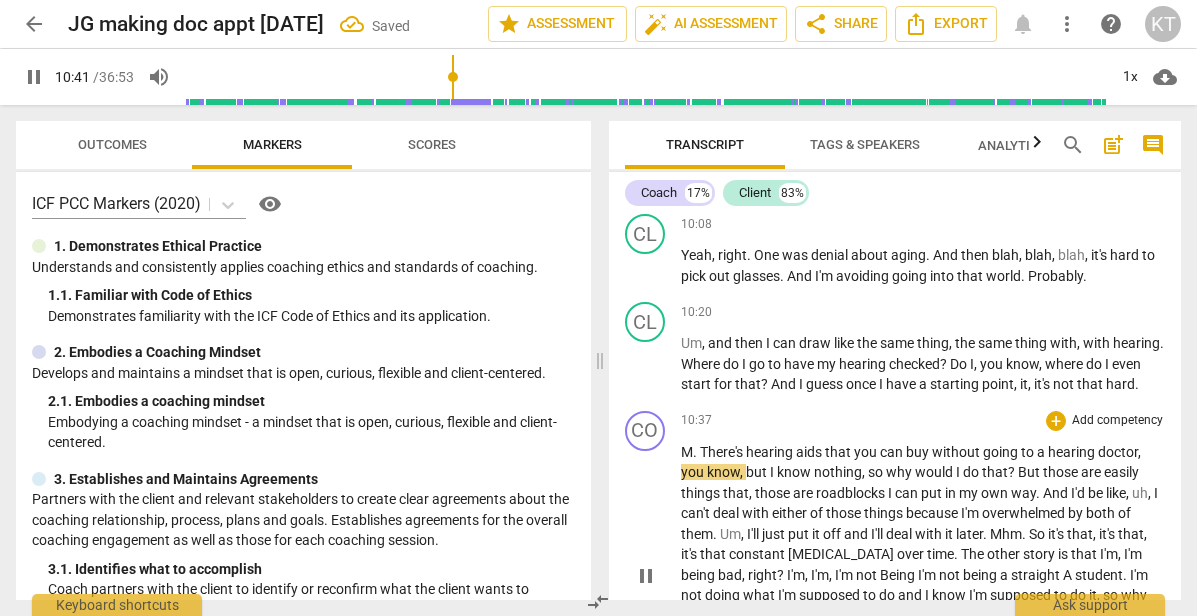 click on "M" at bounding box center [687, 452] 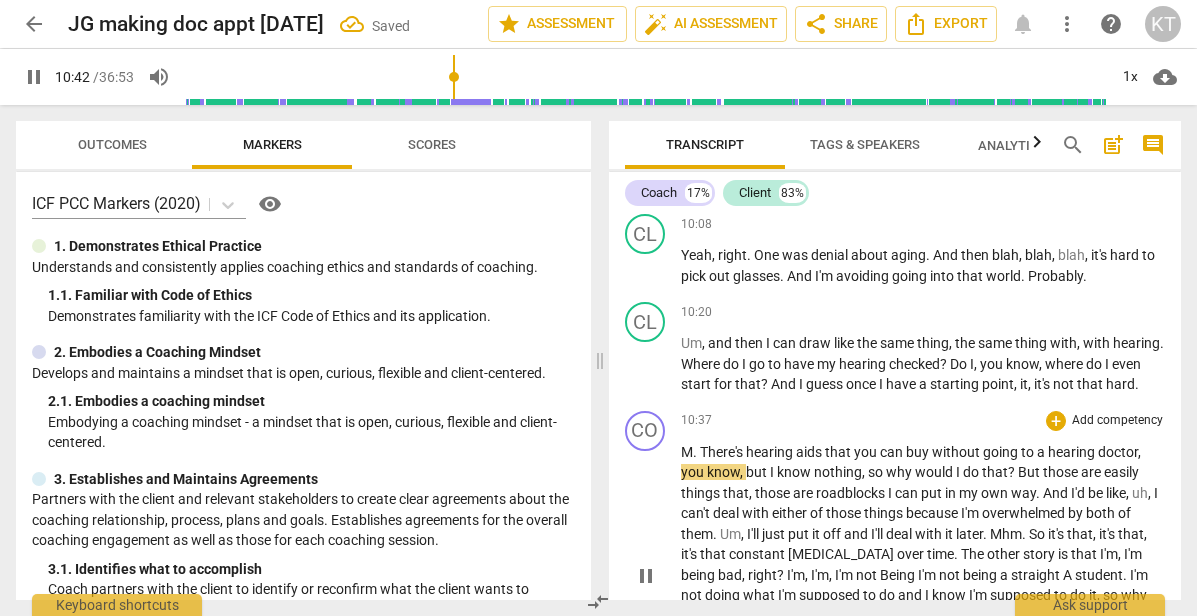 type on "643" 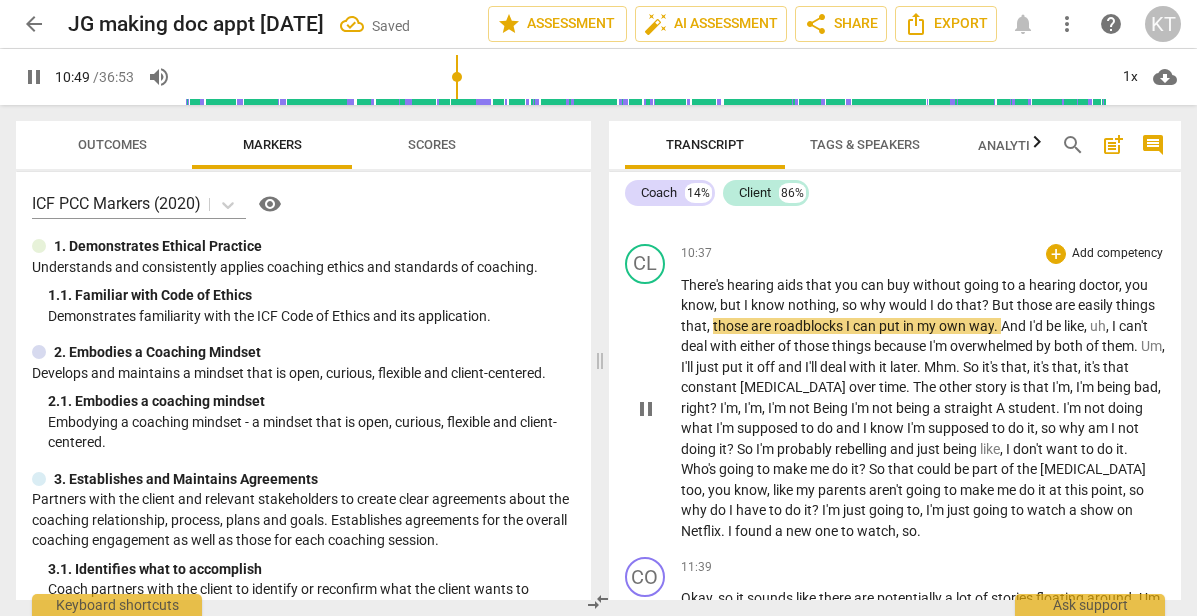 scroll, scrollTop: 3624, scrollLeft: 0, axis: vertical 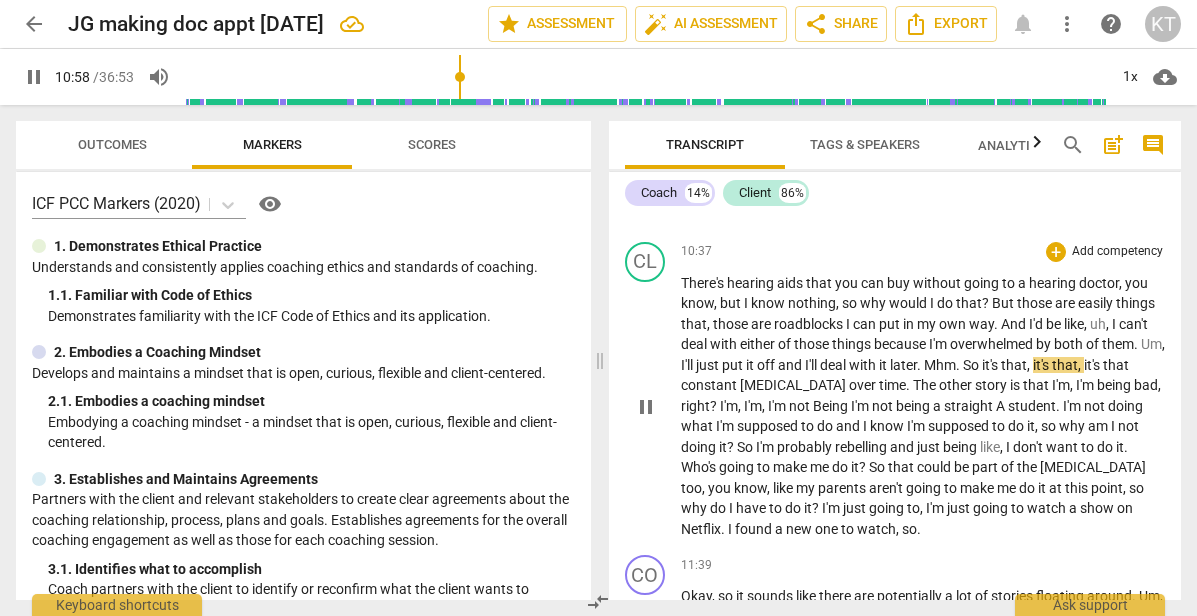 click on "." at bounding box center (920, 365) 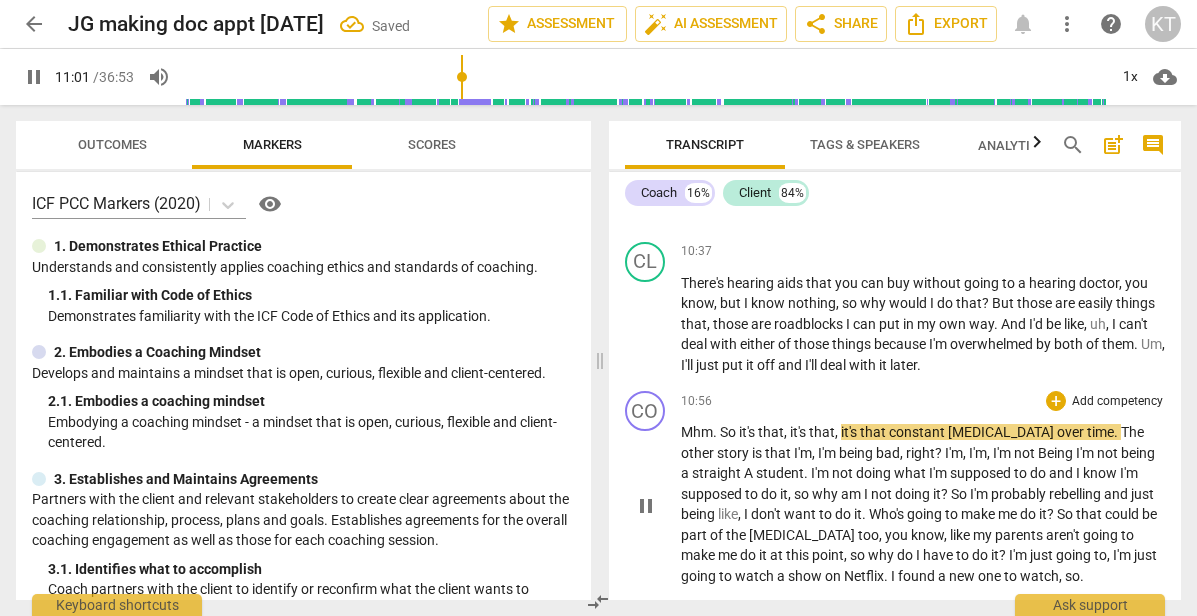 click on "So" at bounding box center (729, 432) 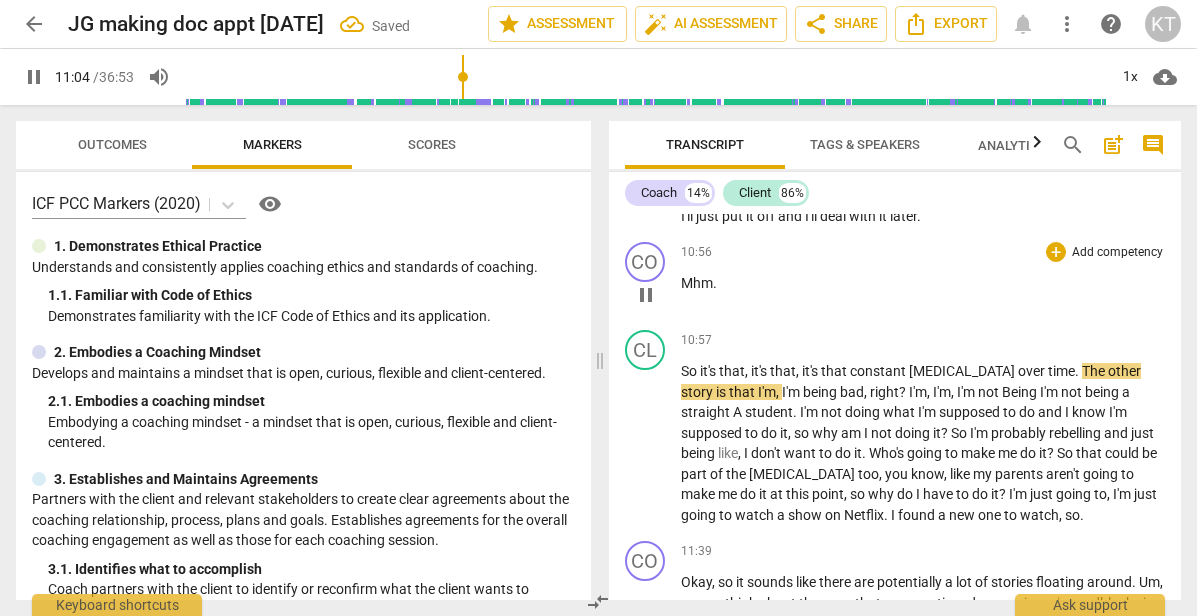 scroll, scrollTop: 3781, scrollLeft: 0, axis: vertical 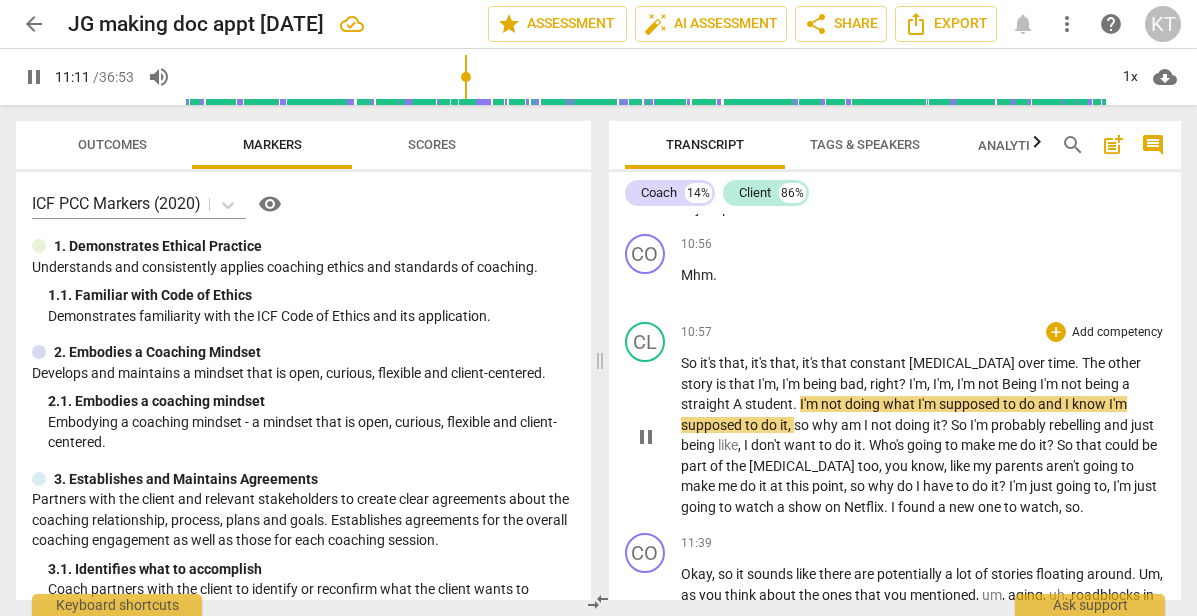 click on "Being" at bounding box center (1021, 384) 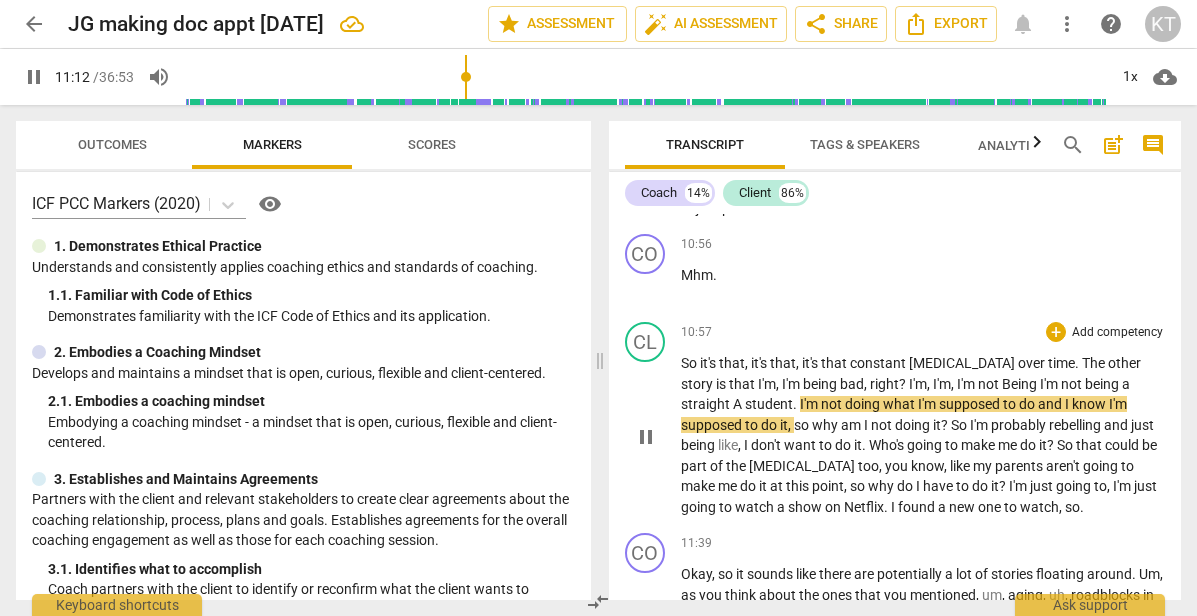 type on "673" 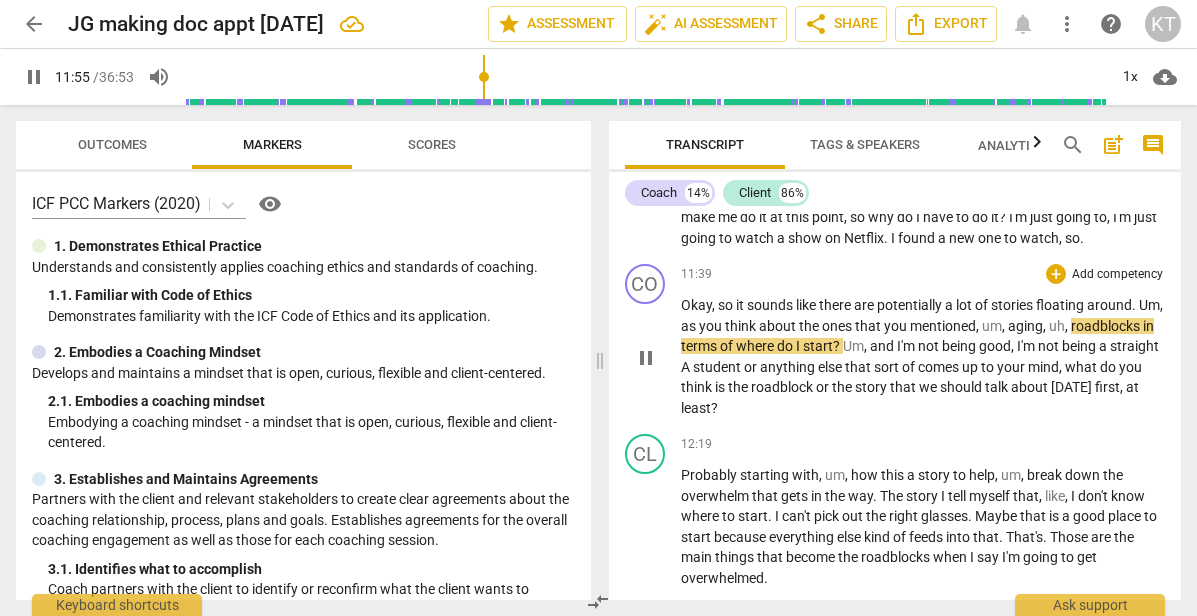 scroll, scrollTop: 4058, scrollLeft: 0, axis: vertical 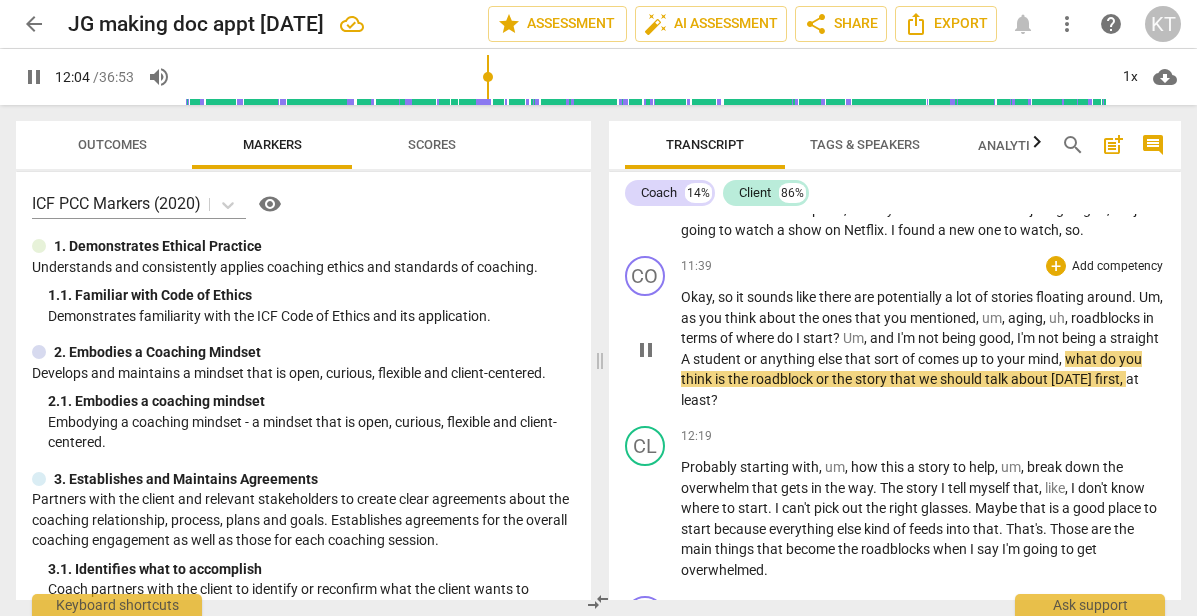 click on "student" at bounding box center [718, 359] 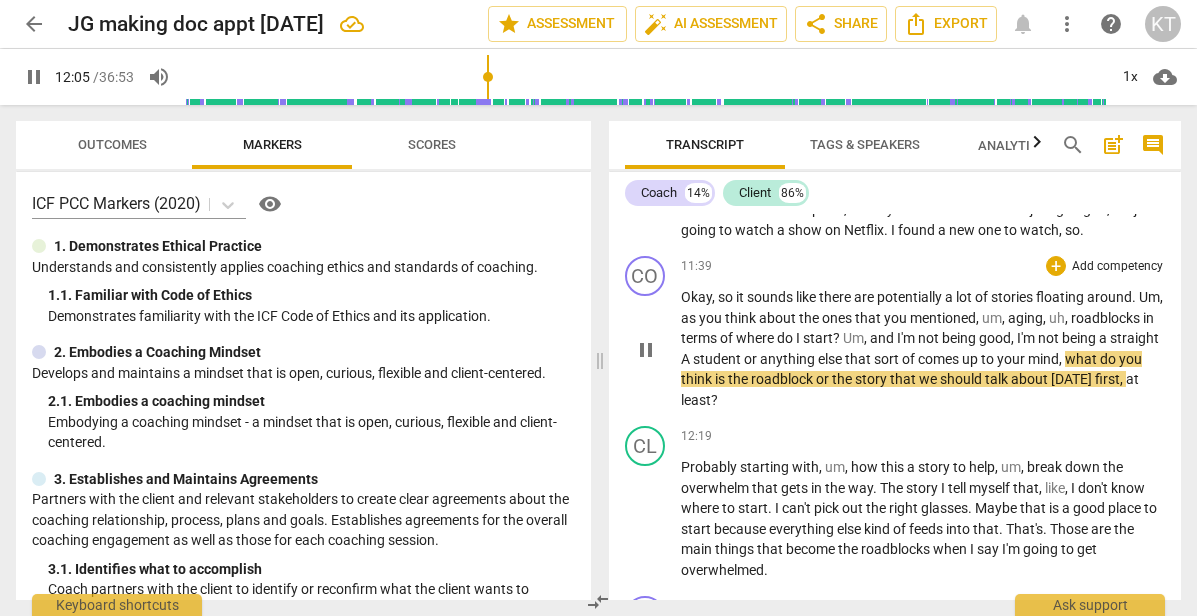 type on "726" 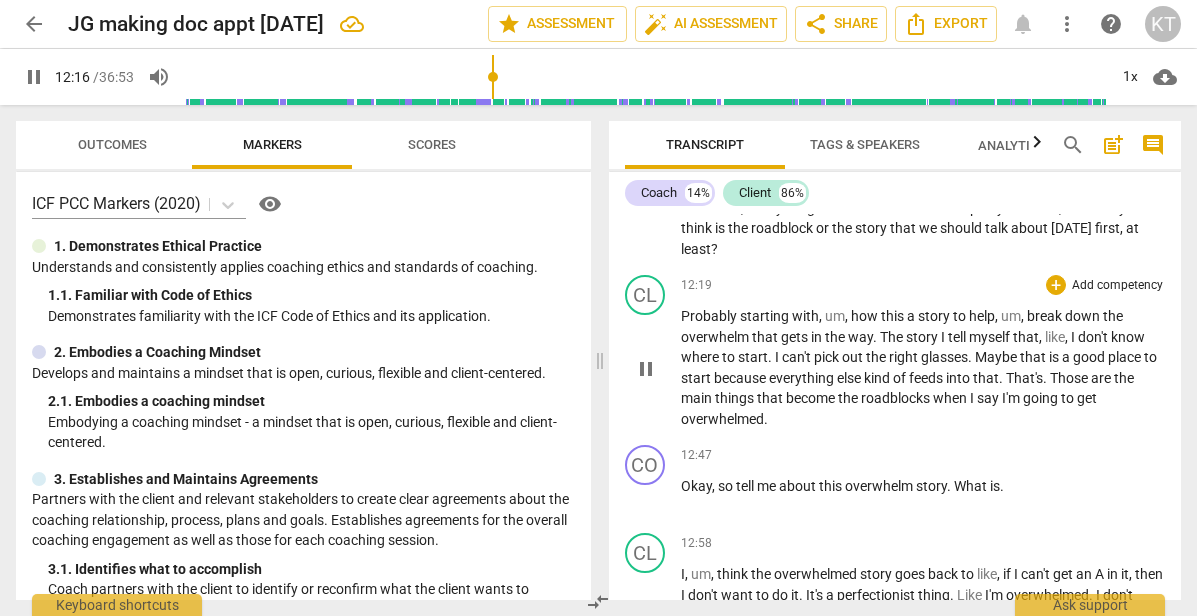 scroll, scrollTop: 4212, scrollLeft: 0, axis: vertical 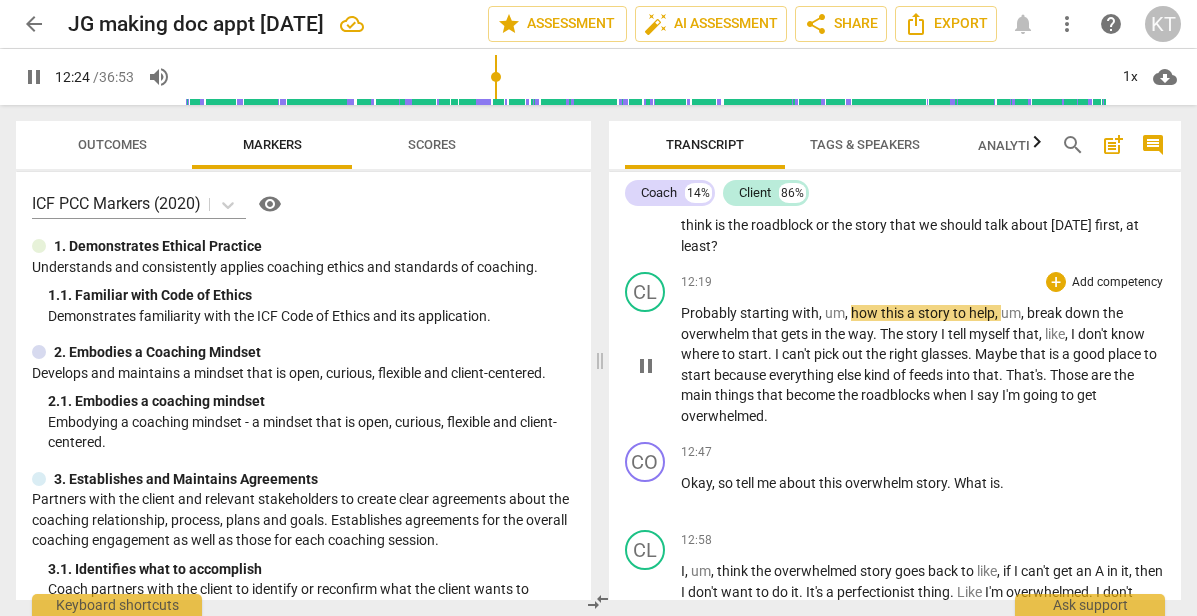 click on "pause" at bounding box center [646, 366] 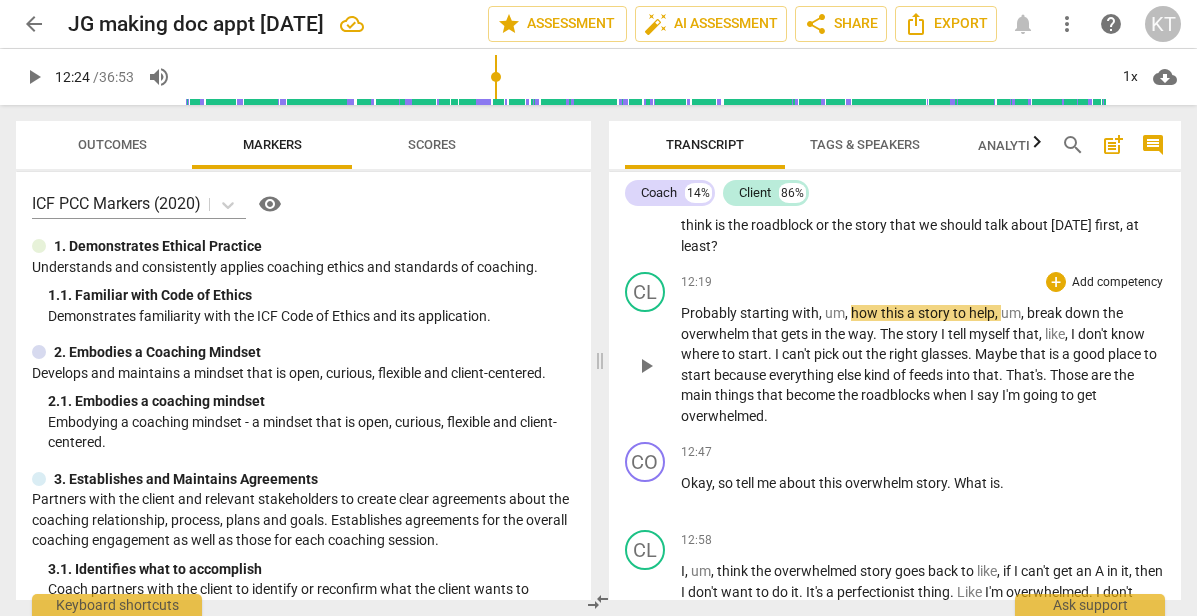 click on "play_arrow" at bounding box center [646, 366] 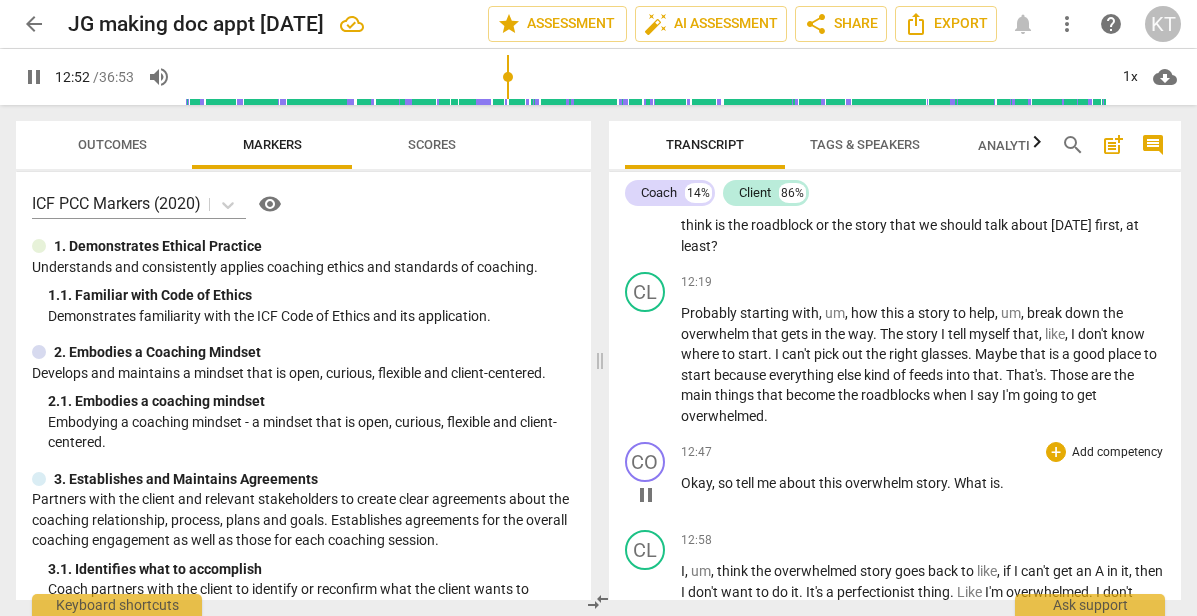 click on "is" at bounding box center (995, 483) 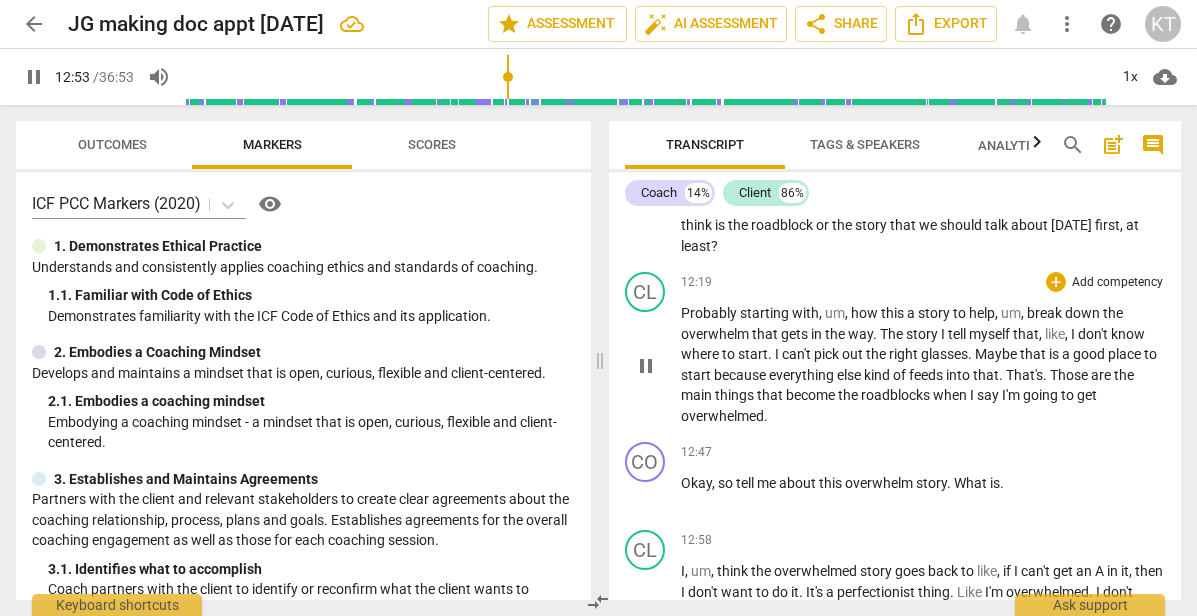 type on "773" 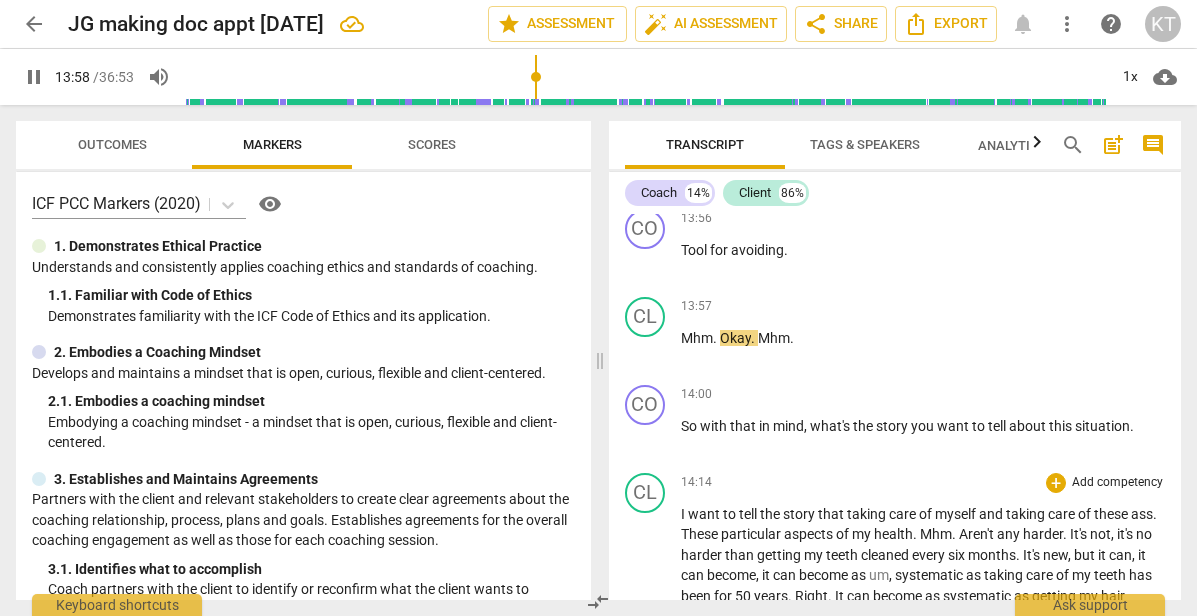 scroll, scrollTop: 4958, scrollLeft: 0, axis: vertical 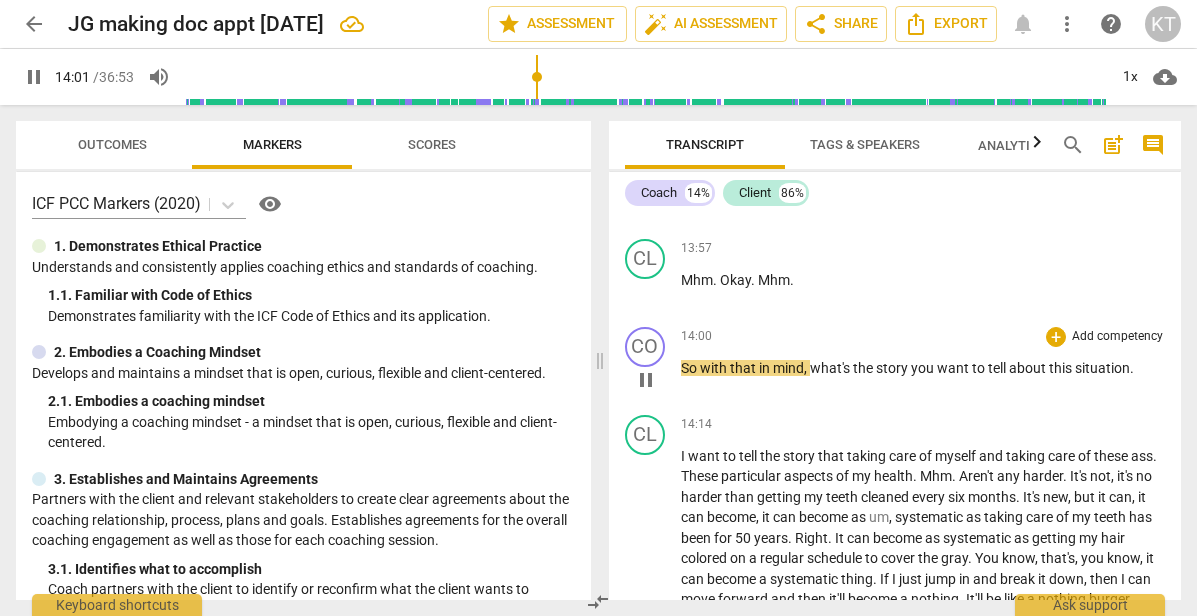click on "pause" at bounding box center [646, 380] 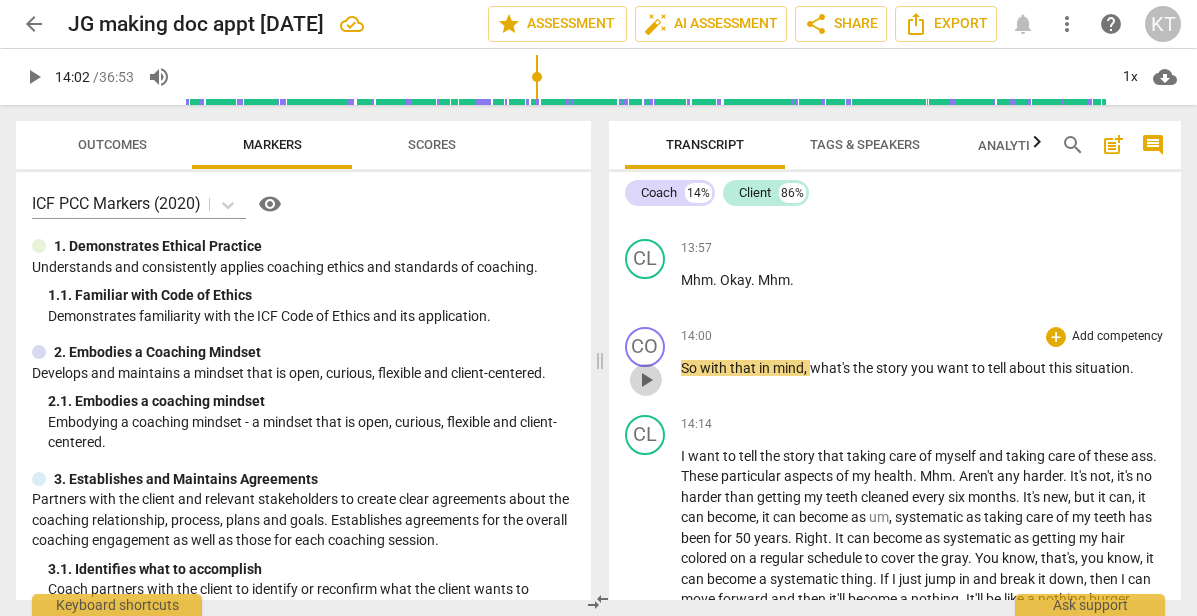 click on "play_arrow" at bounding box center (646, 380) 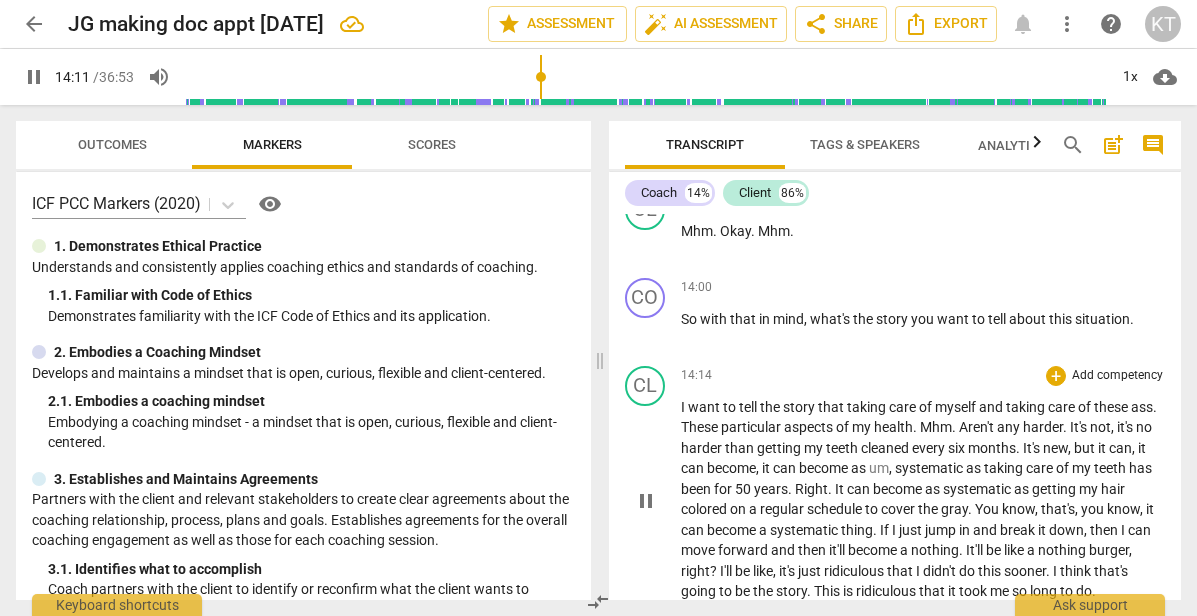 scroll, scrollTop: 5005, scrollLeft: 0, axis: vertical 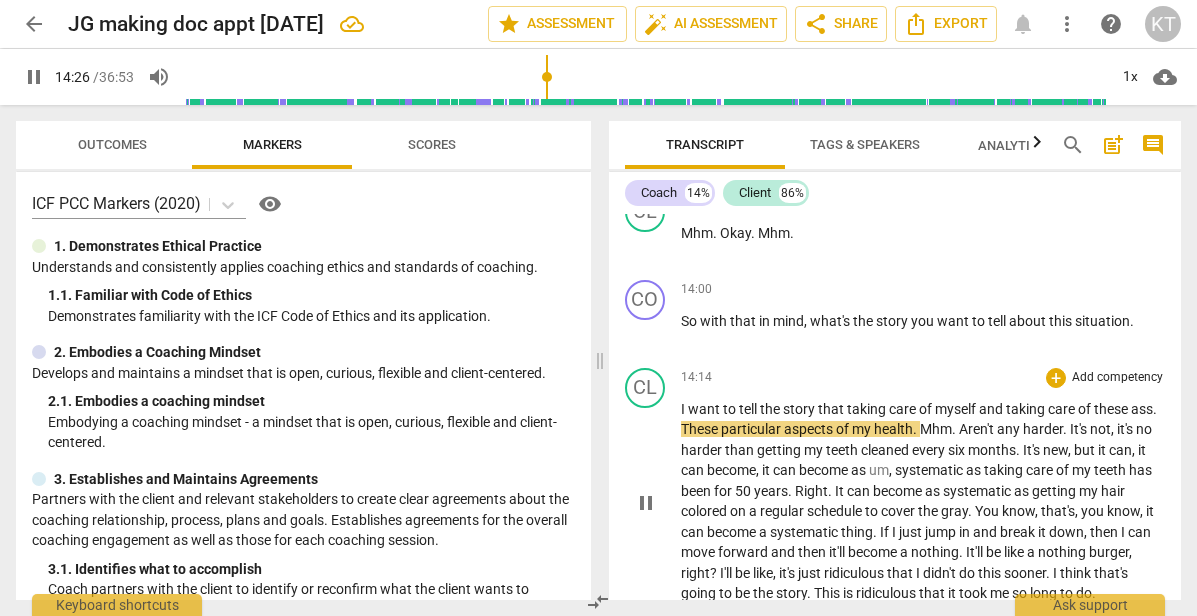 click on "." at bounding box center [1155, 409] 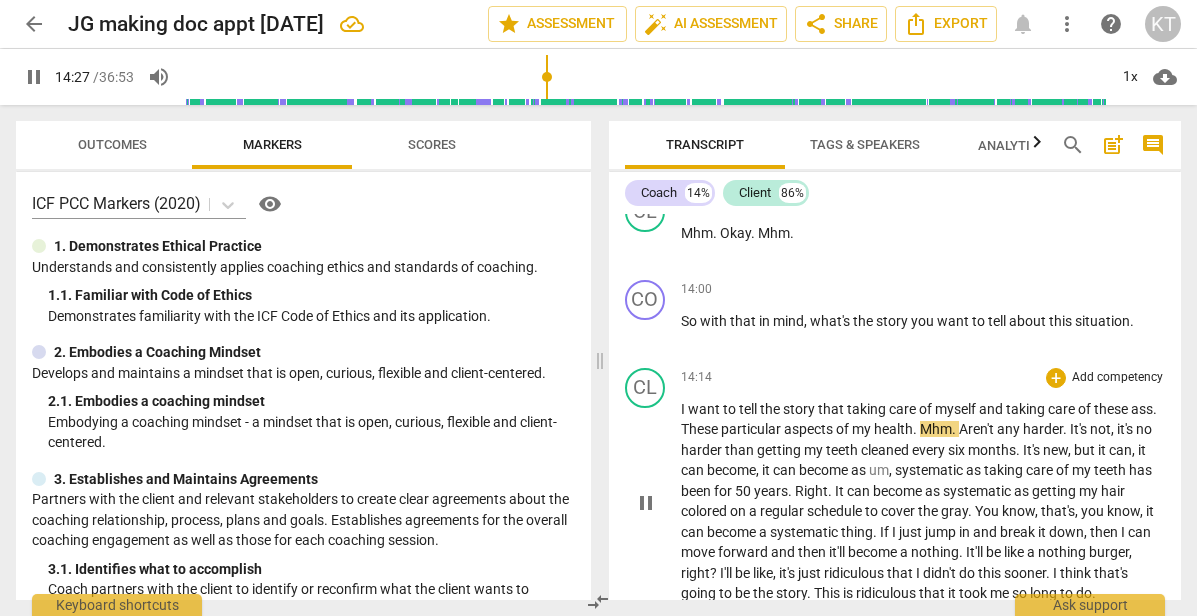 type on "867" 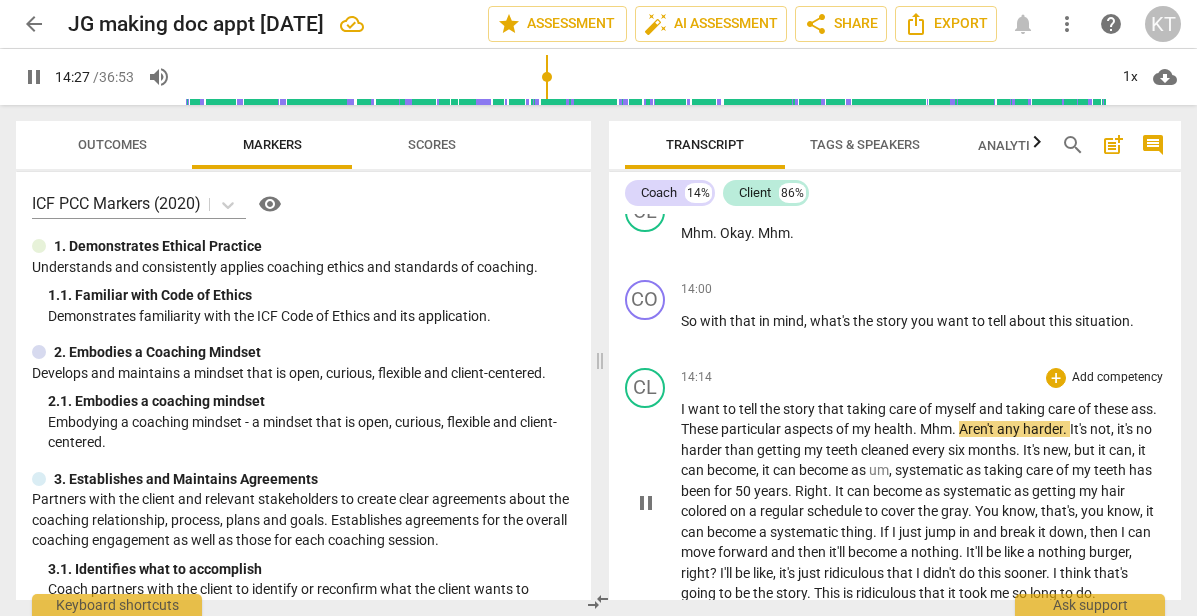 type 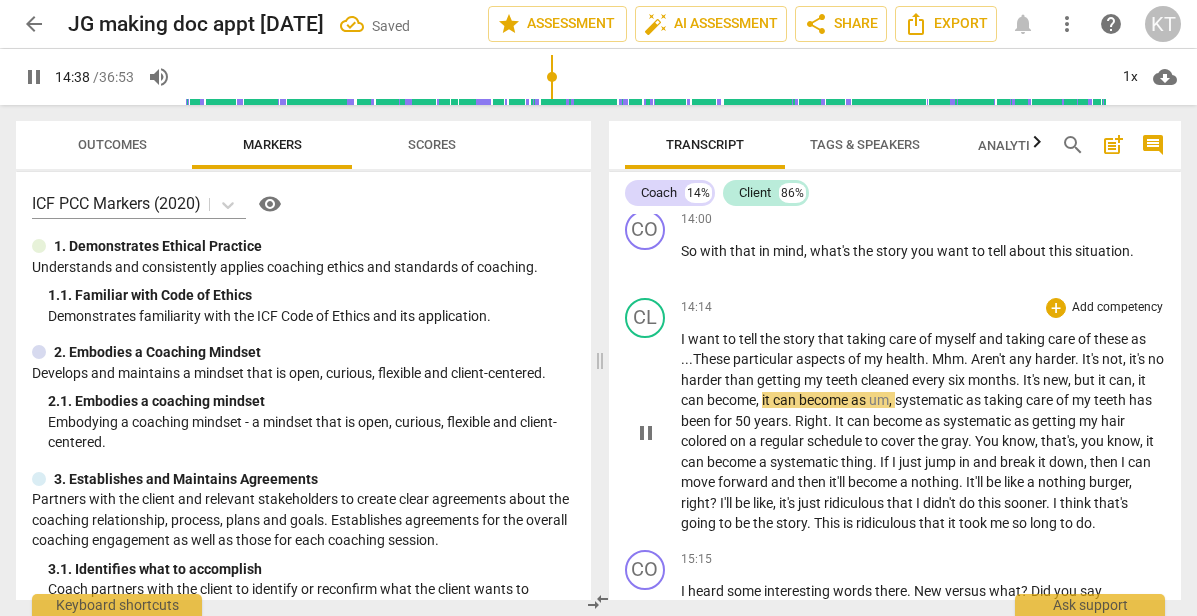 scroll, scrollTop: 5083, scrollLeft: 0, axis: vertical 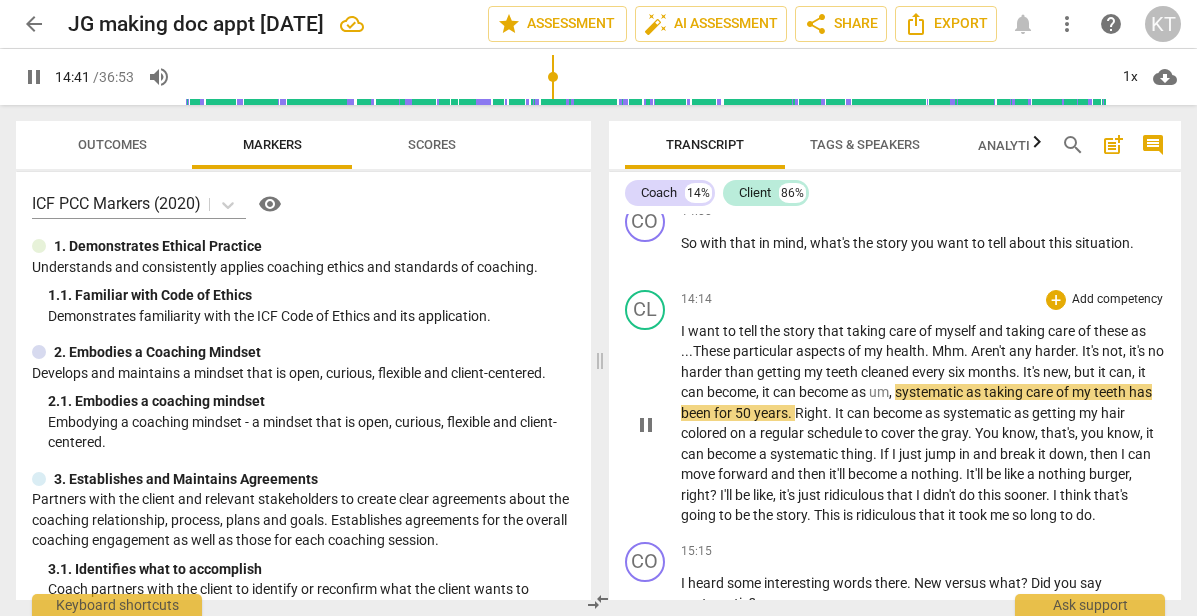 click on "pause" at bounding box center [646, 425] 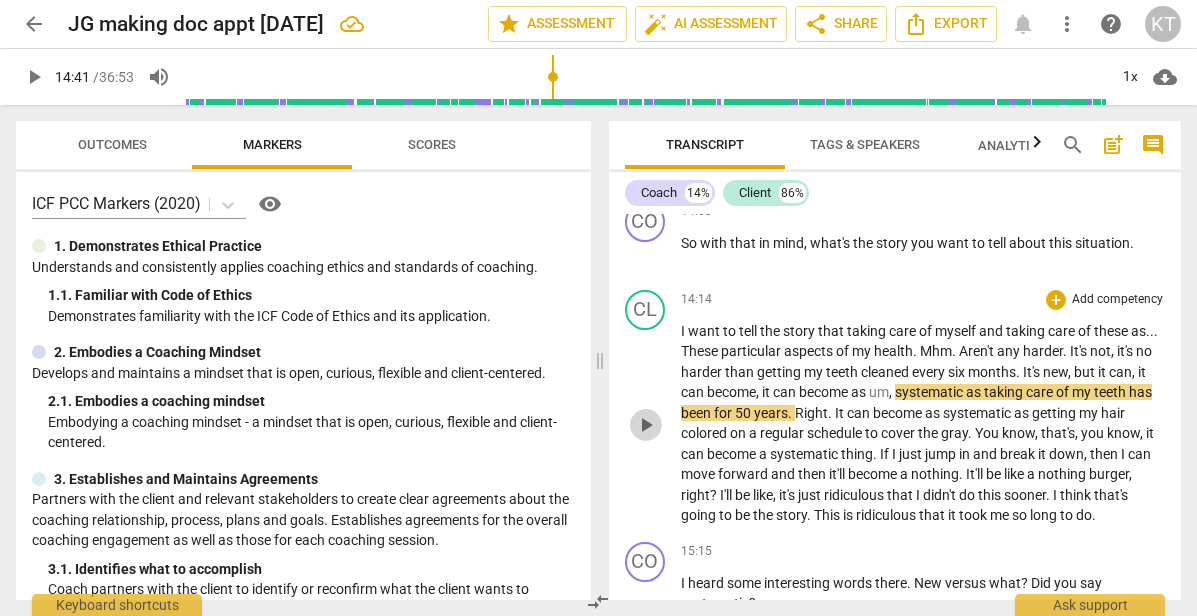 click on "play_arrow" at bounding box center (646, 425) 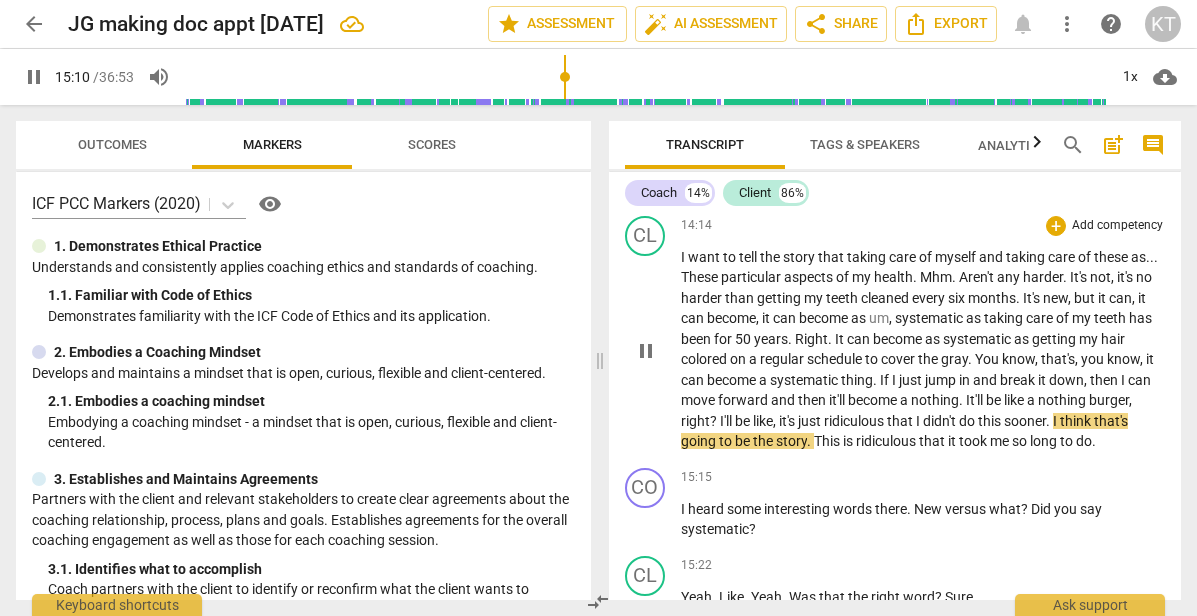 scroll, scrollTop: 5161, scrollLeft: 0, axis: vertical 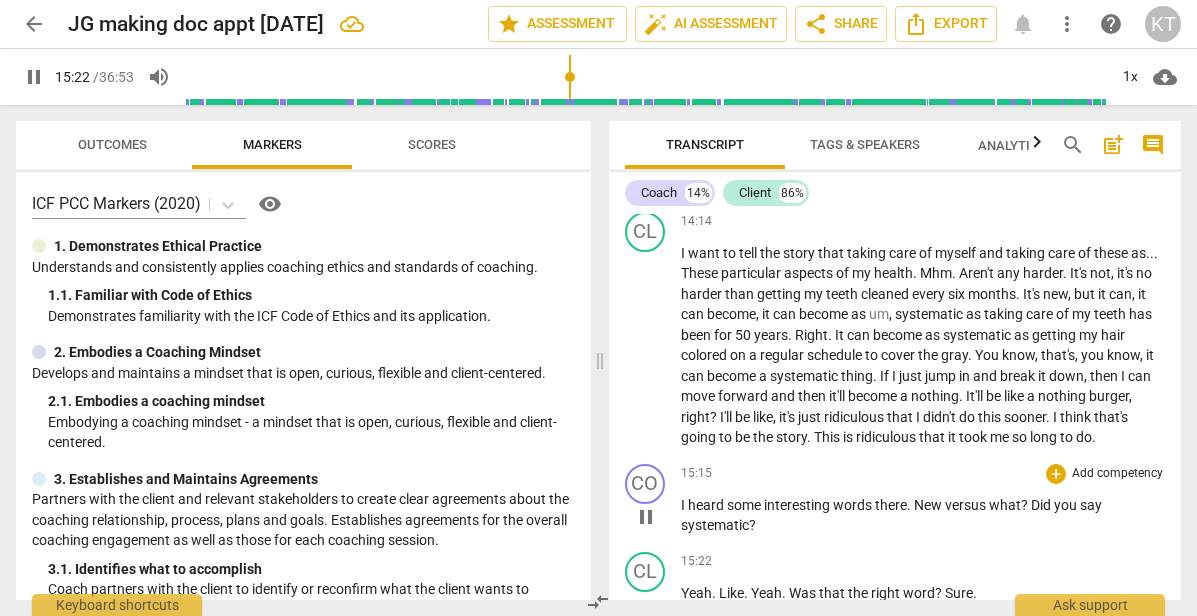 click on "what" at bounding box center (1005, 505) 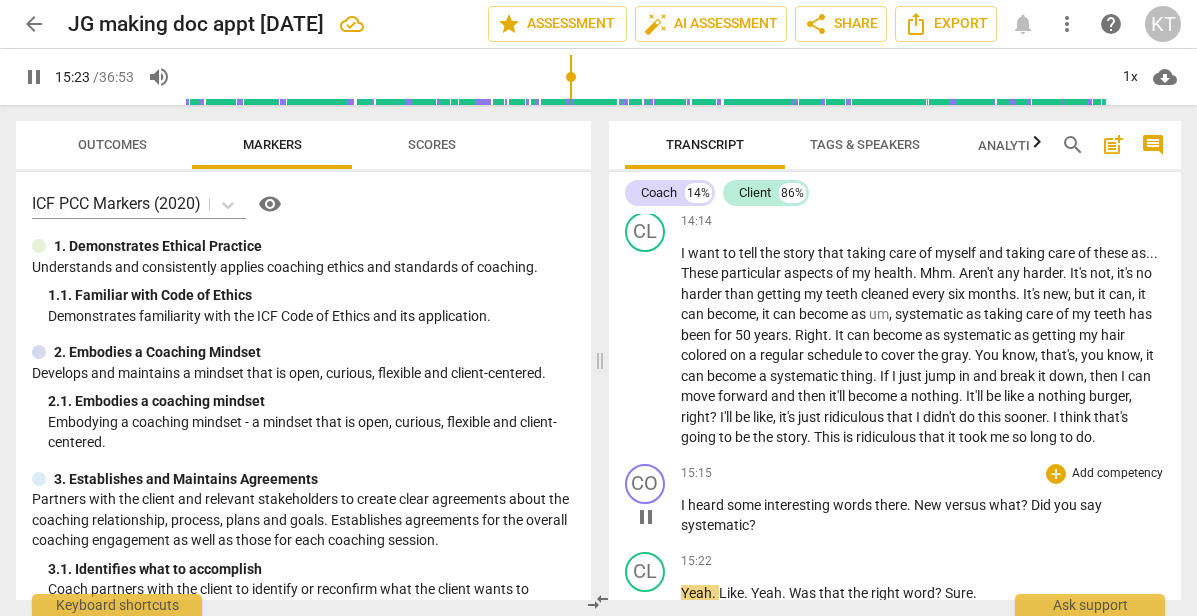 type on "923" 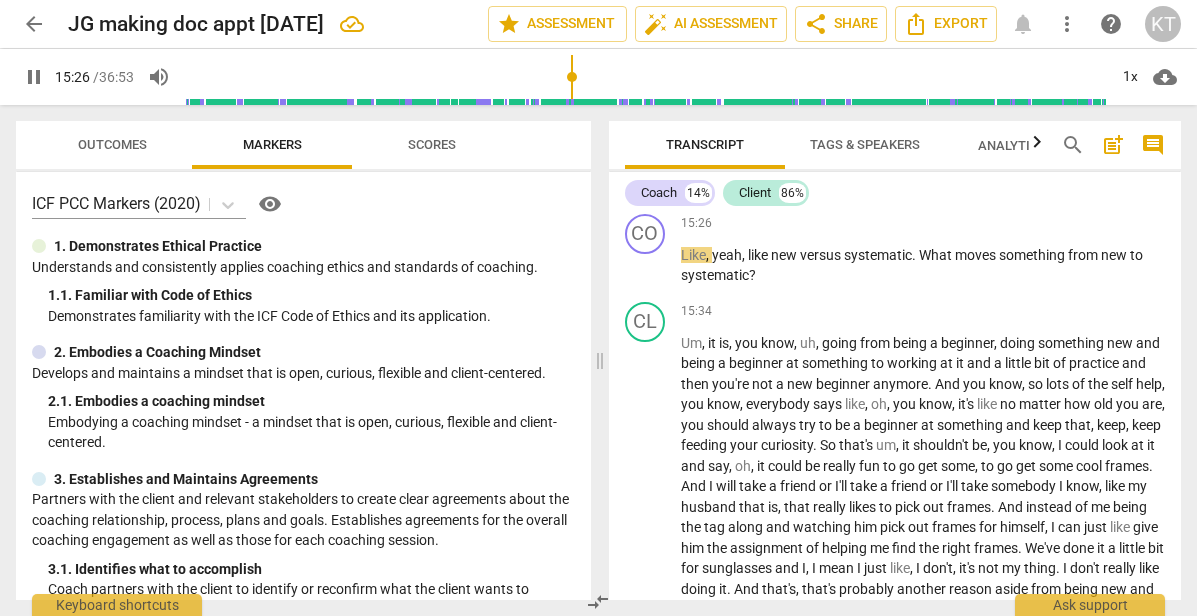 scroll, scrollTop: 5226, scrollLeft: 0, axis: vertical 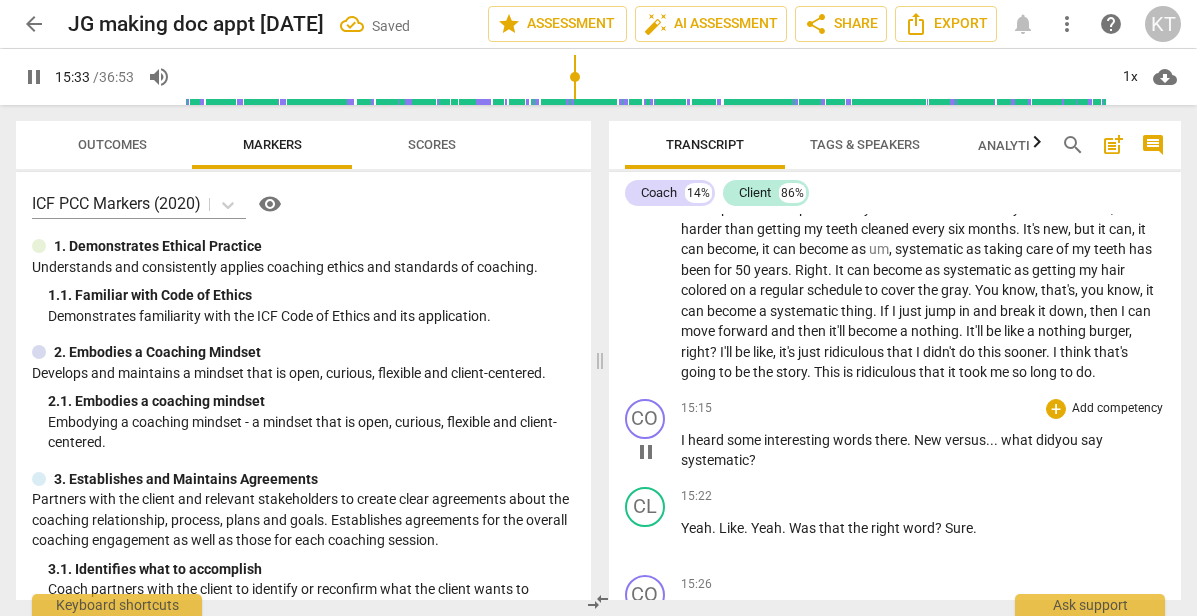 click on "say" at bounding box center [1092, 440] 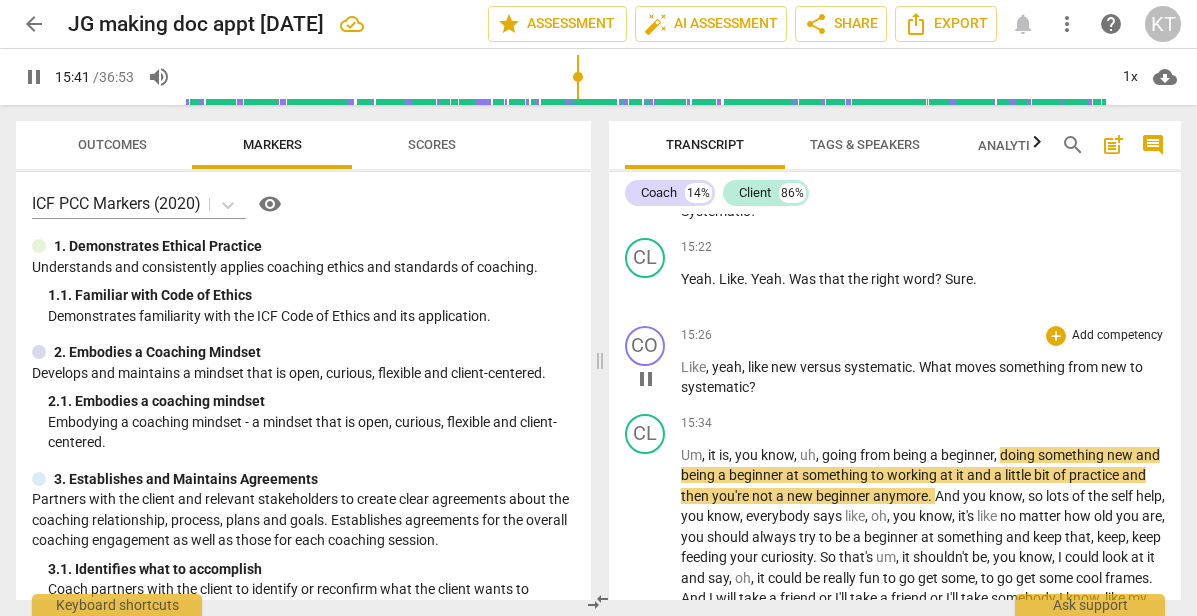 scroll, scrollTop: 5471, scrollLeft: 0, axis: vertical 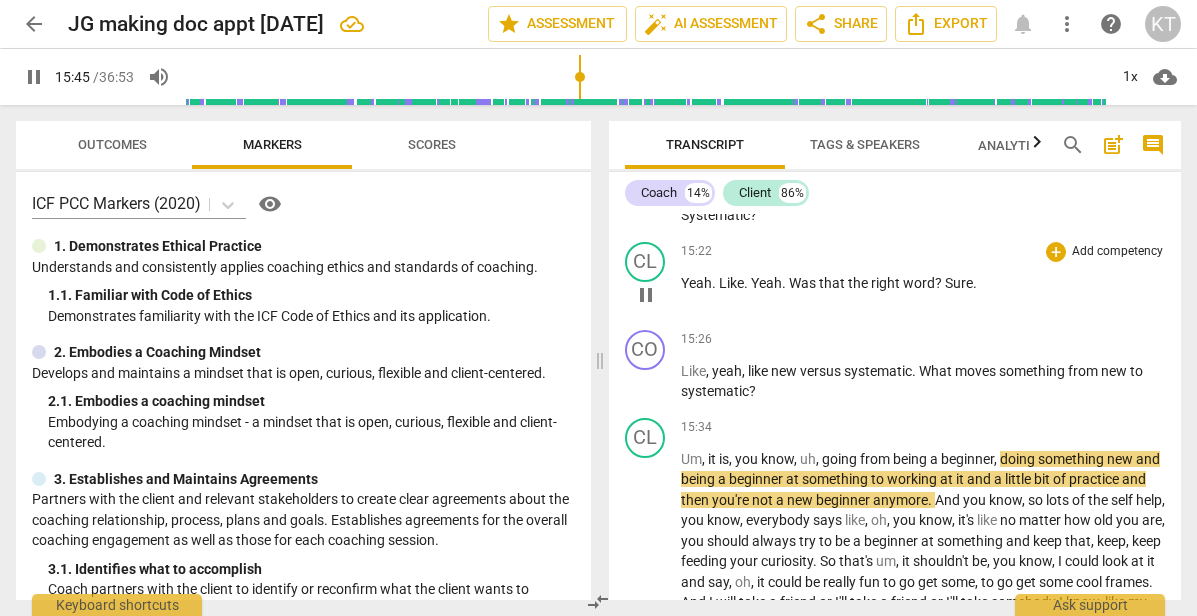 click on "pause" at bounding box center (646, 295) 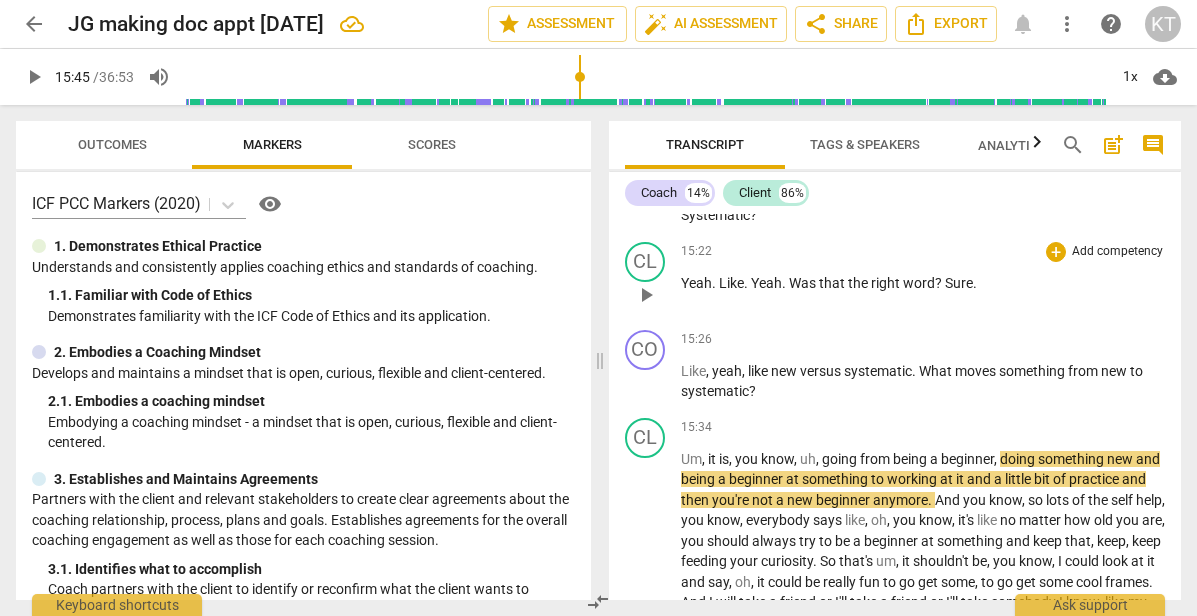 click on "play_arrow" at bounding box center [646, 295] 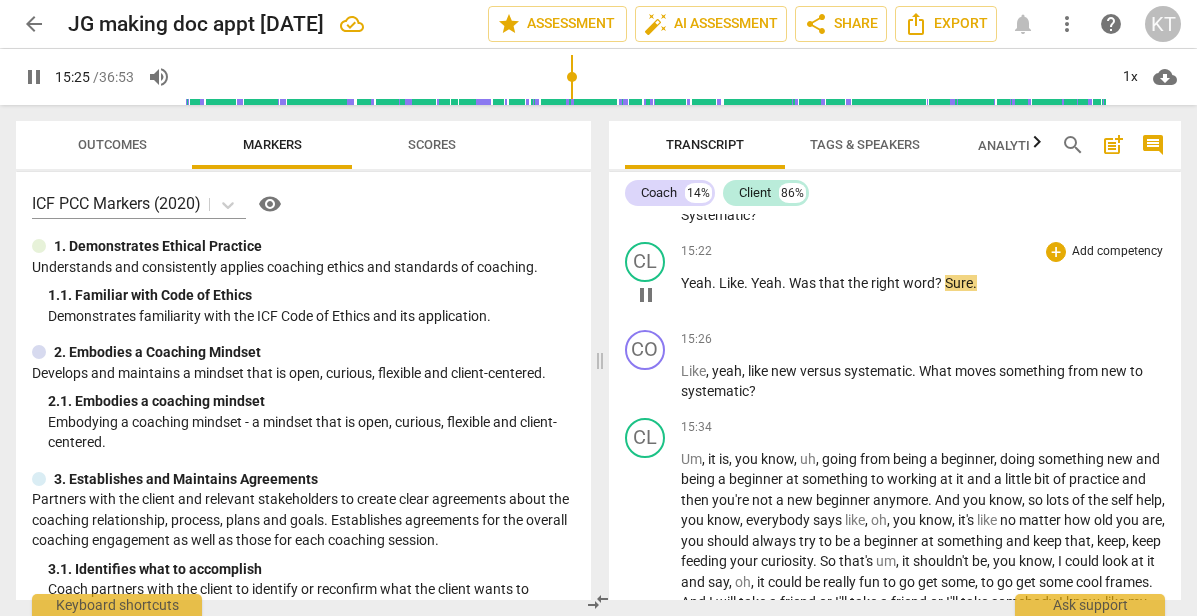 click on "Sure" at bounding box center (959, 283) 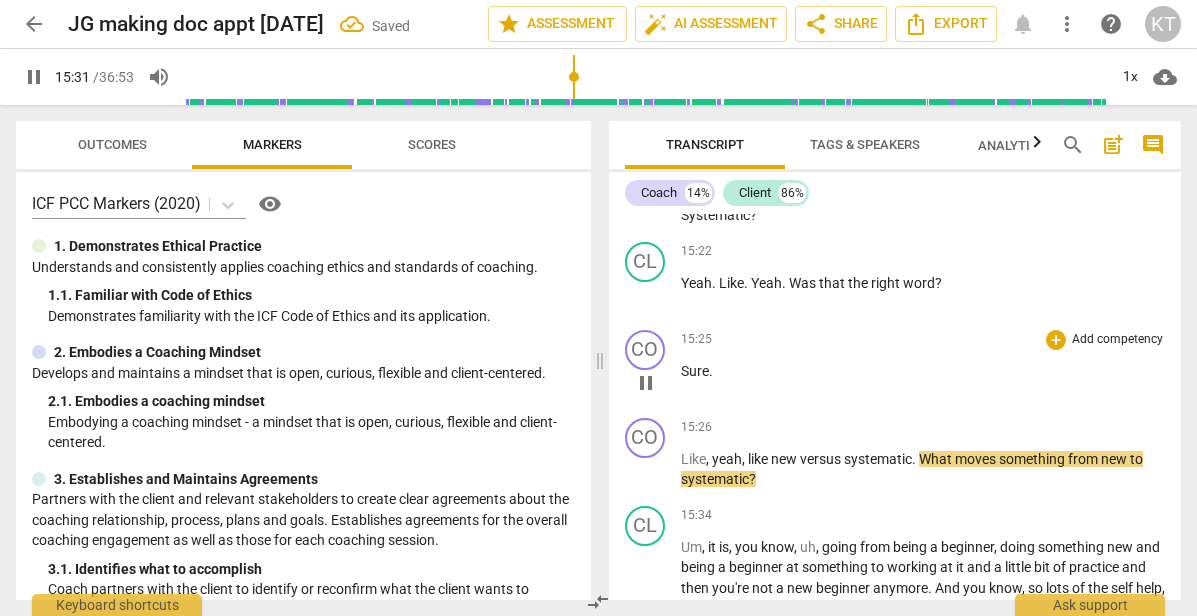 click on "pause" at bounding box center (646, 383) 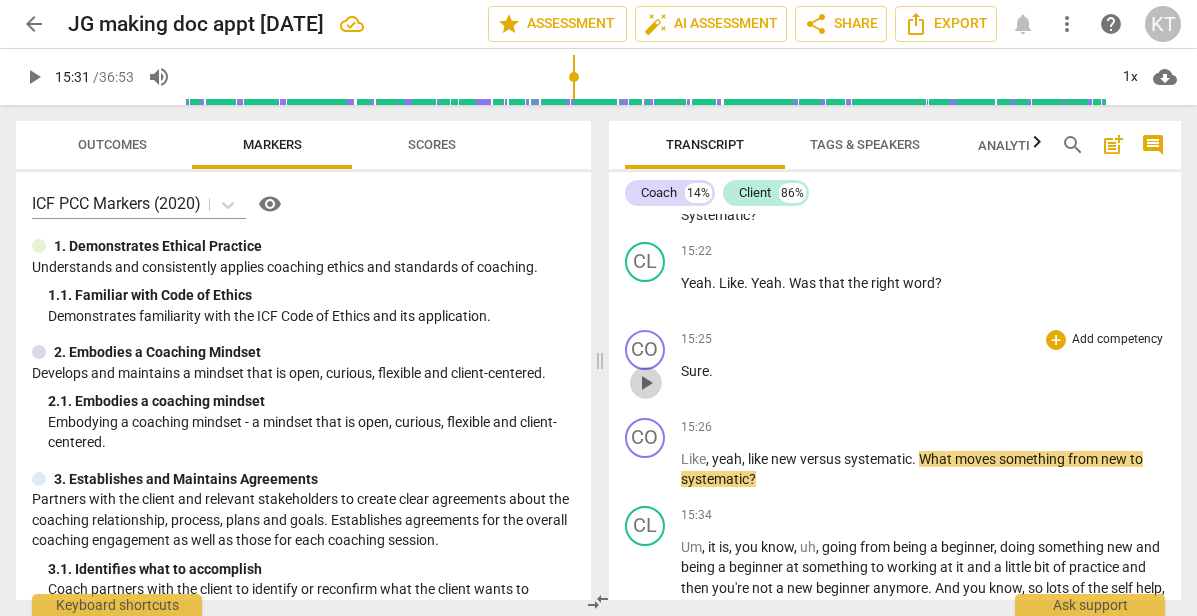 click on "play_arrow" at bounding box center (646, 383) 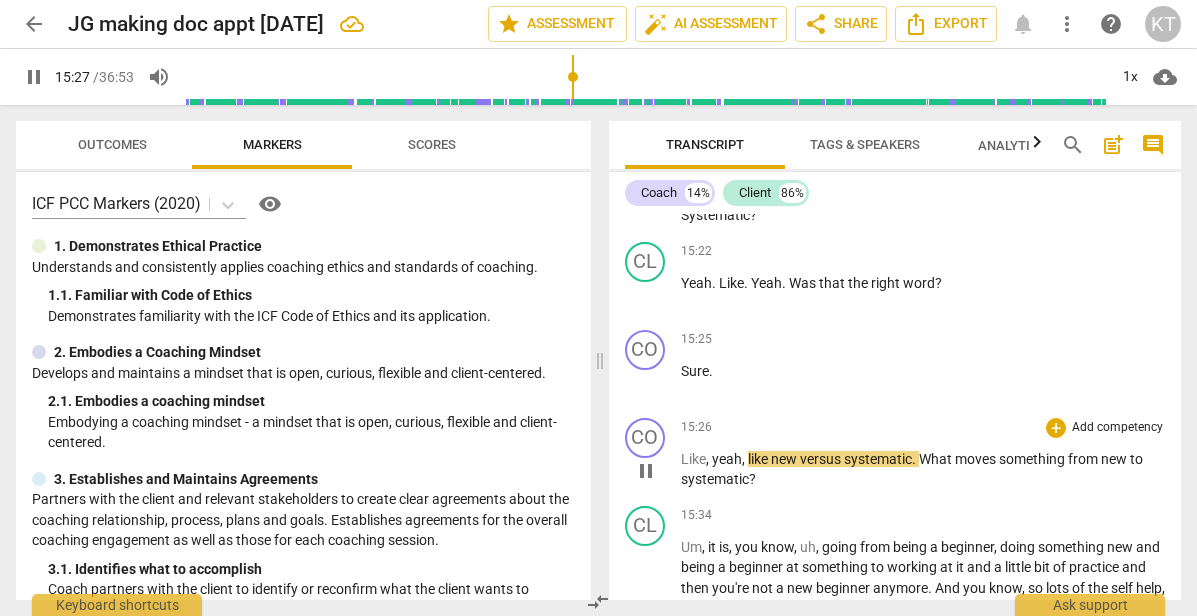 click on "like" at bounding box center (759, 459) 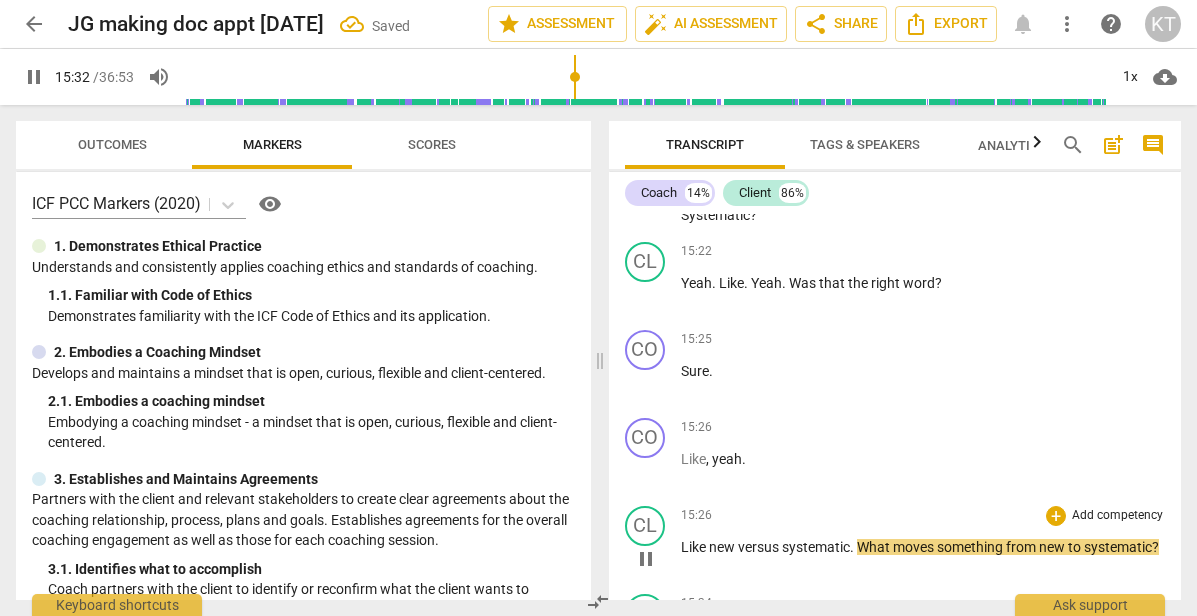 click on "pause" at bounding box center [646, 559] 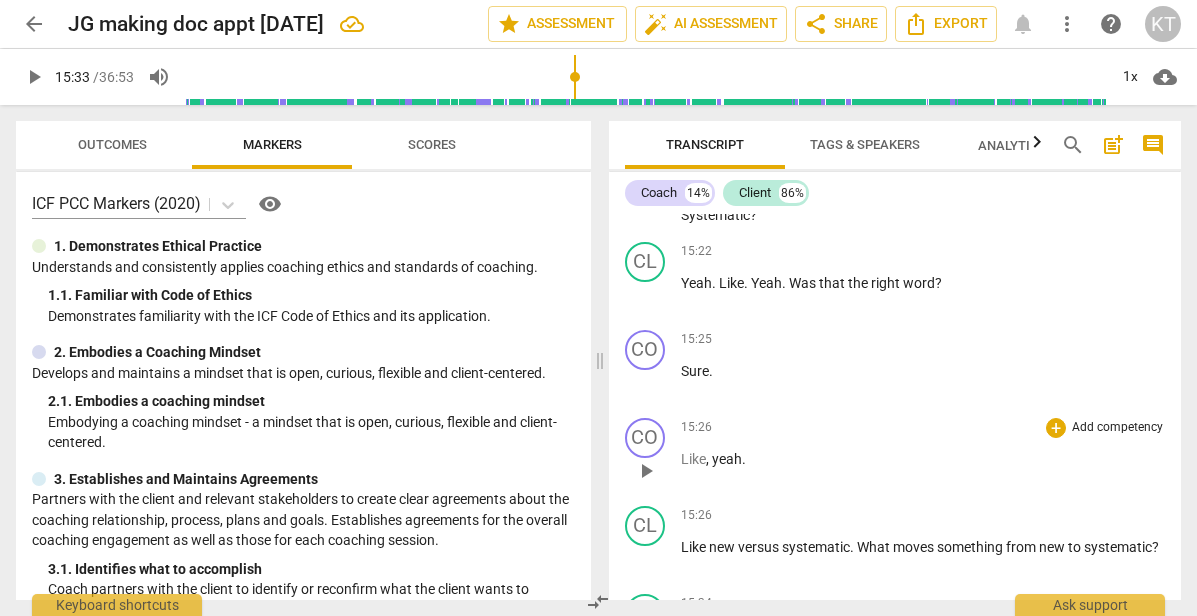click on "play_arrow" at bounding box center (646, 471) 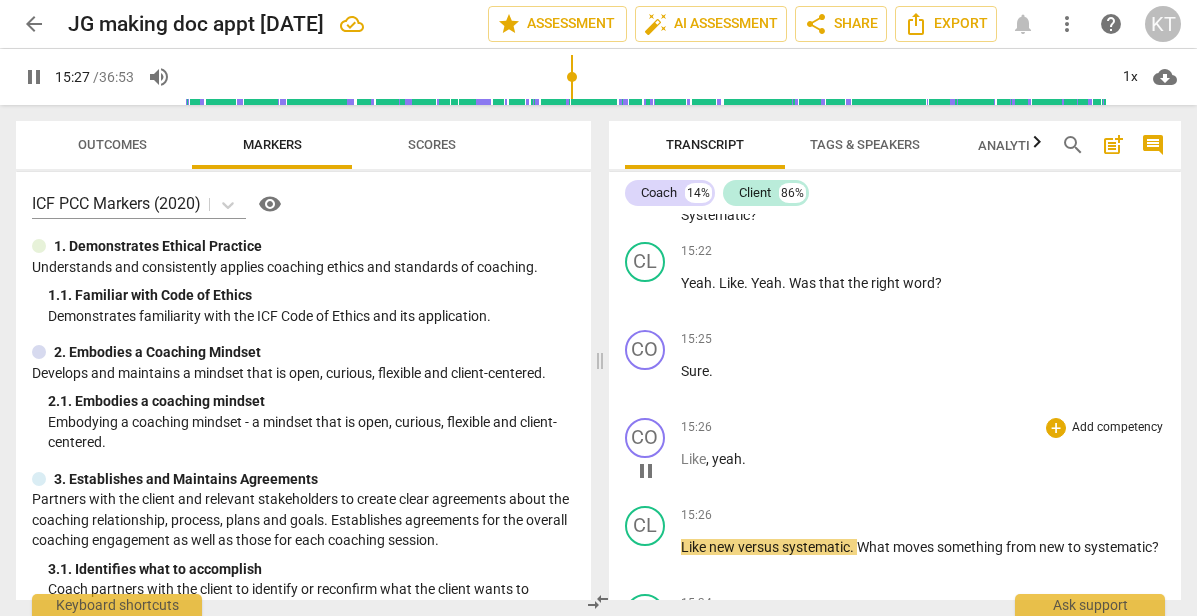 click on "Like ,   yeah ." at bounding box center (923, 459) 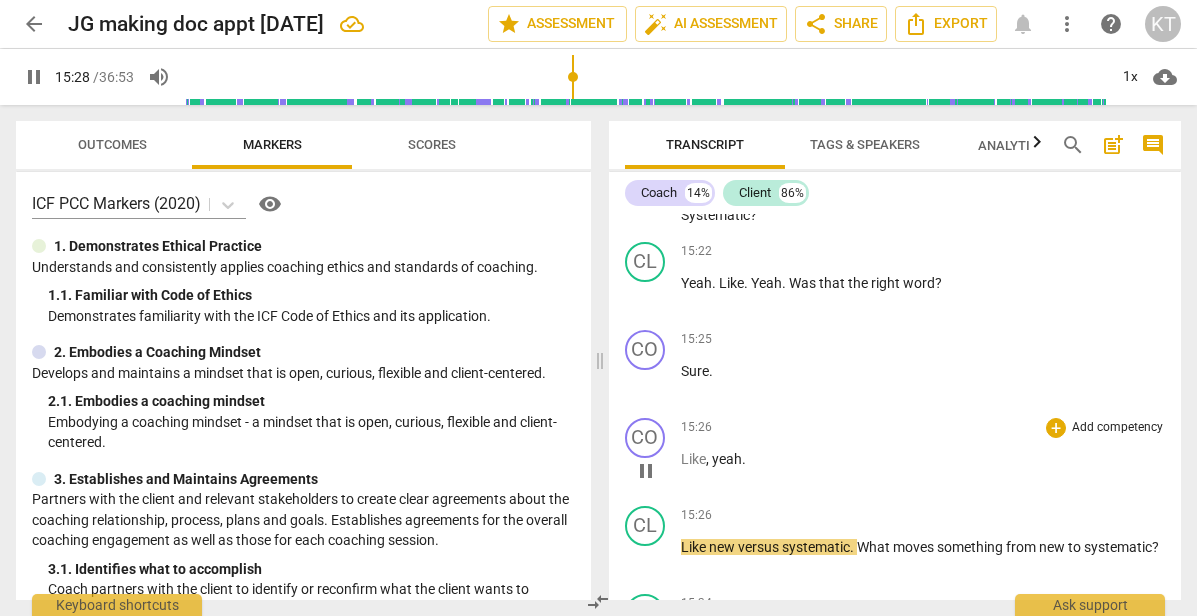 click on "pause" at bounding box center [646, 471] 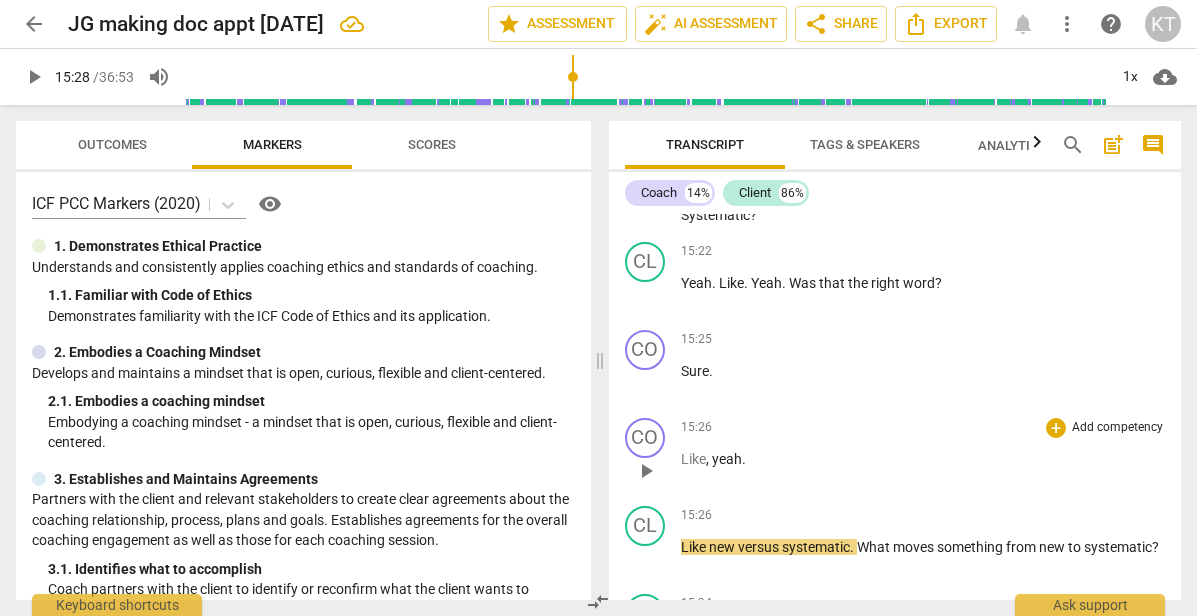 click on "Like ,   yeah ." at bounding box center (923, 459) 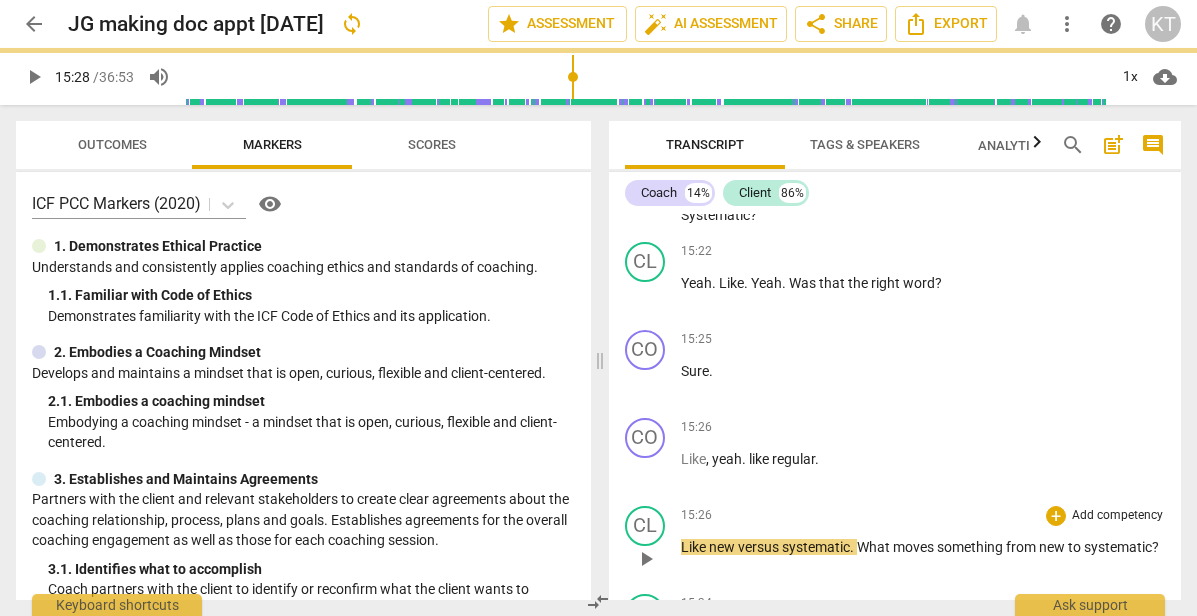 click on "new" at bounding box center (723, 547) 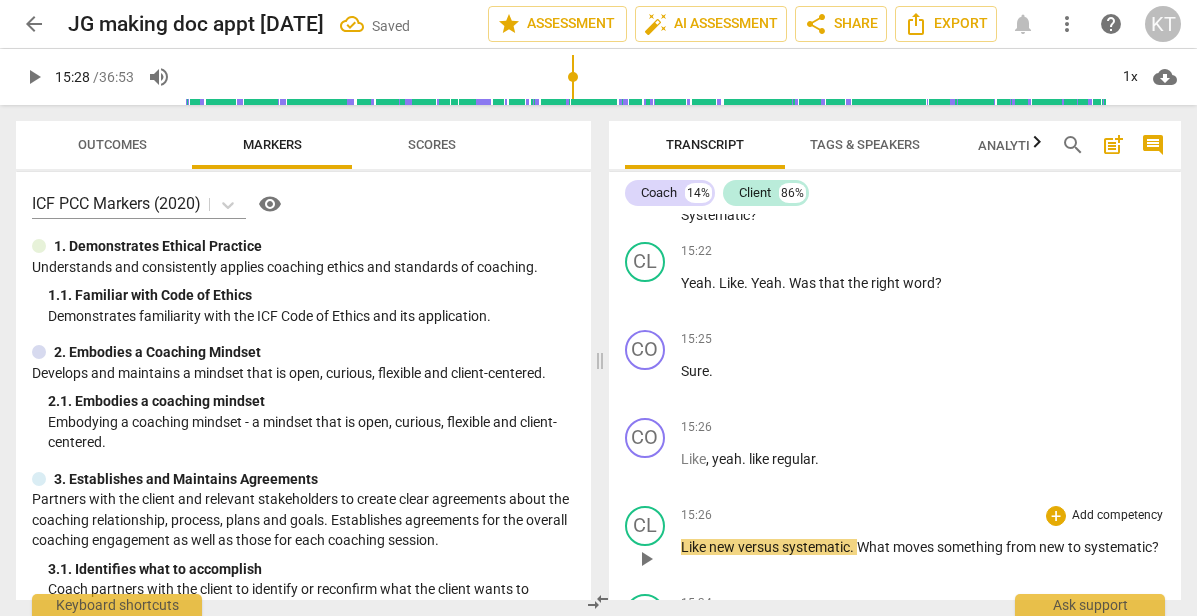 type 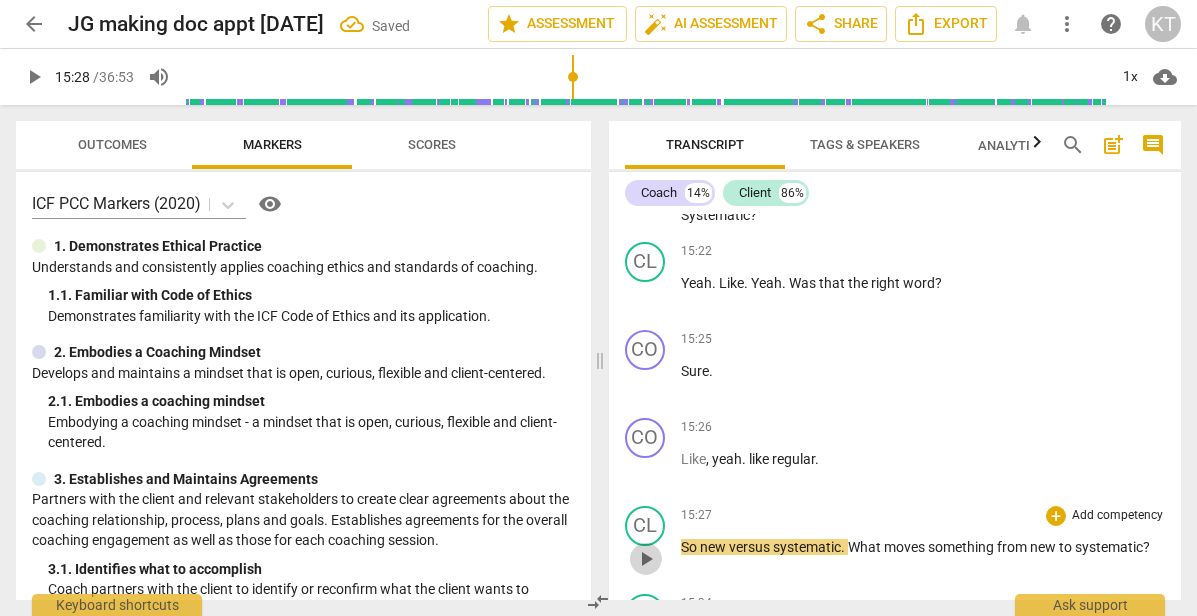 click on "play_arrow" at bounding box center [646, 559] 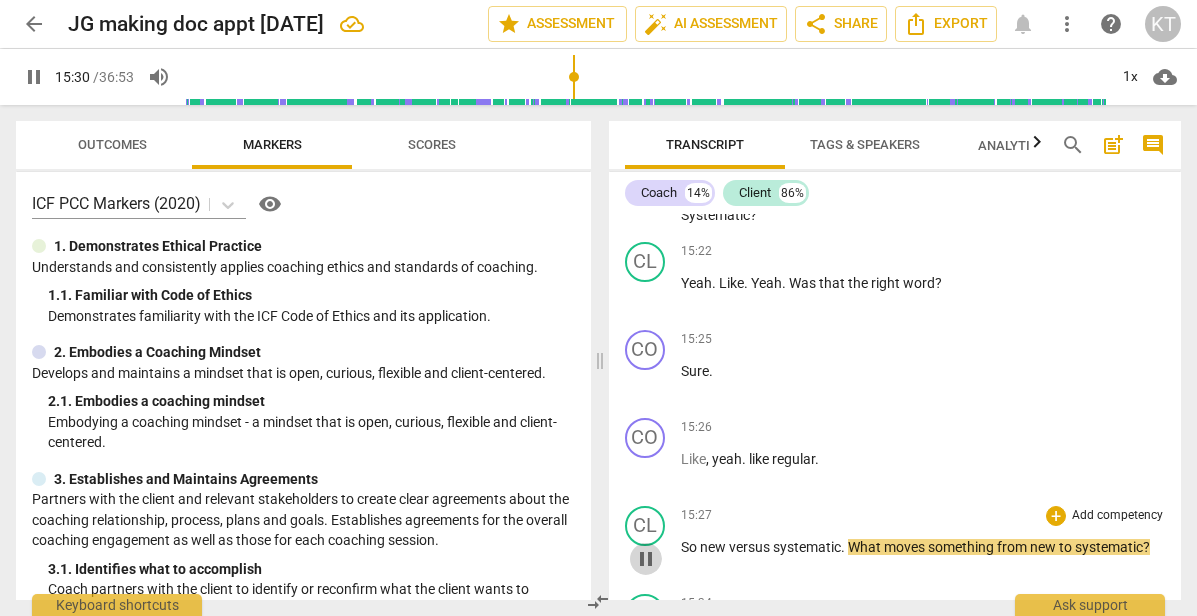click on "pause" at bounding box center (646, 559) 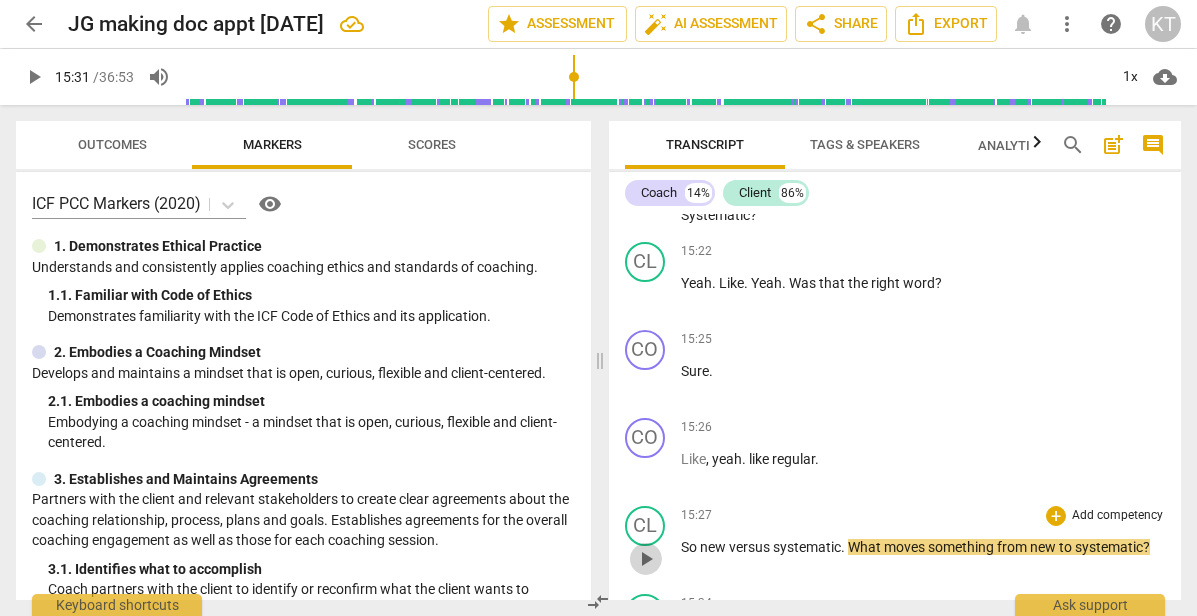 click on "play_arrow" at bounding box center (646, 559) 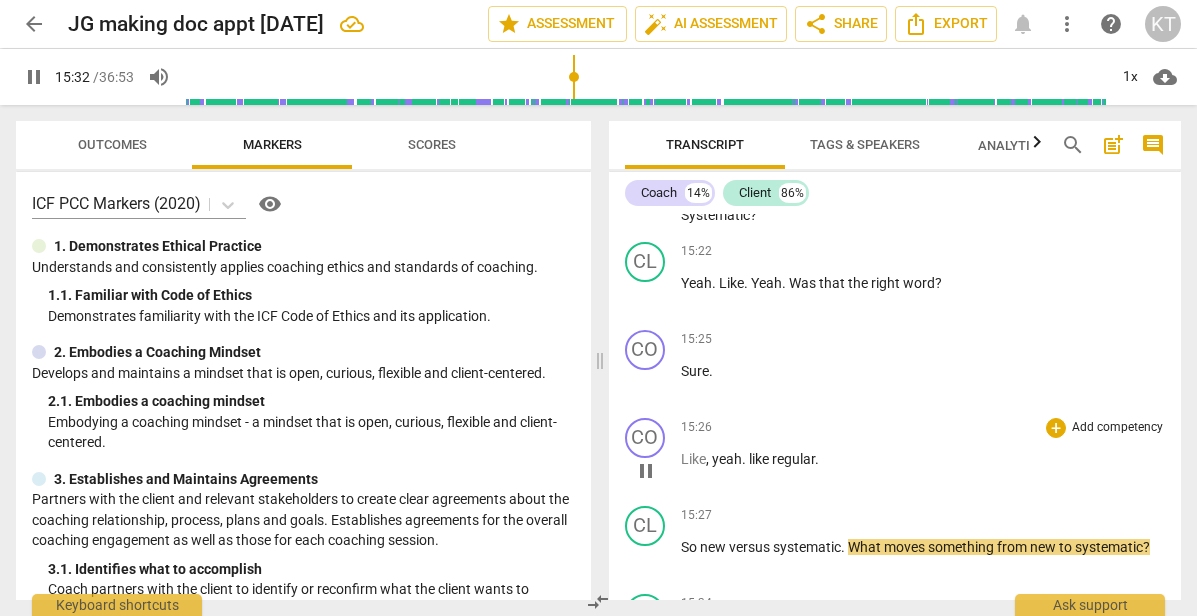click on "pause" at bounding box center (646, 471) 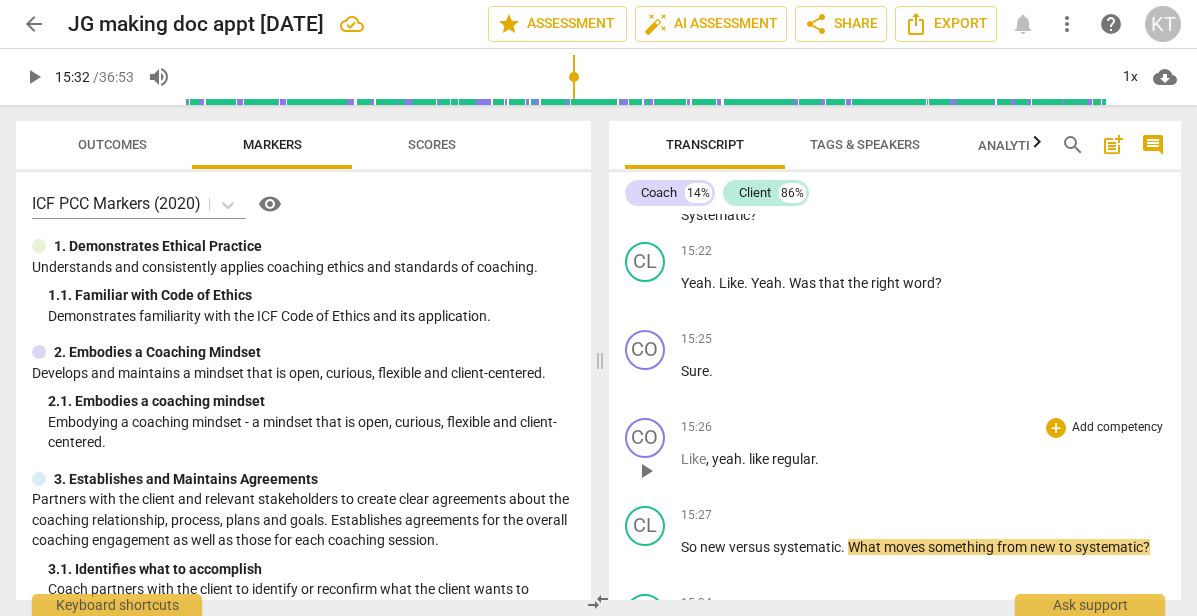click on "play_arrow" at bounding box center [646, 471] 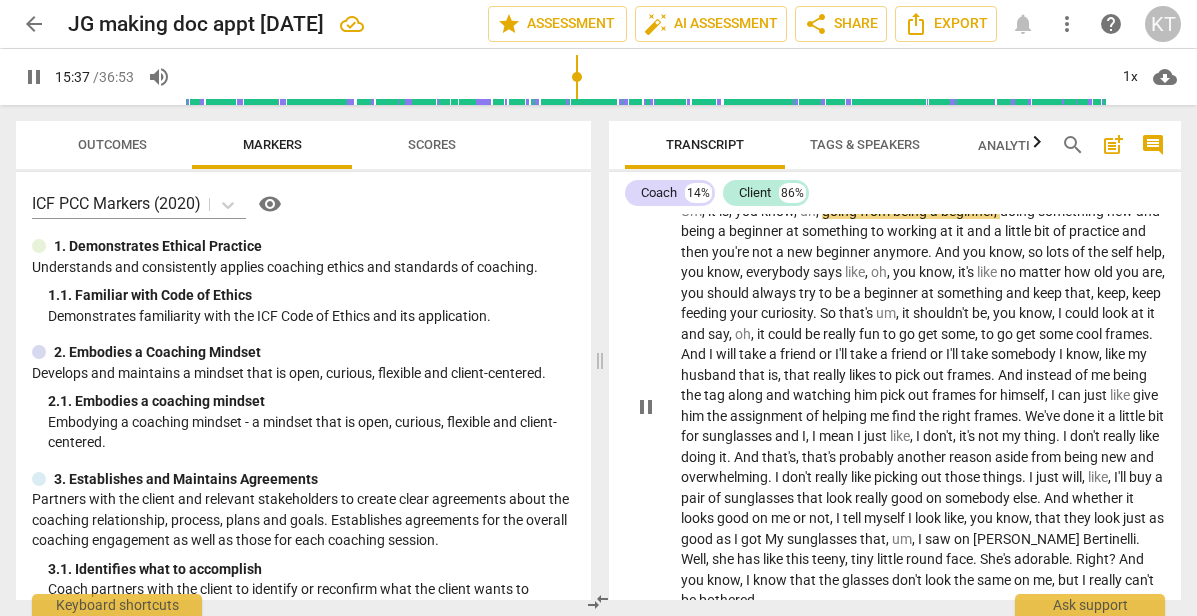 scroll, scrollTop: 6005, scrollLeft: 0, axis: vertical 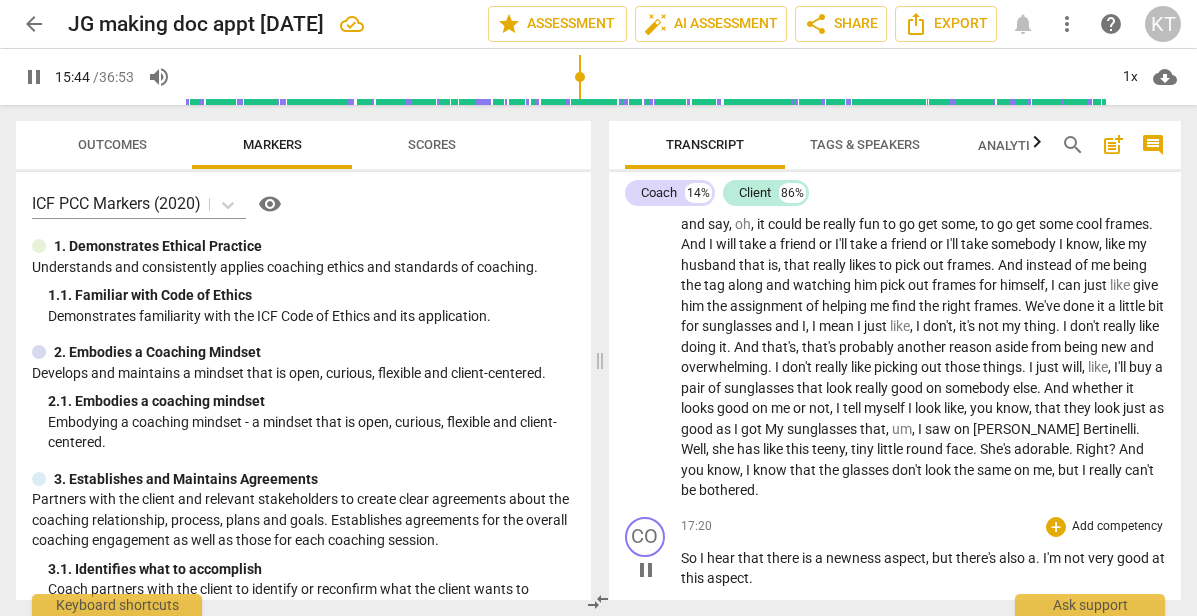click on "." at bounding box center (1039, 558) 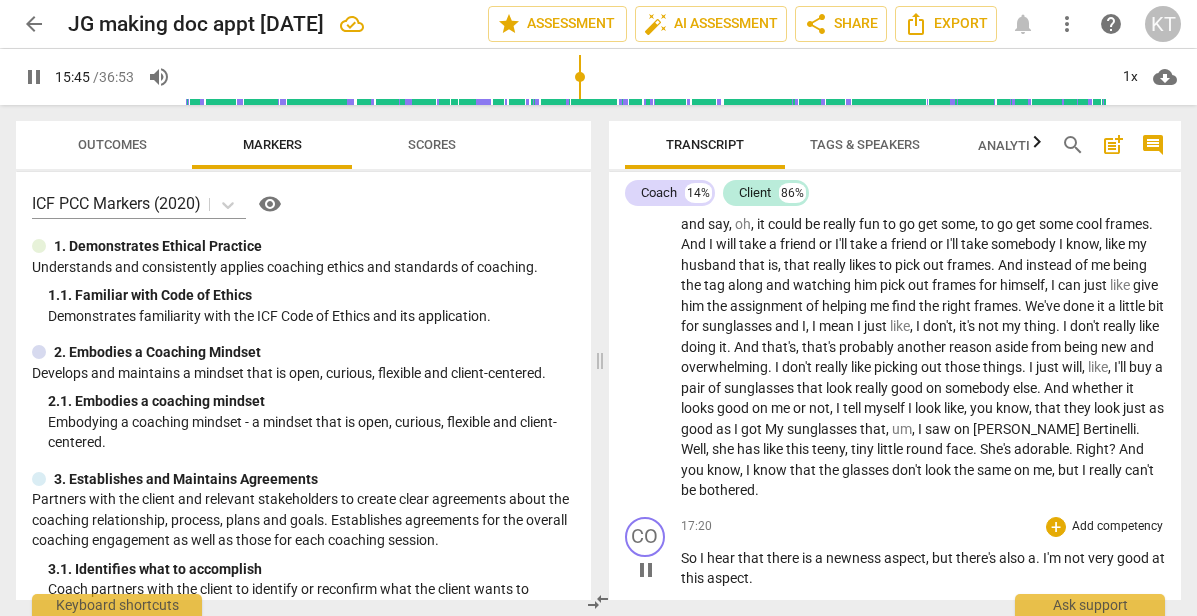 type on "946" 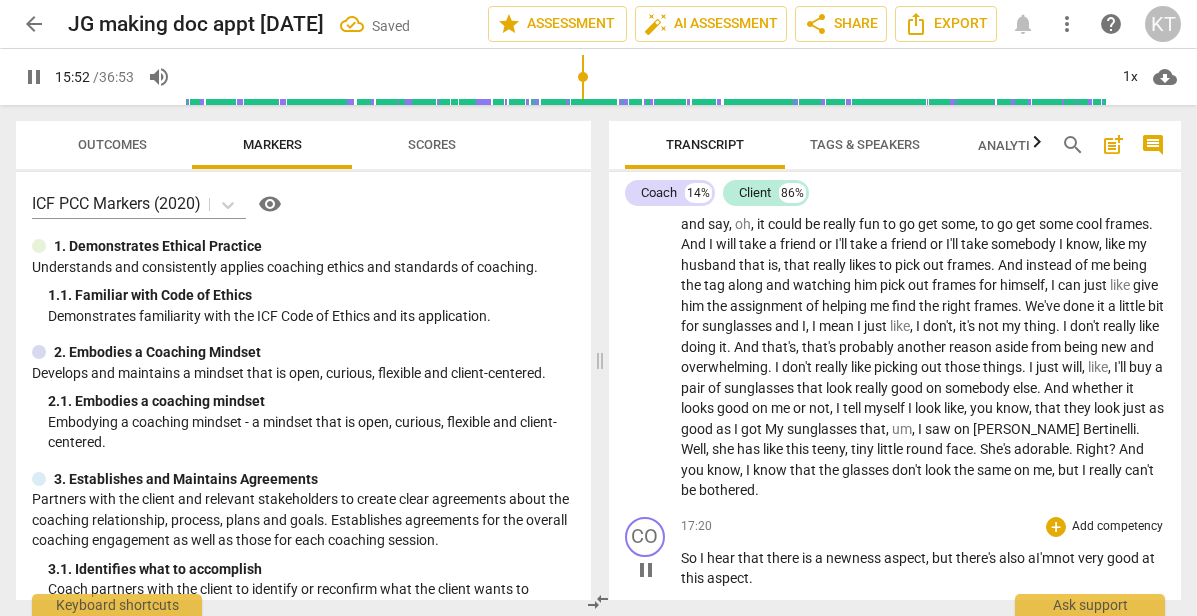 click on "but" at bounding box center [944, 558] 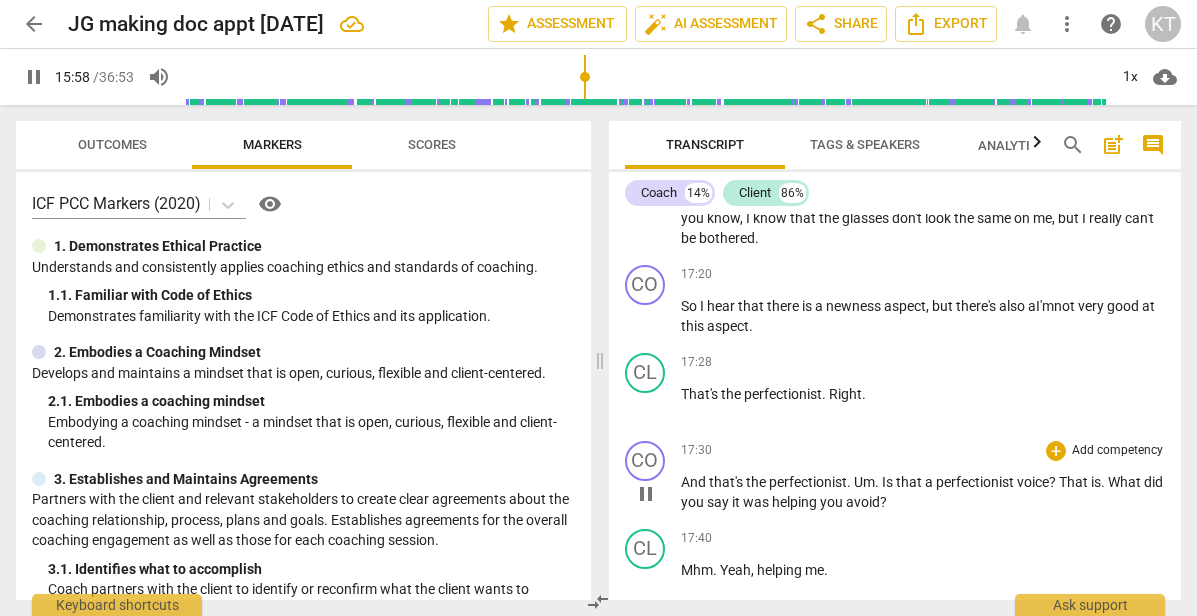 scroll, scrollTop: 6254, scrollLeft: 0, axis: vertical 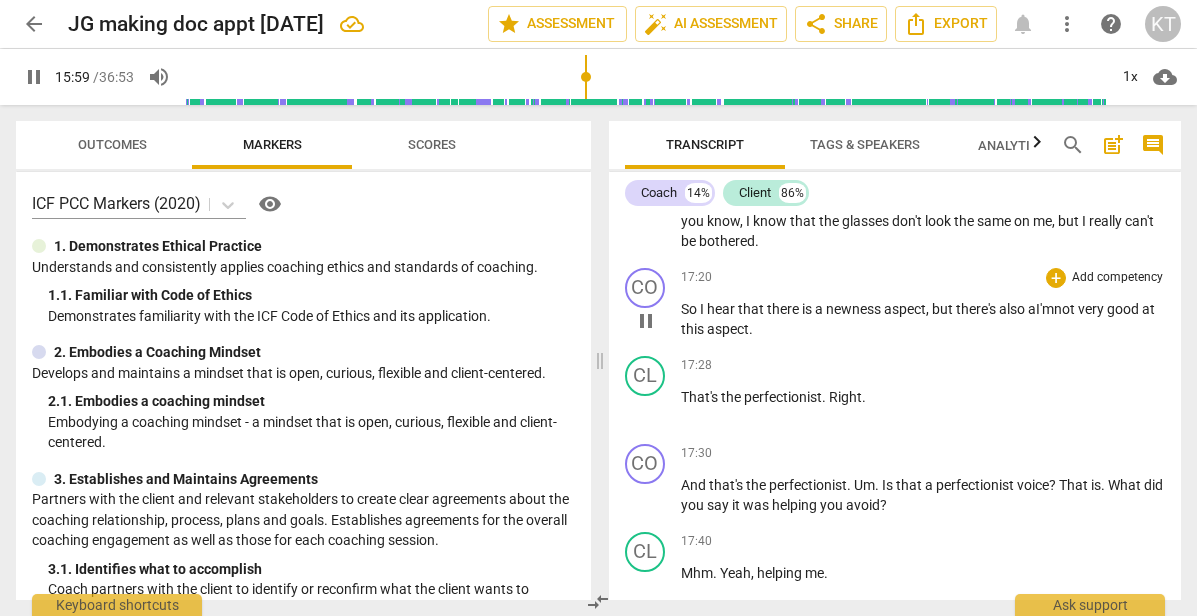 click on "So   I   hear   that   there   is   a   newness   aspect ,   but   there's   also   a  I 'm  not   very   good   at   this   aspect ." at bounding box center (923, 319) 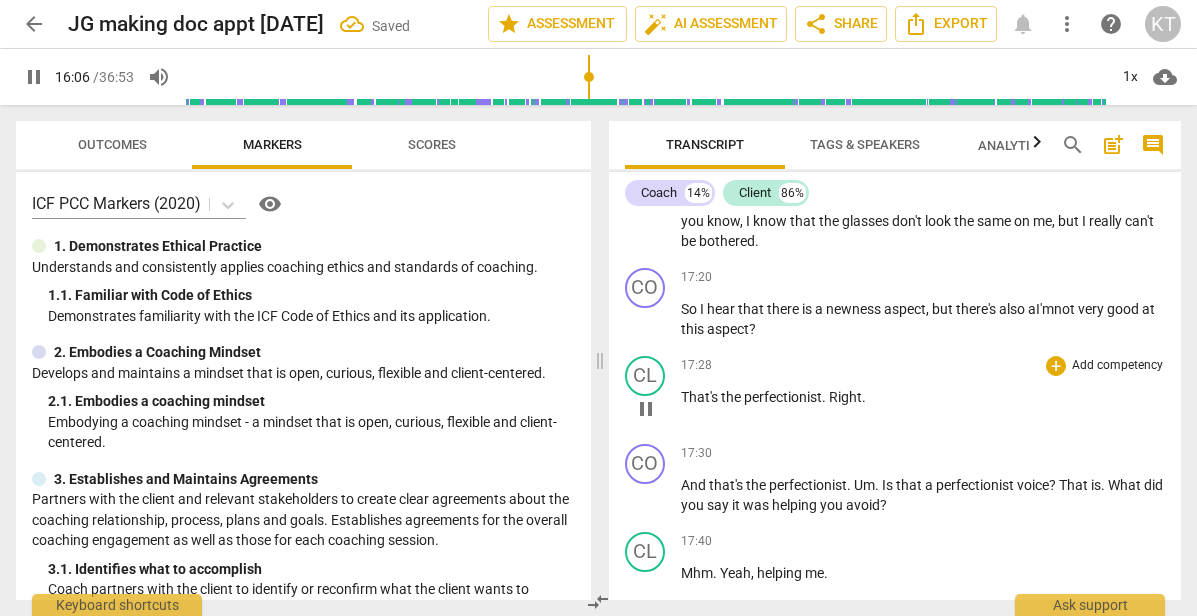 click on "pause" at bounding box center [646, 409] 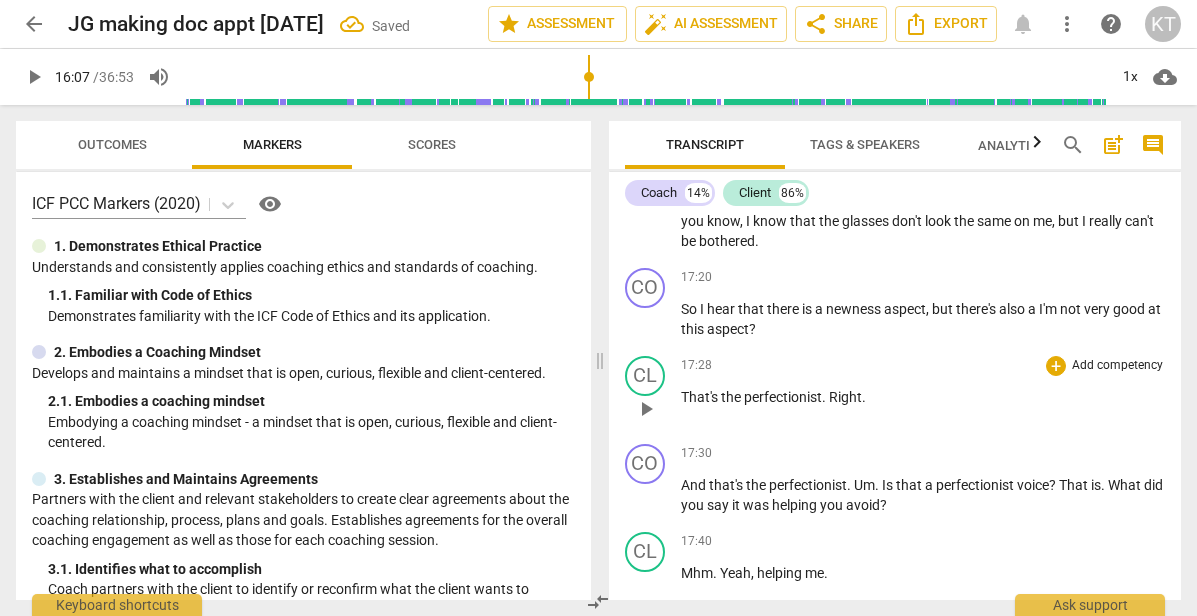 click on "play_arrow" at bounding box center [646, 409] 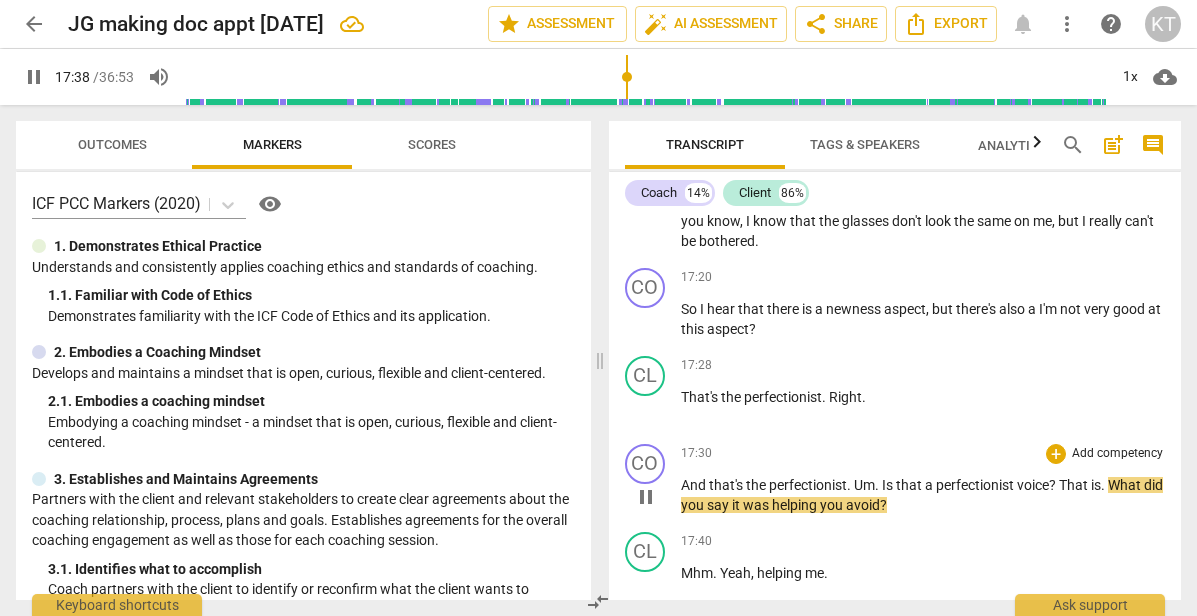 click on "?" at bounding box center [1054, 485] 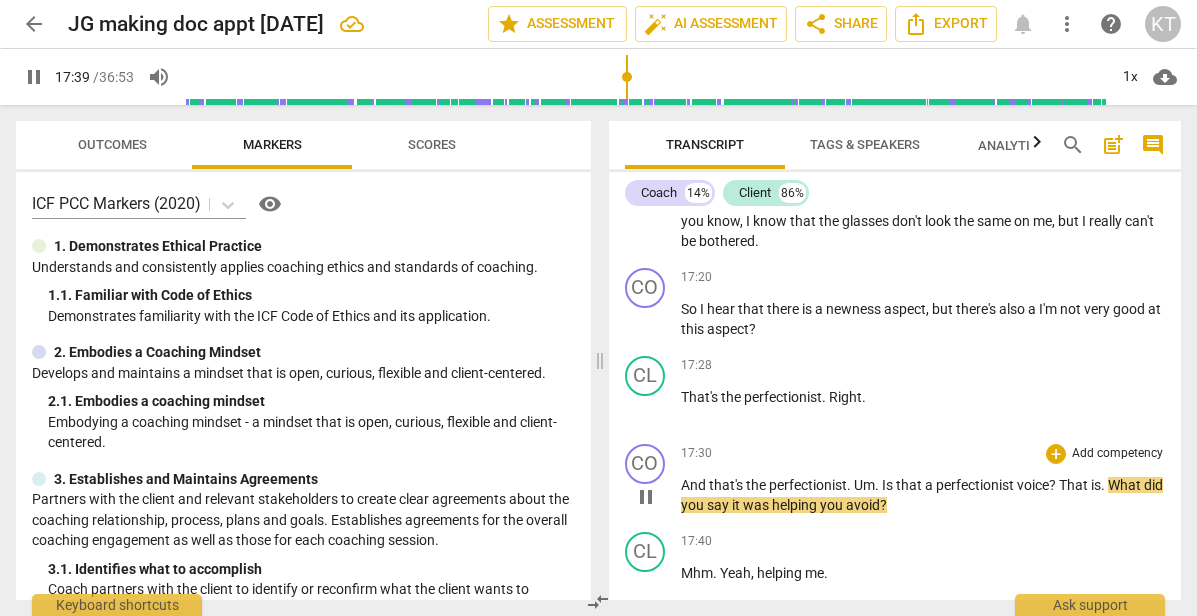 type on "1060" 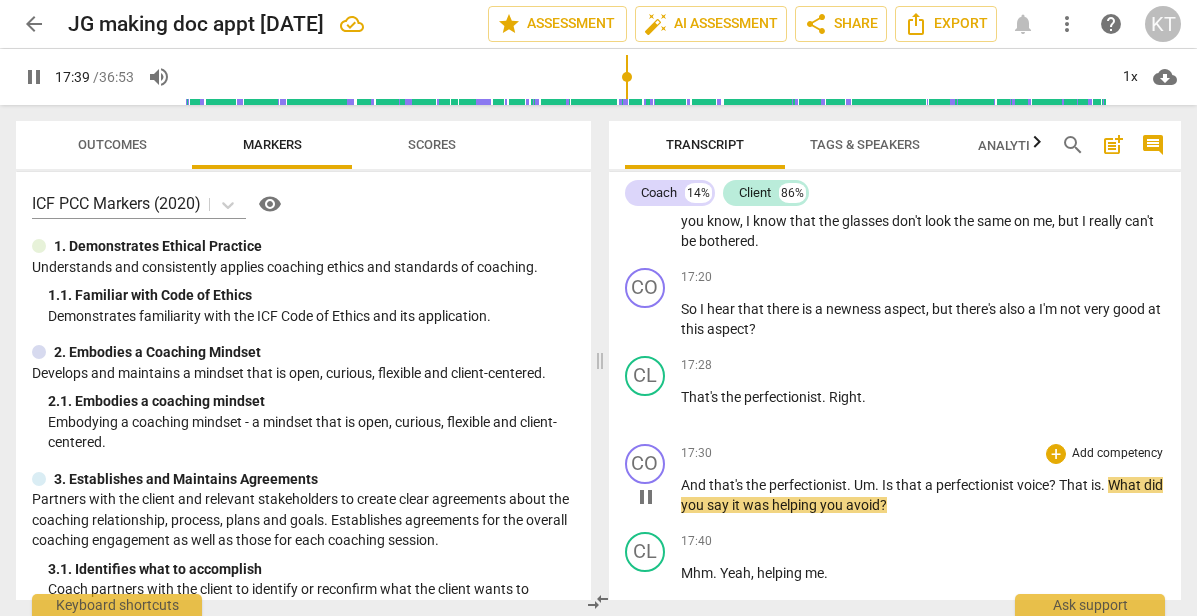 type 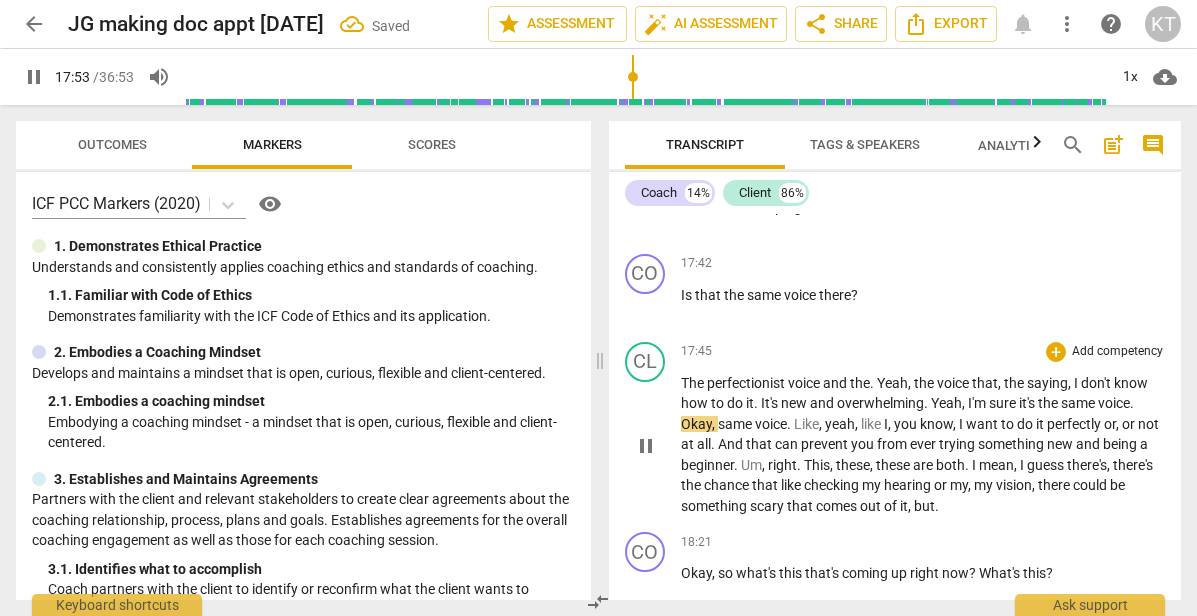 scroll, scrollTop: 6621, scrollLeft: 0, axis: vertical 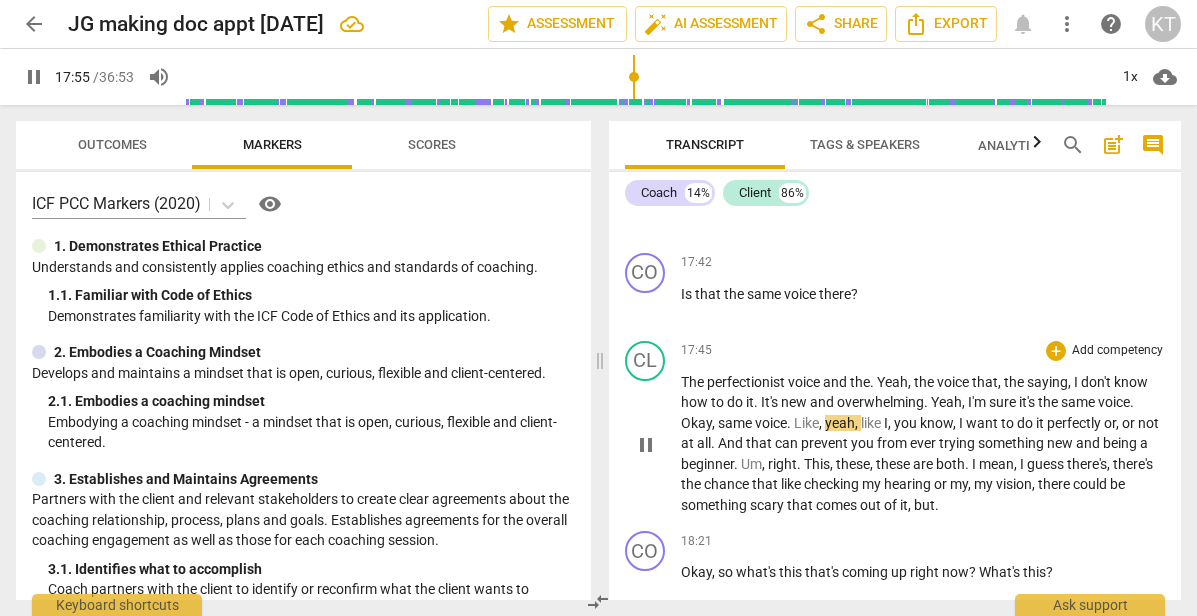 click on "Okay" at bounding box center [696, 423] 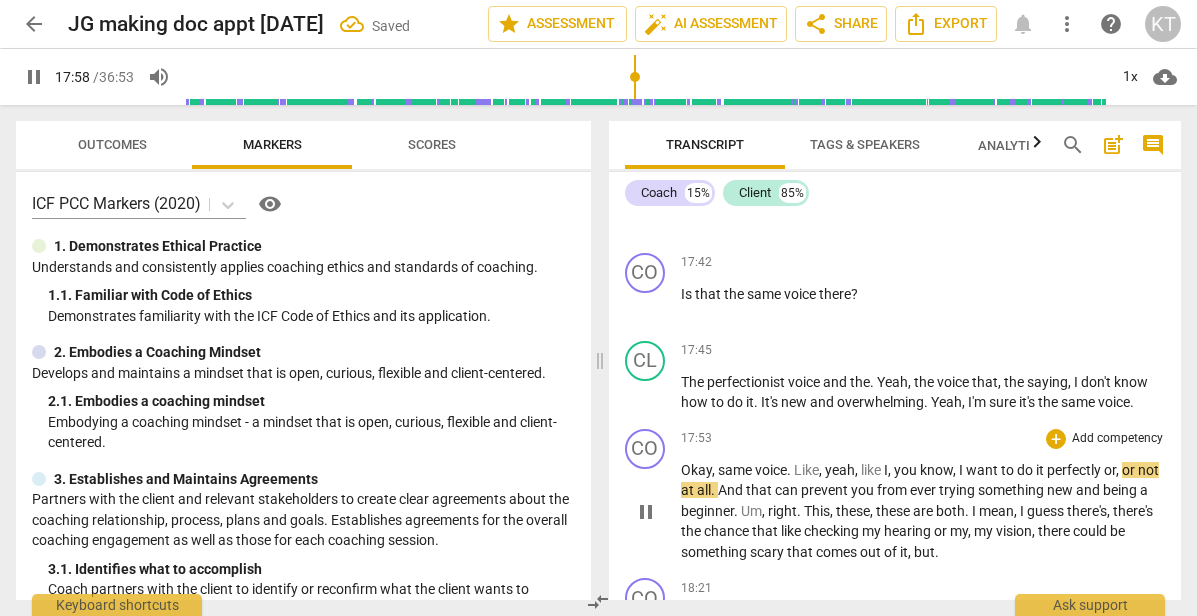 click on "same" at bounding box center [736, 470] 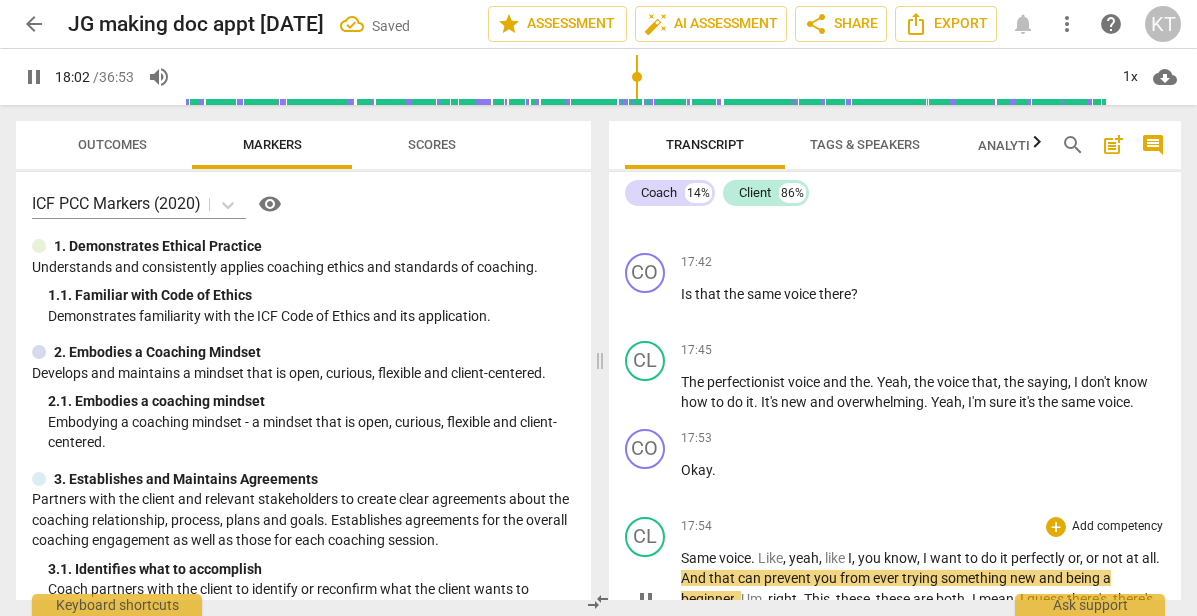 click on "Same" at bounding box center [700, 558] 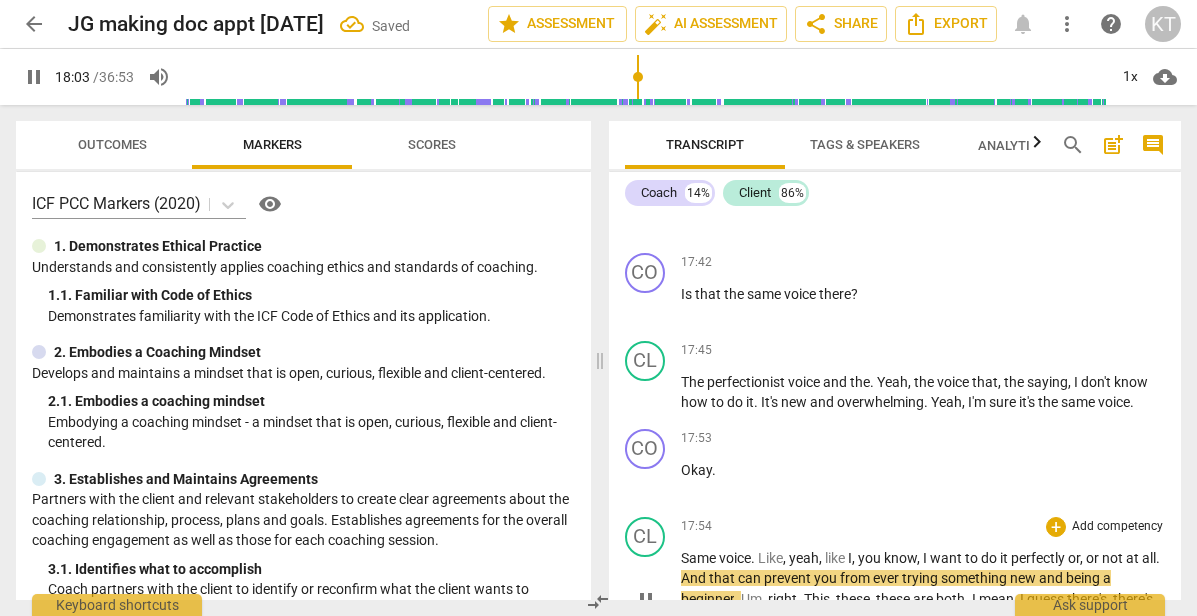 type on "1084" 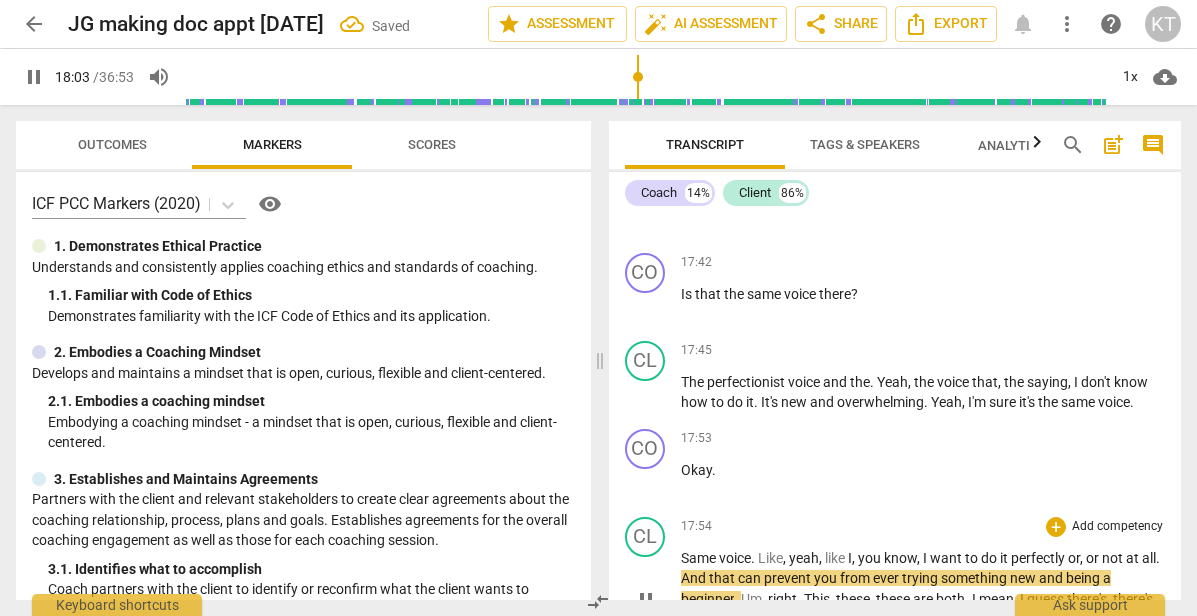 type 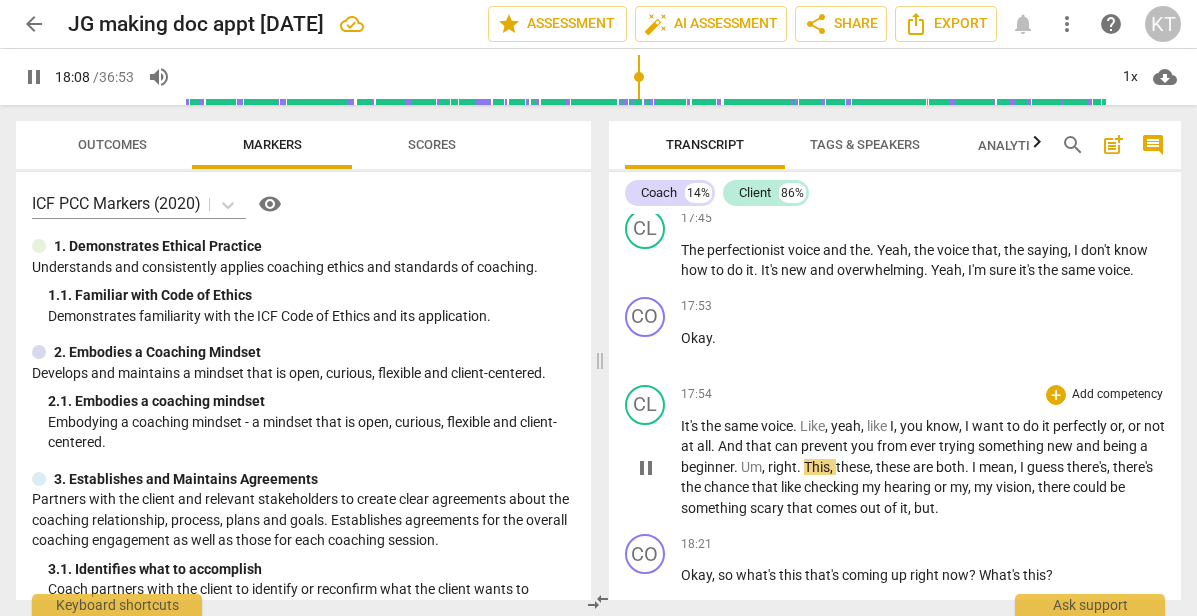 scroll, scrollTop: 6770, scrollLeft: 0, axis: vertical 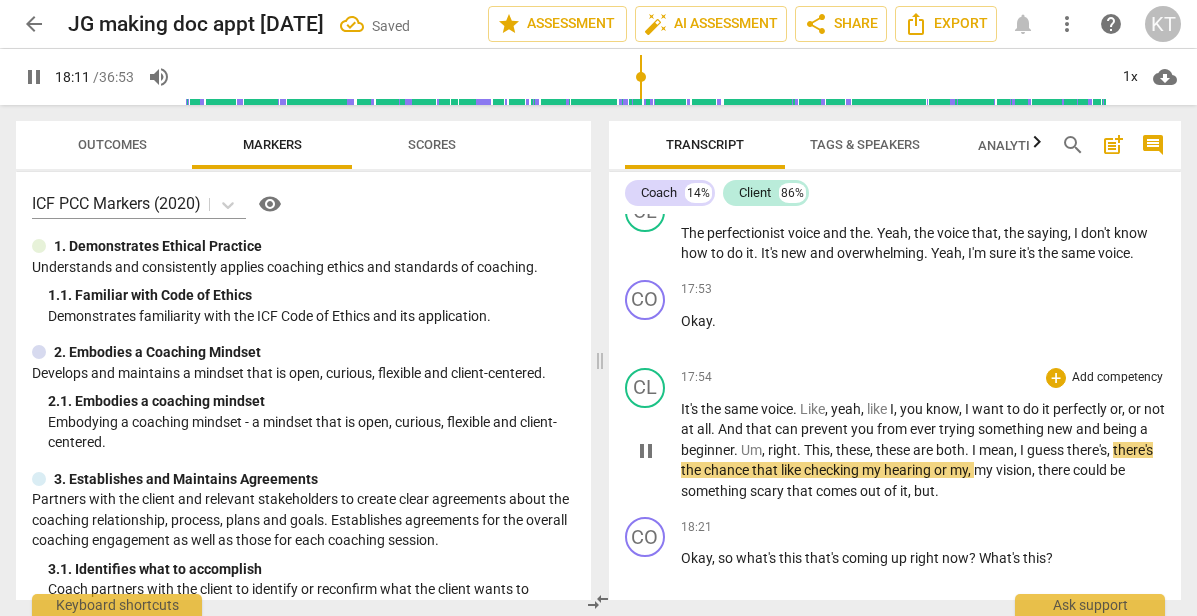 click on "," at bounding box center [765, 450] 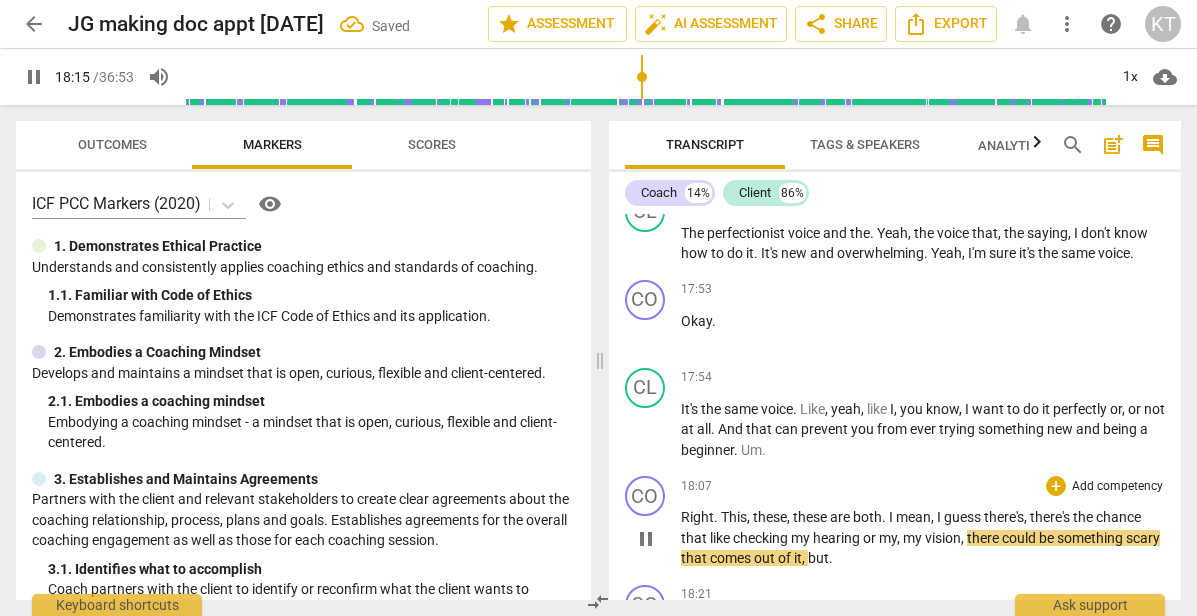 click on "This" at bounding box center (734, 517) 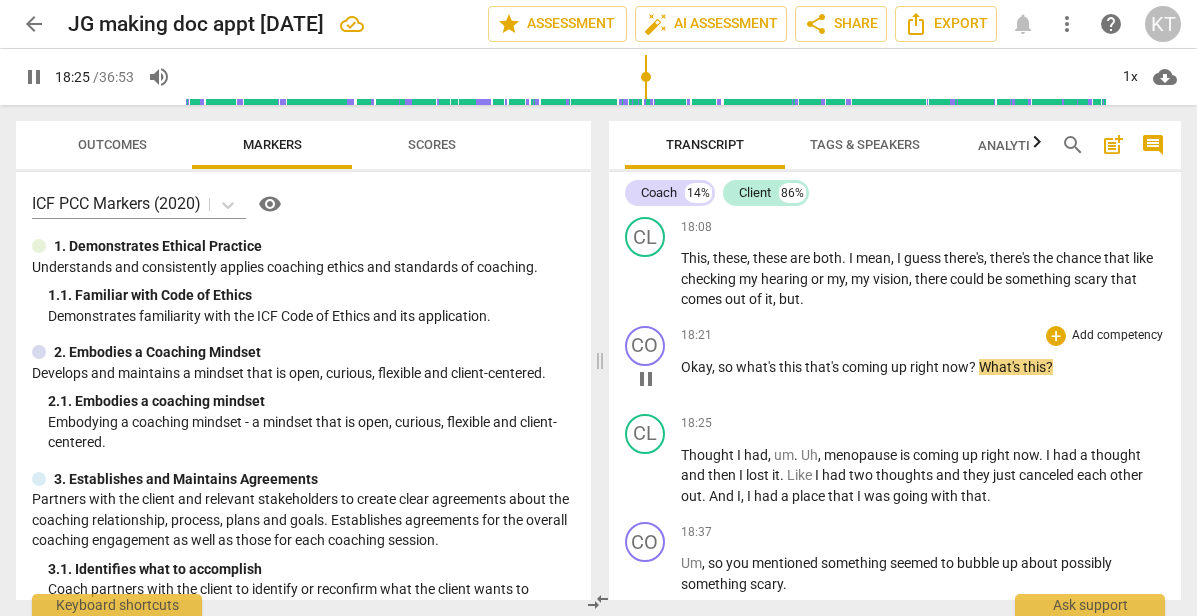 scroll, scrollTop: 7115, scrollLeft: 0, axis: vertical 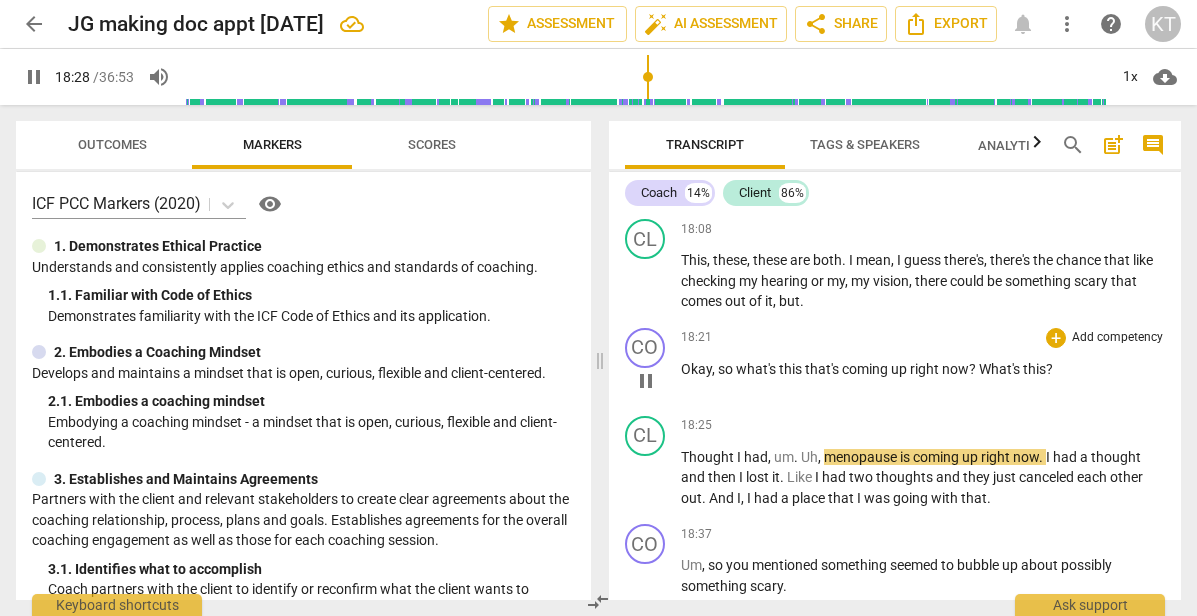 click on "this" at bounding box center [1034, 369] 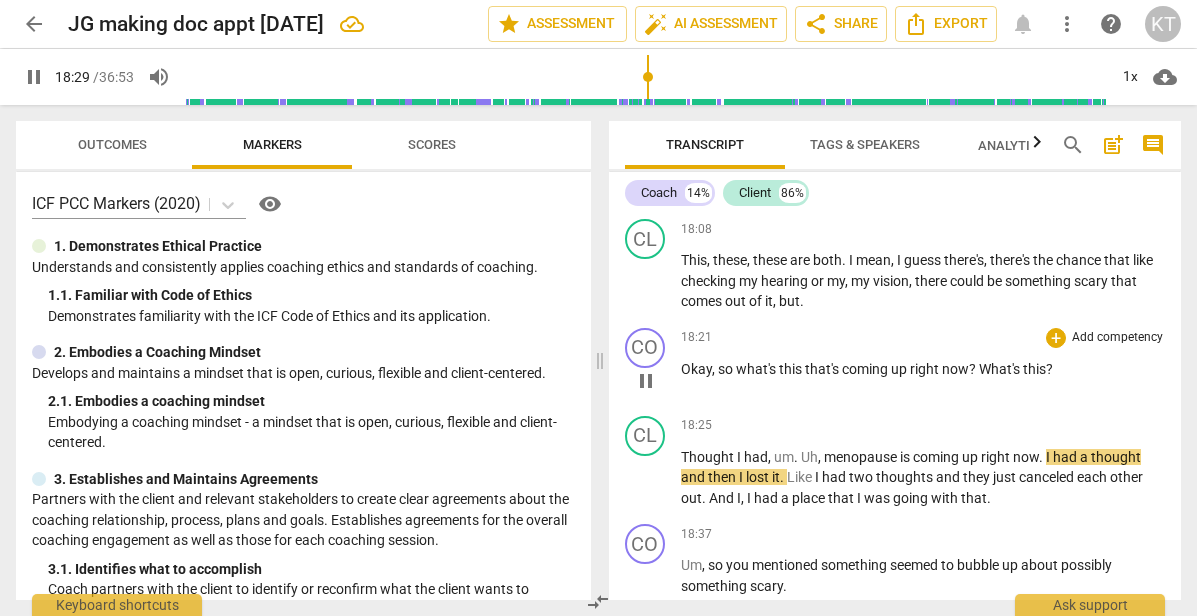 type on "1110" 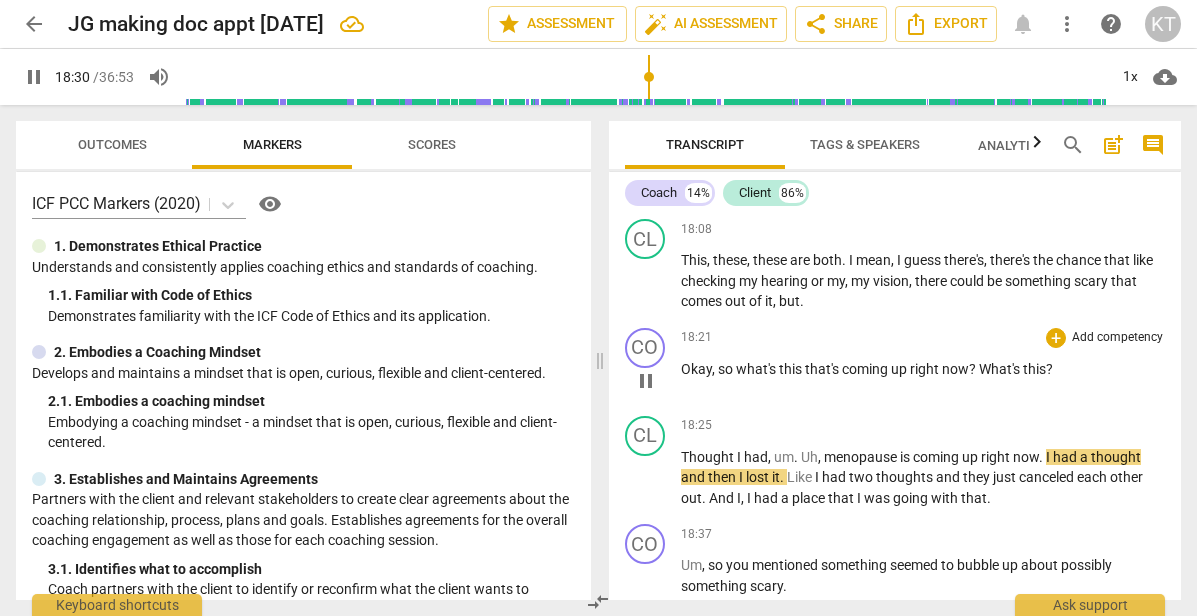 type 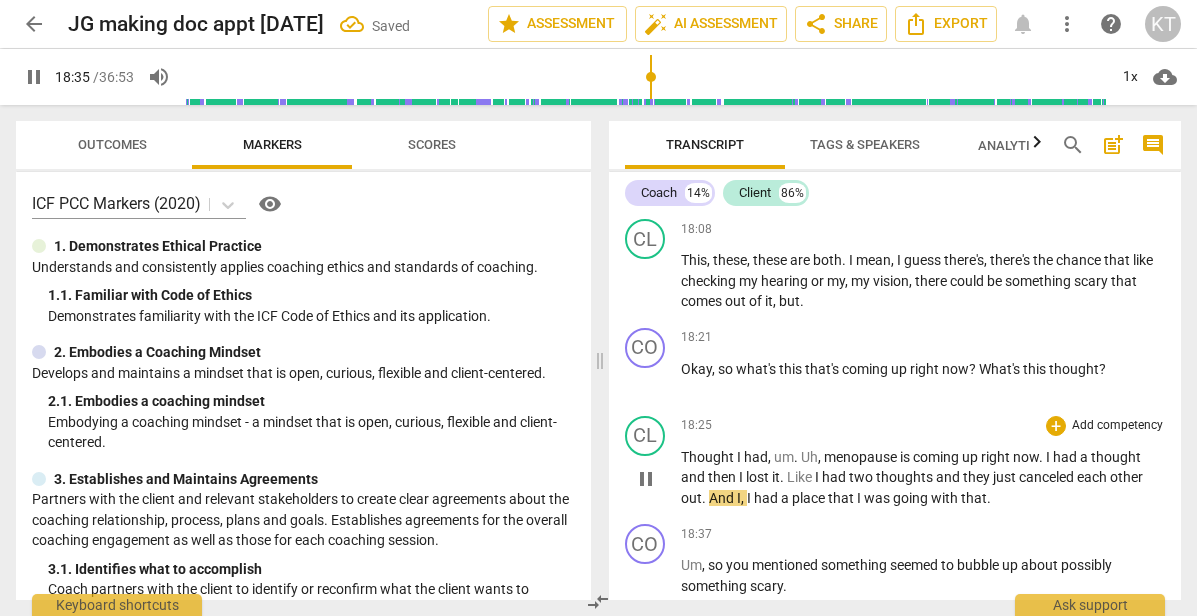 click on "pause" at bounding box center (646, 479) 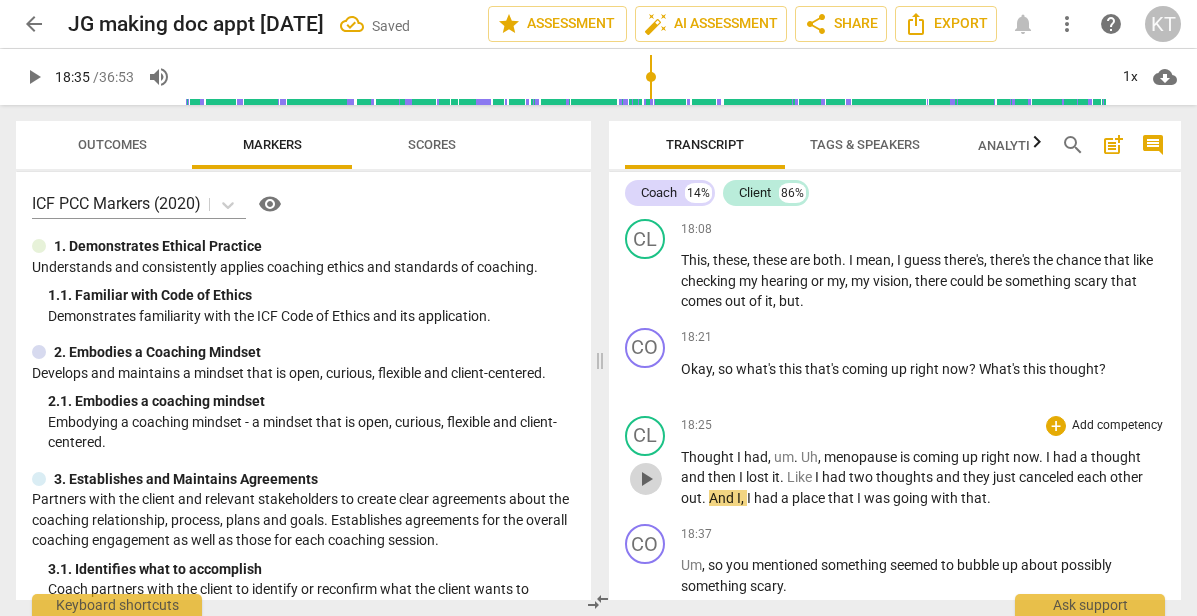click on "play_arrow" at bounding box center (646, 479) 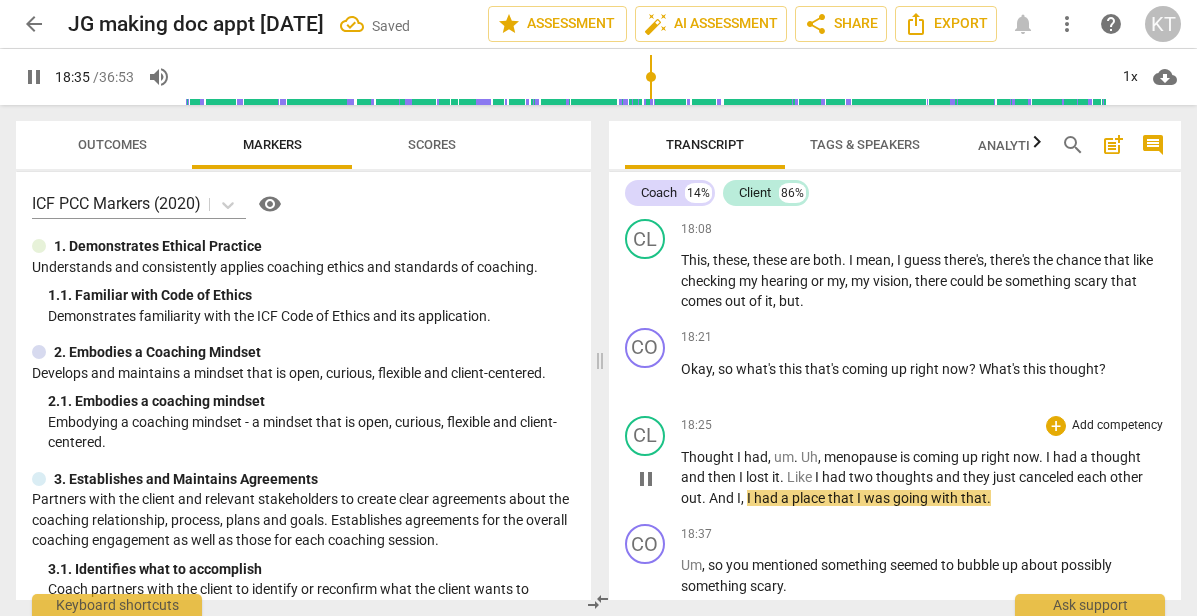 click on "pause" at bounding box center (646, 479) 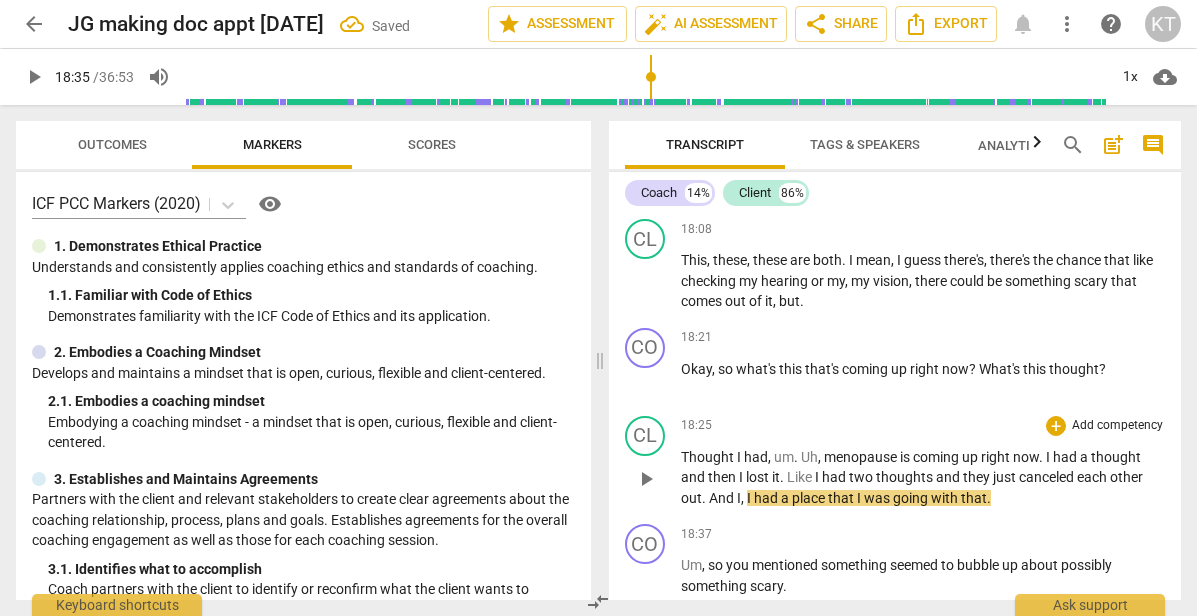 click on "play_arrow" at bounding box center [646, 479] 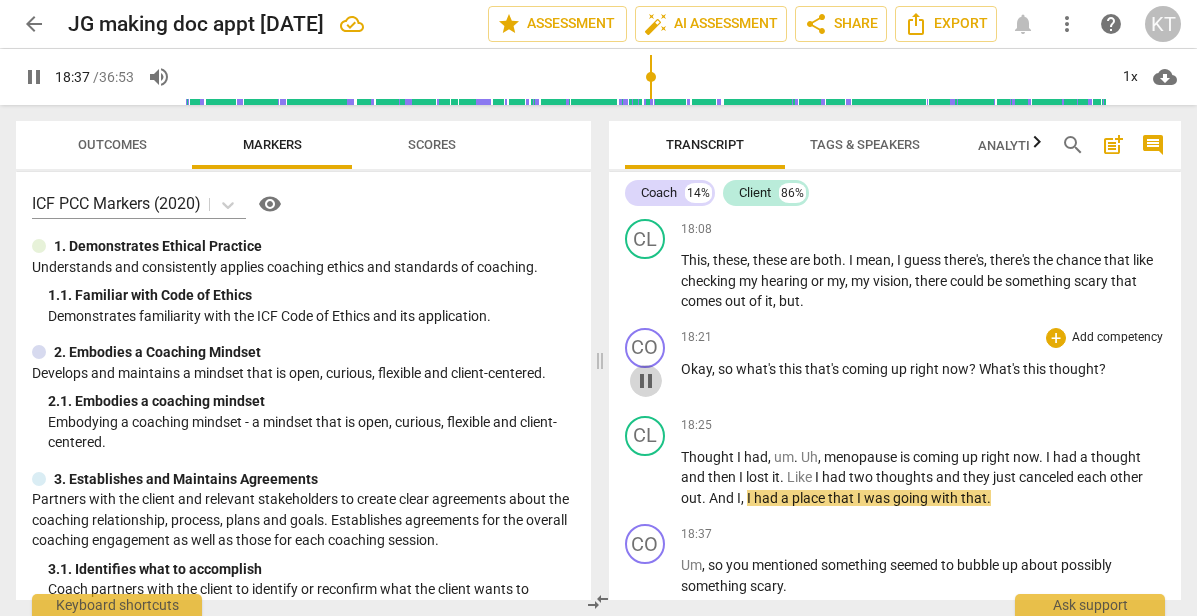 click on "pause" at bounding box center (646, 381) 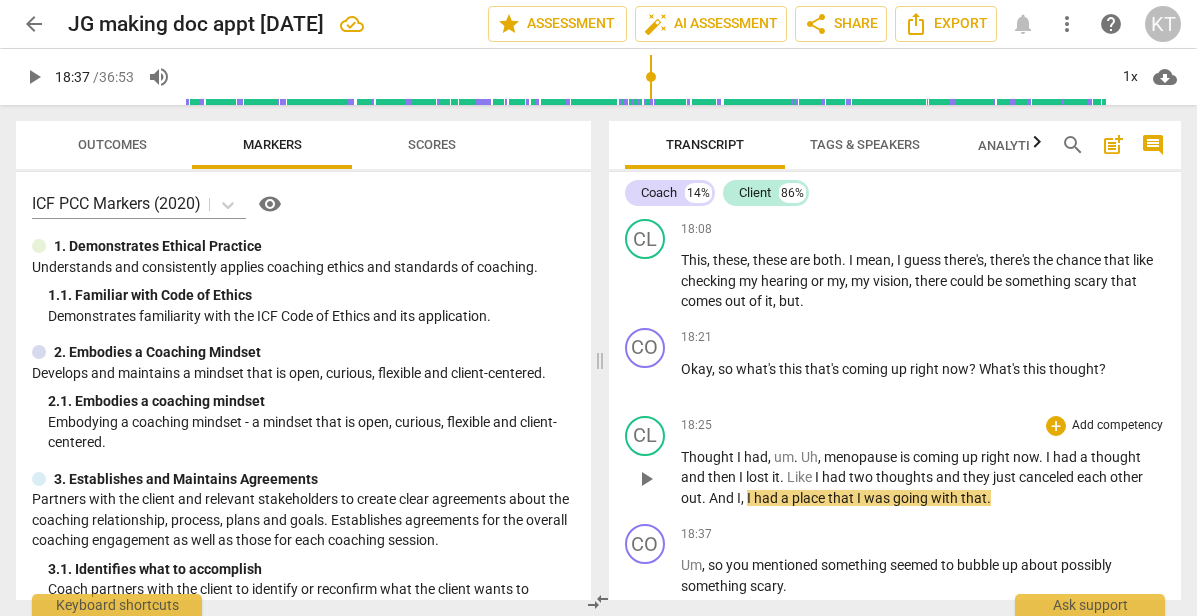 click on "play_arrow" at bounding box center (646, 479) 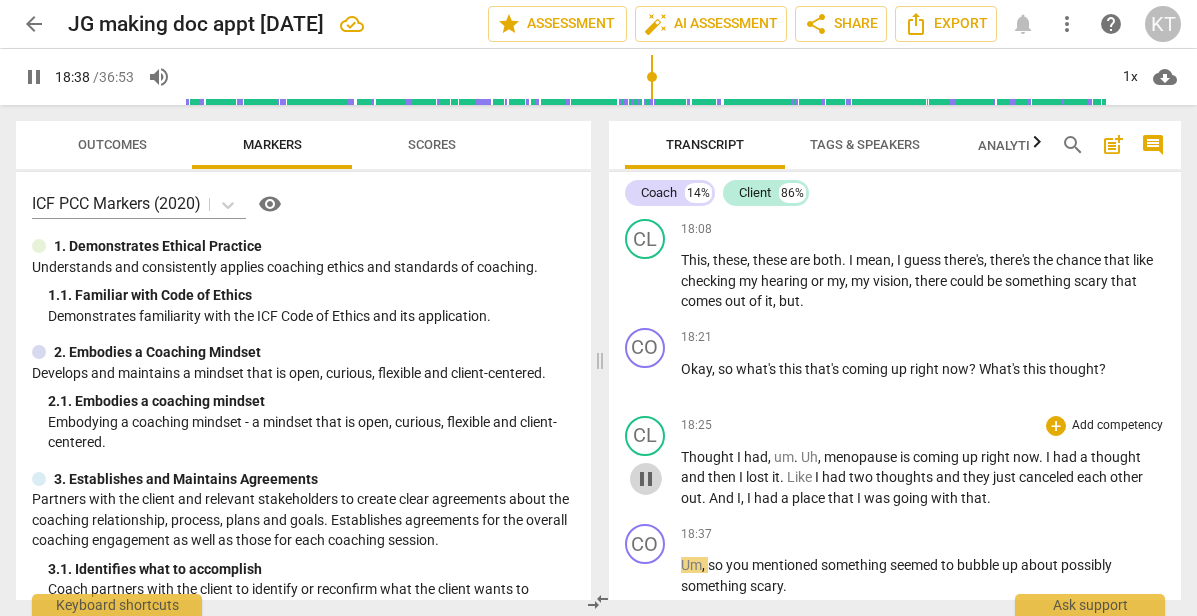 click on "pause" at bounding box center [646, 479] 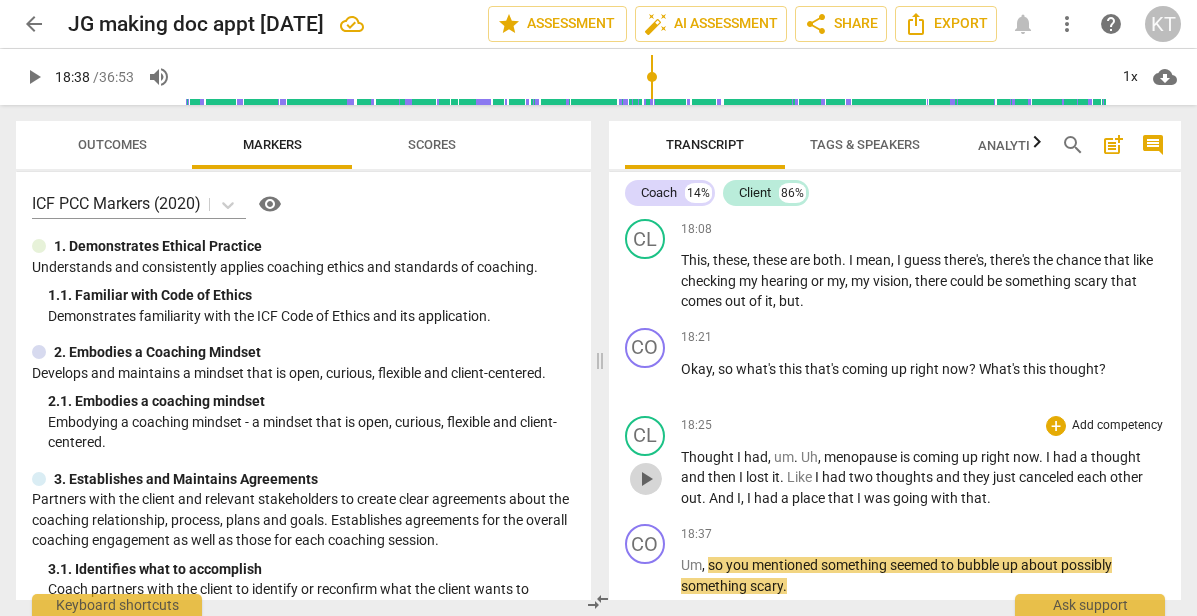 click on "play_arrow" at bounding box center [646, 479] 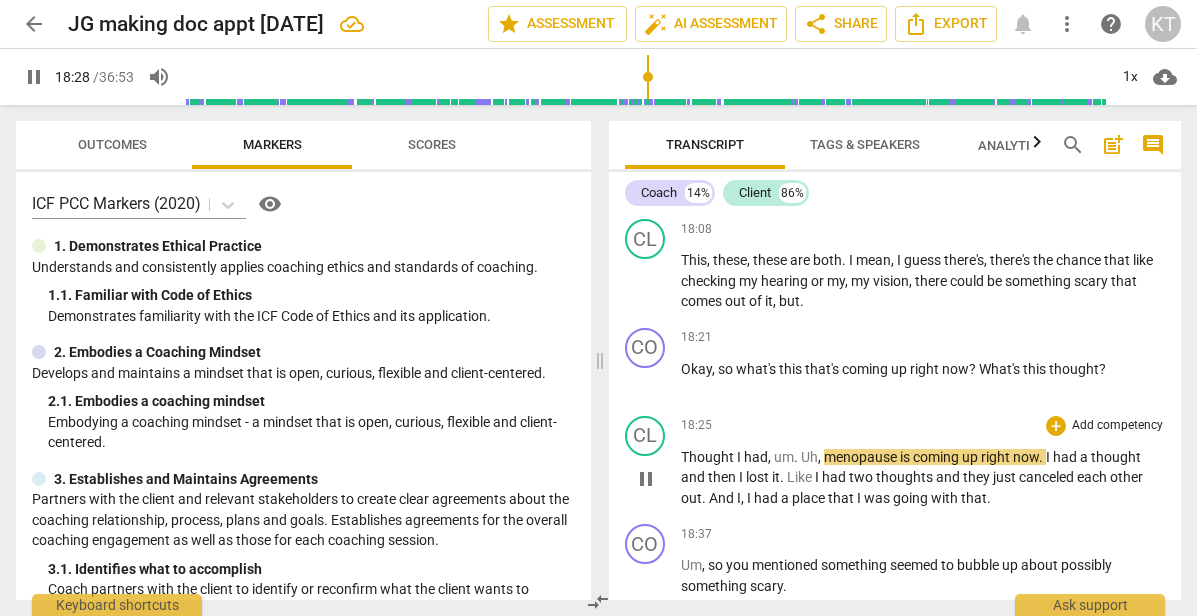 click on "Thought" at bounding box center (709, 457) 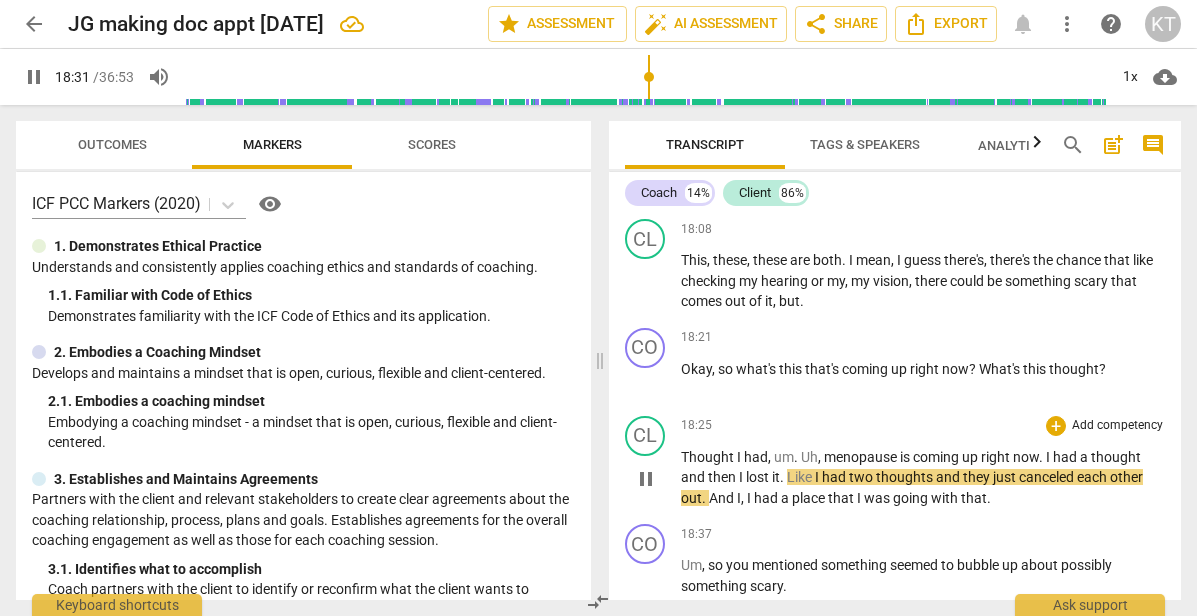type on "1112" 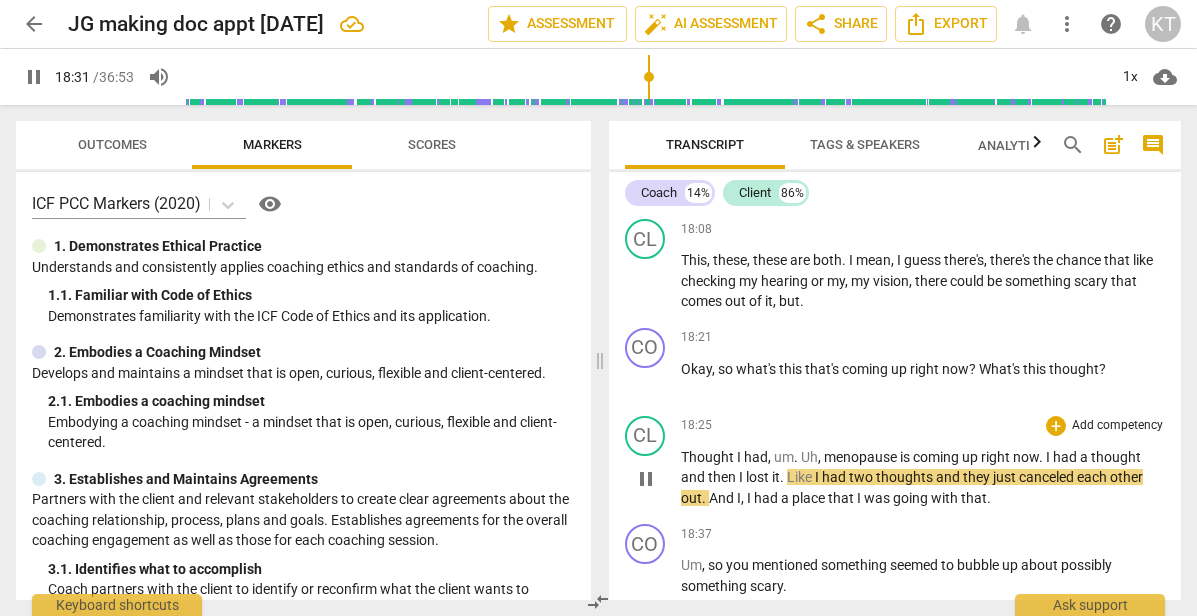 type 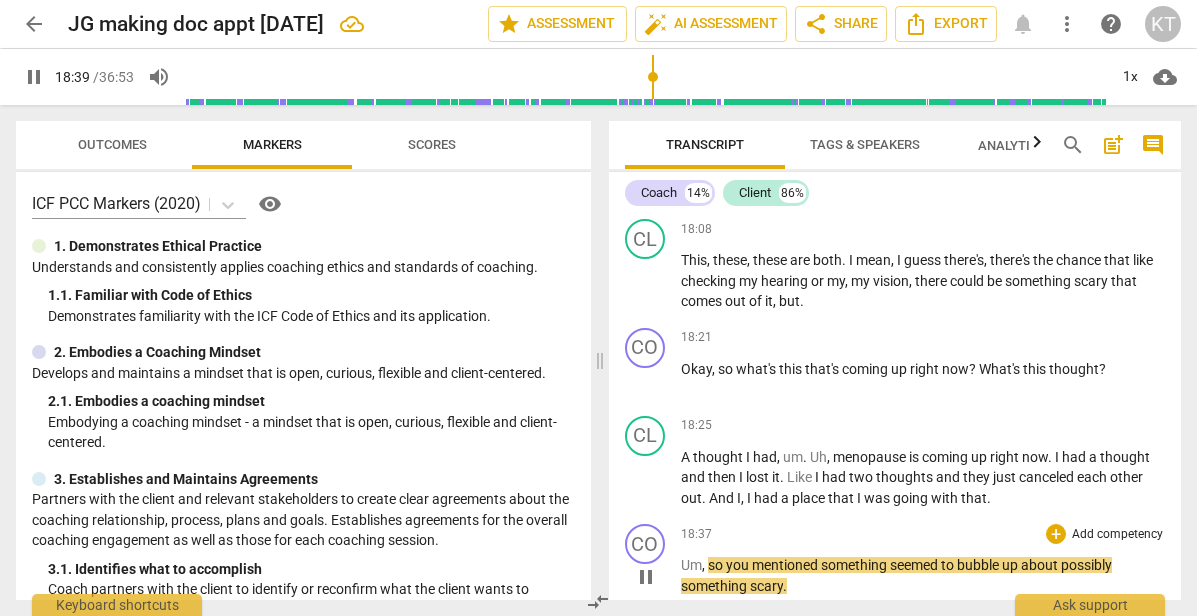 click on "so" at bounding box center (717, 565) 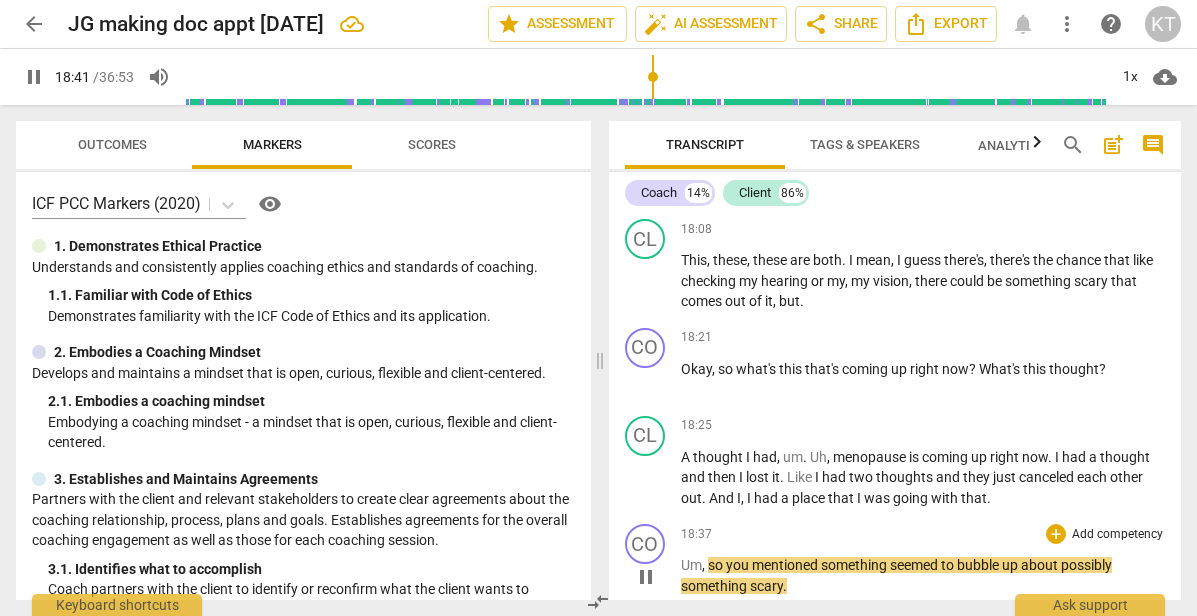 click on "CO play_arrow pause" at bounding box center [653, 560] 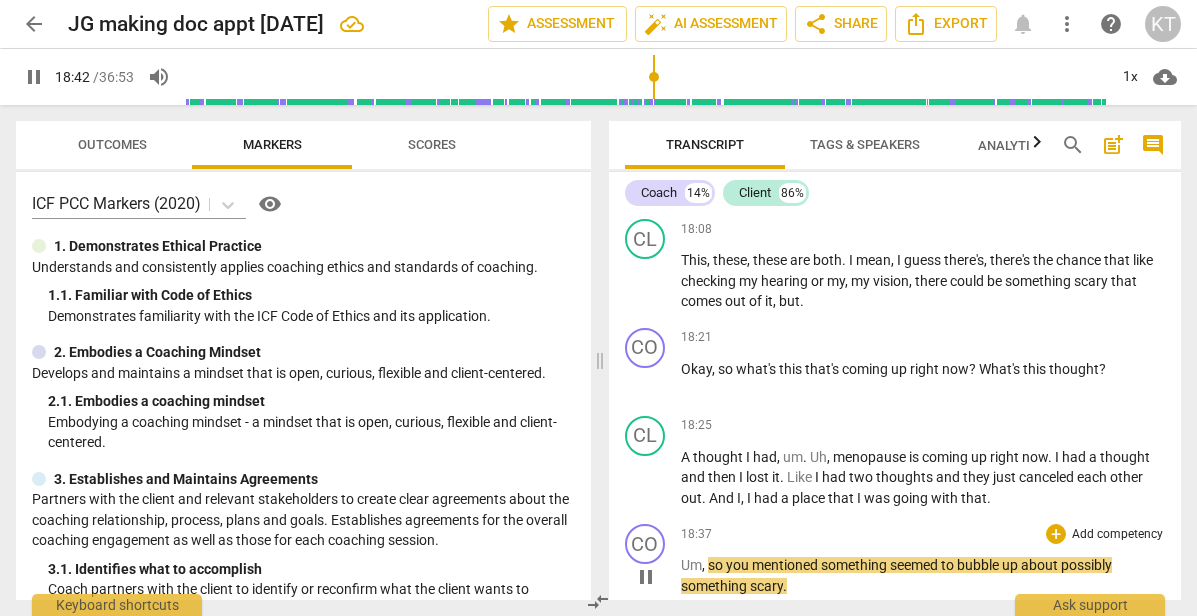 click on "Um" at bounding box center (691, 565) 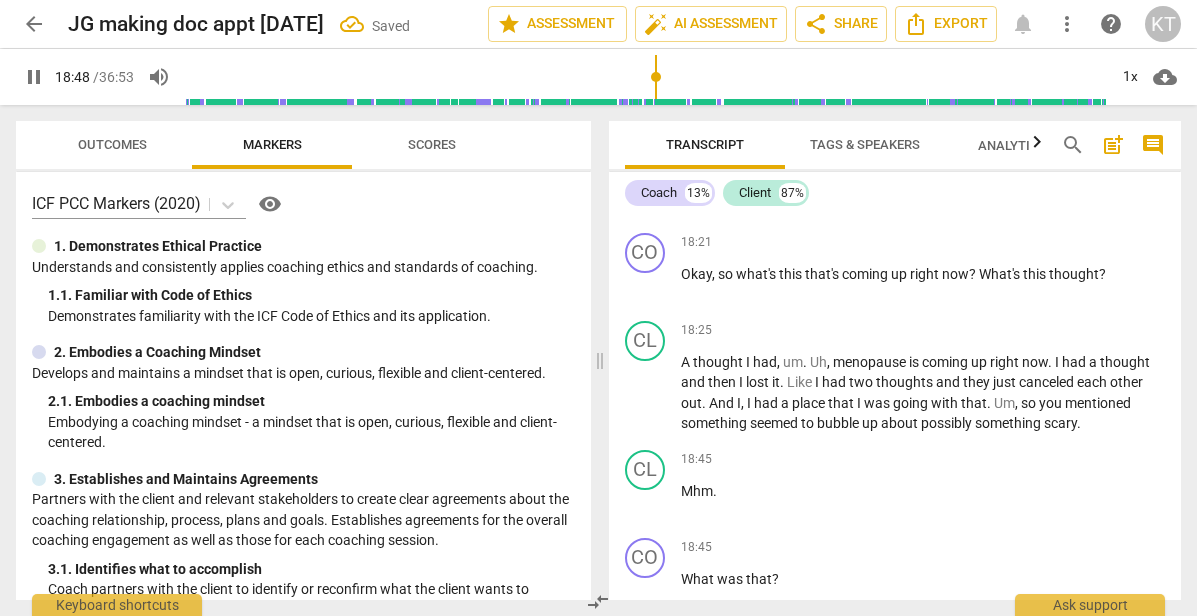 scroll, scrollTop: 7203, scrollLeft: 0, axis: vertical 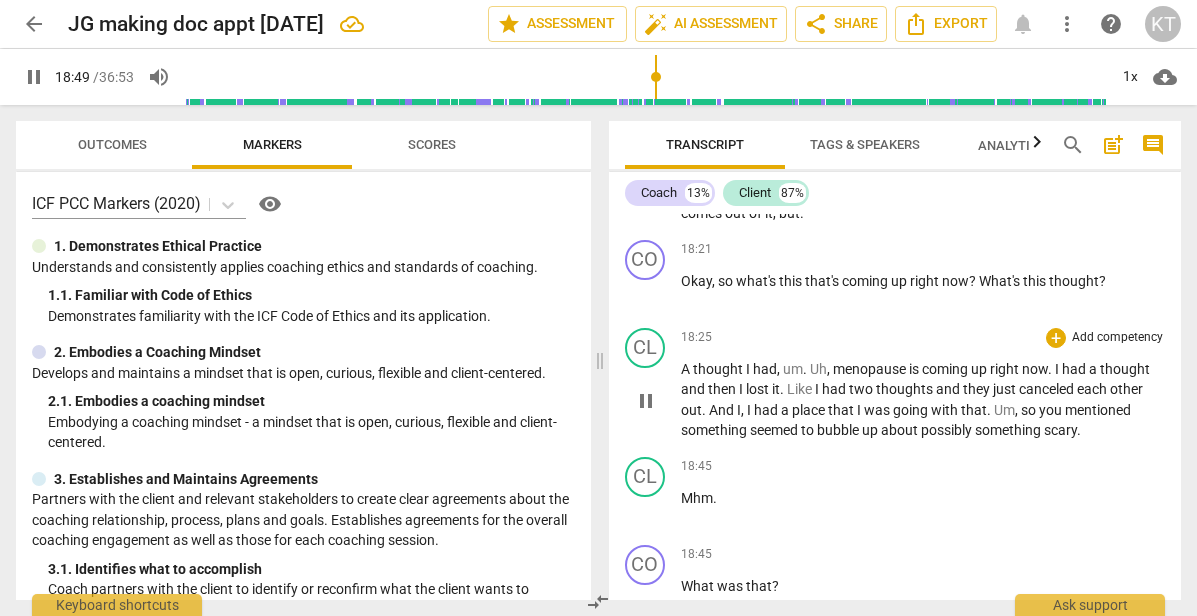 click on "," at bounding box center (1018, 410) 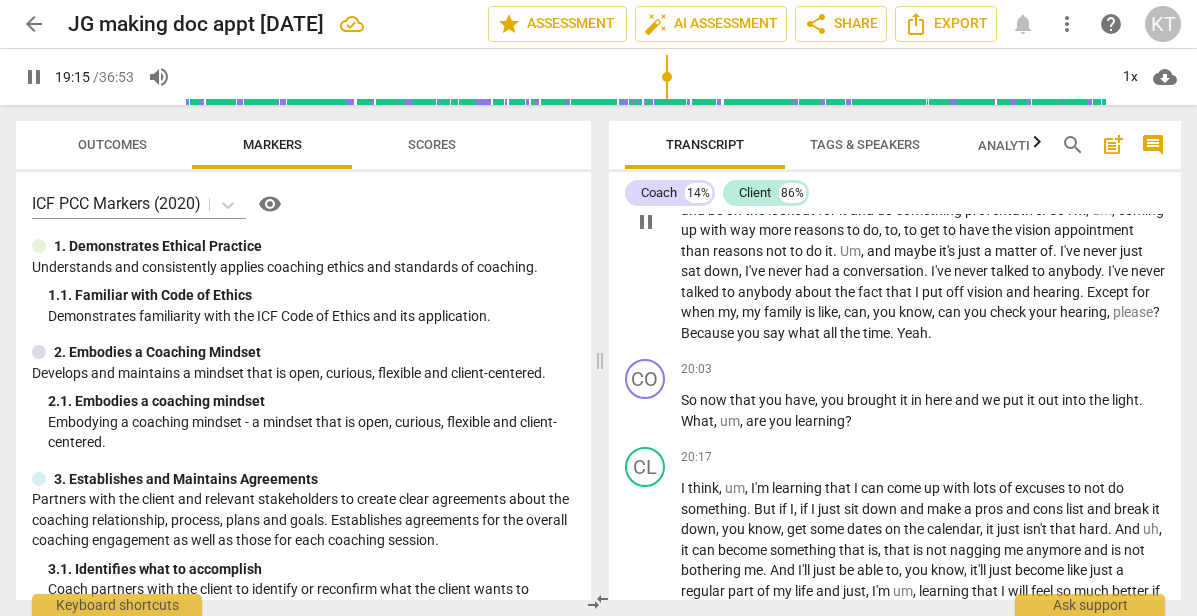 scroll, scrollTop: 7838, scrollLeft: 0, axis: vertical 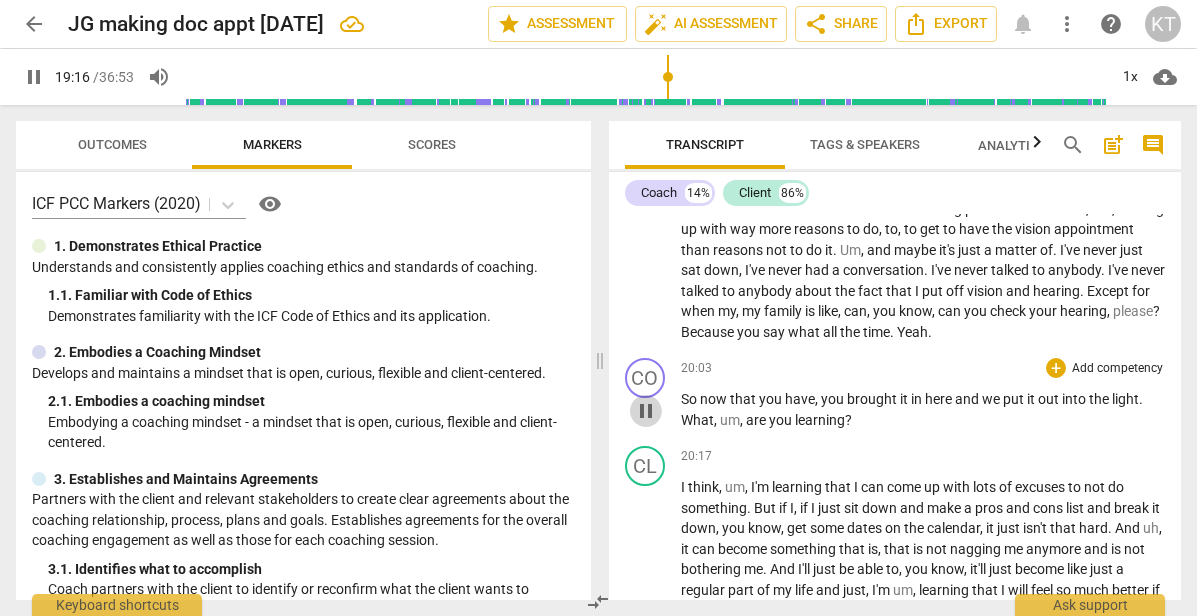 click on "pause" at bounding box center [646, 411] 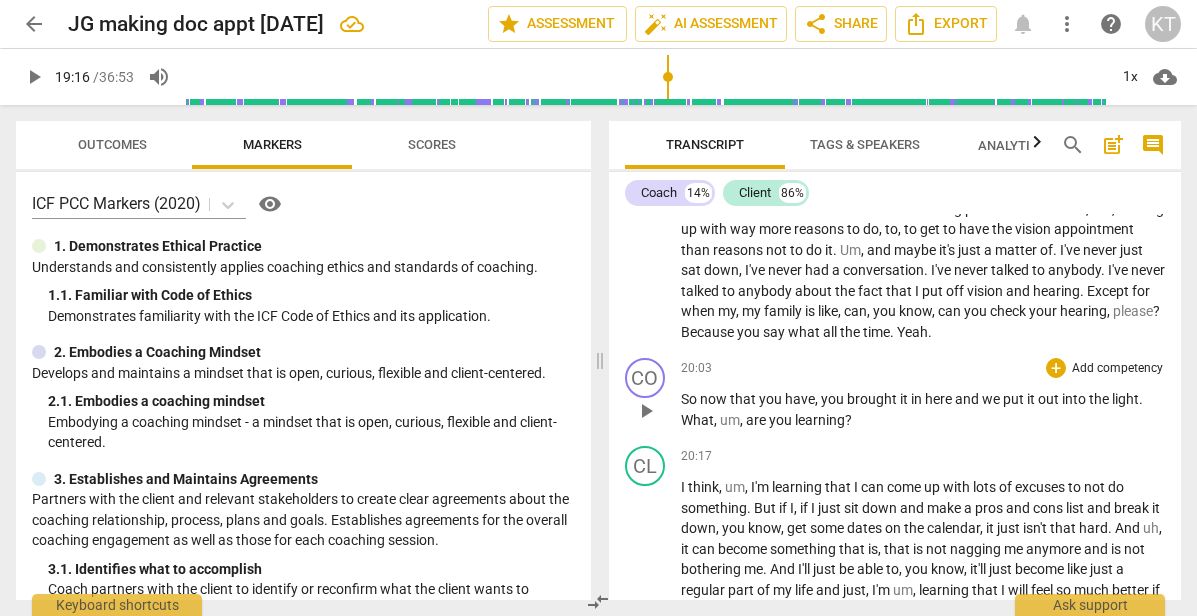 click on "play_arrow" at bounding box center (646, 411) 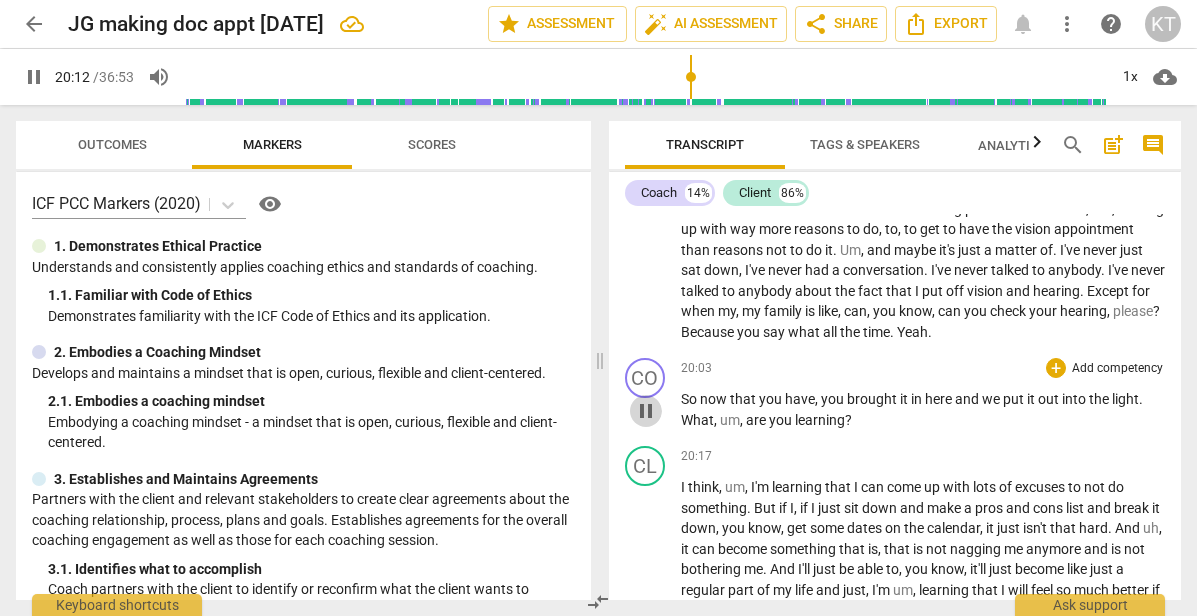 click on "pause" at bounding box center [646, 411] 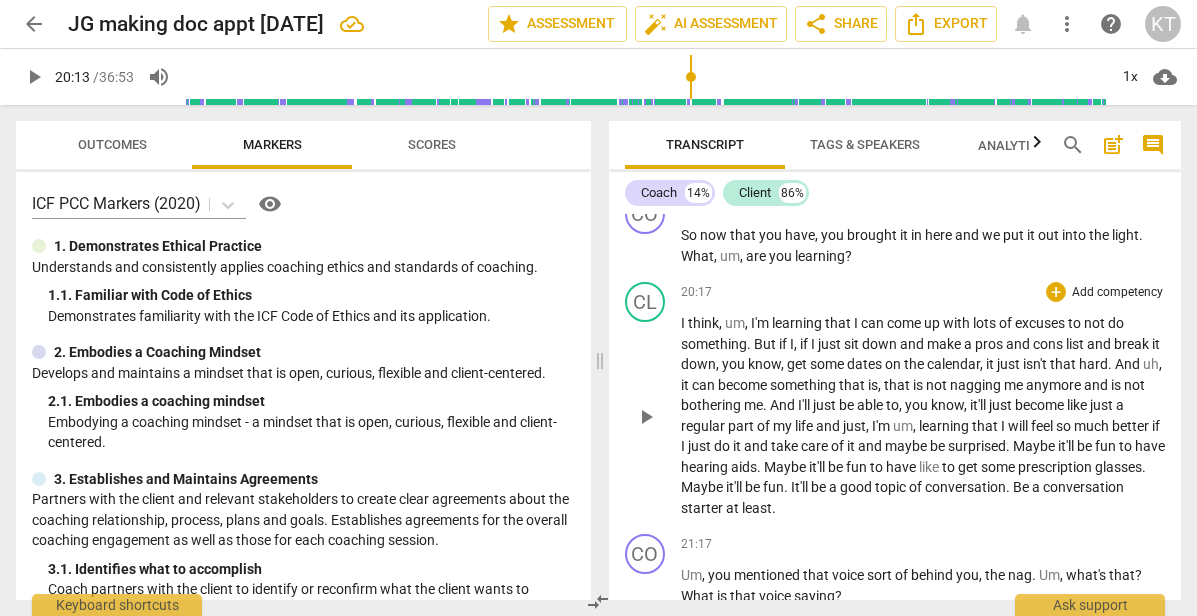 scroll, scrollTop: 8003, scrollLeft: 0, axis: vertical 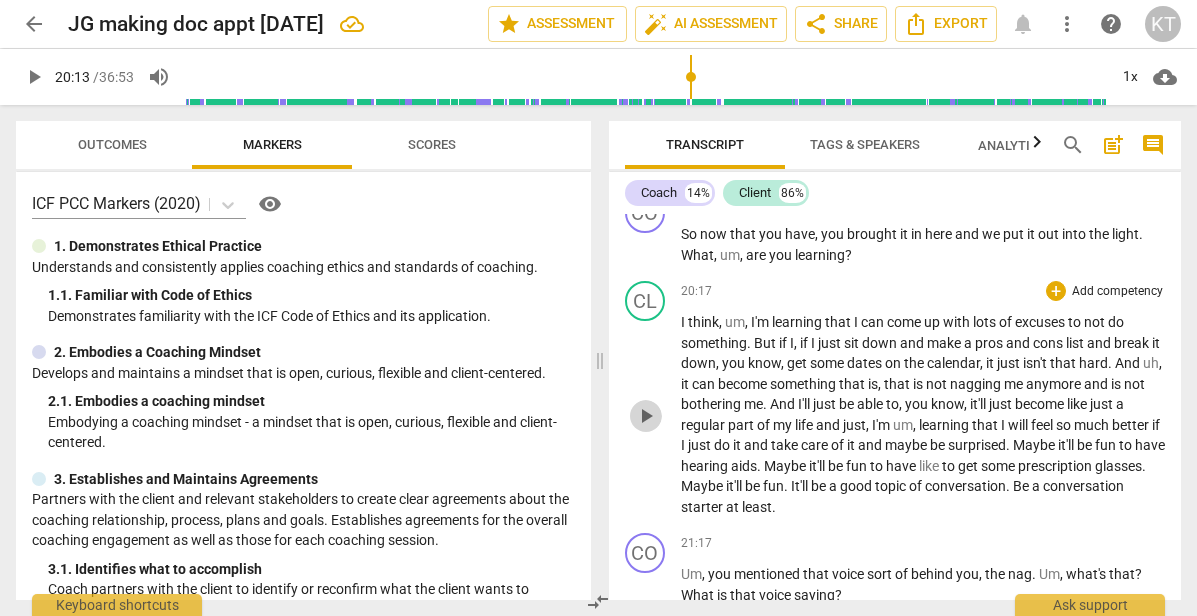 click on "play_arrow" at bounding box center (646, 416) 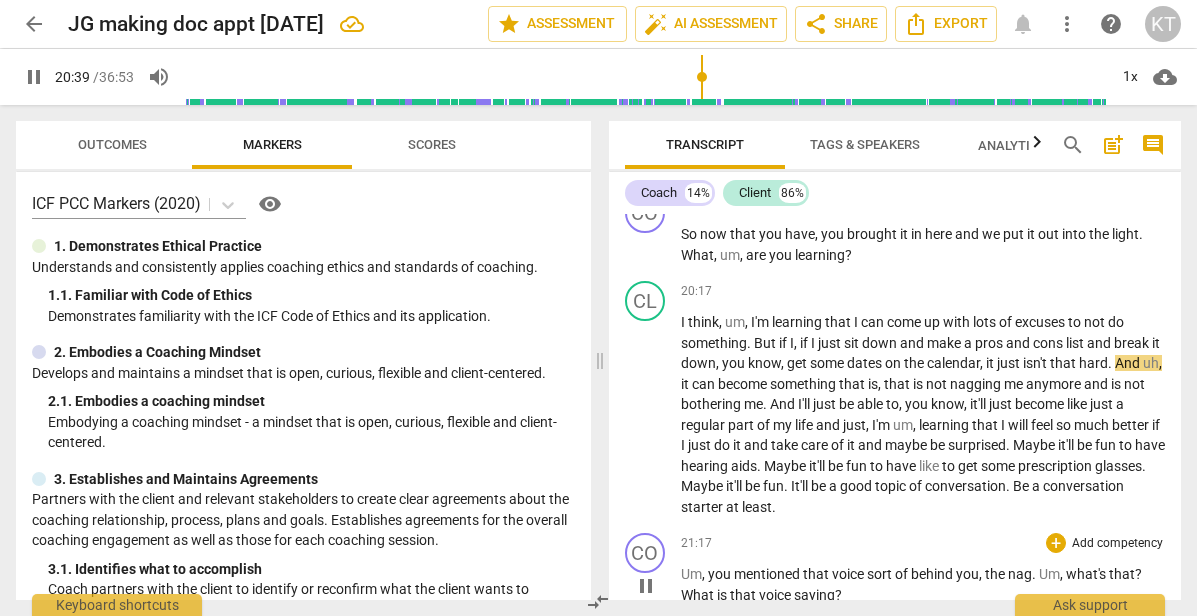 click on "?" at bounding box center (1138, 574) 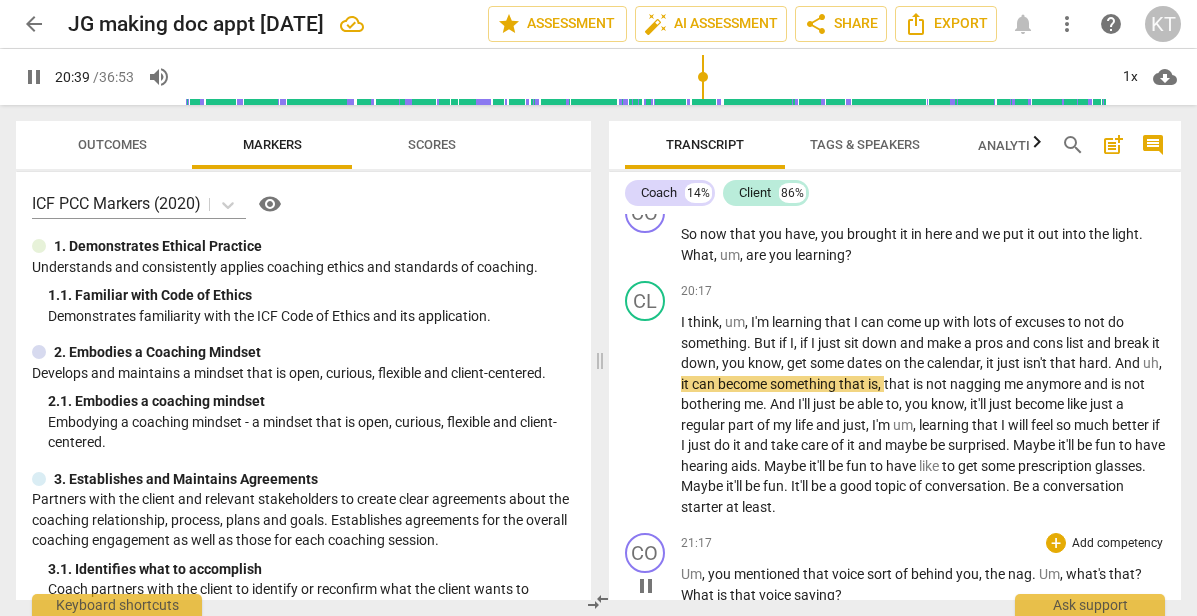 type on "1240" 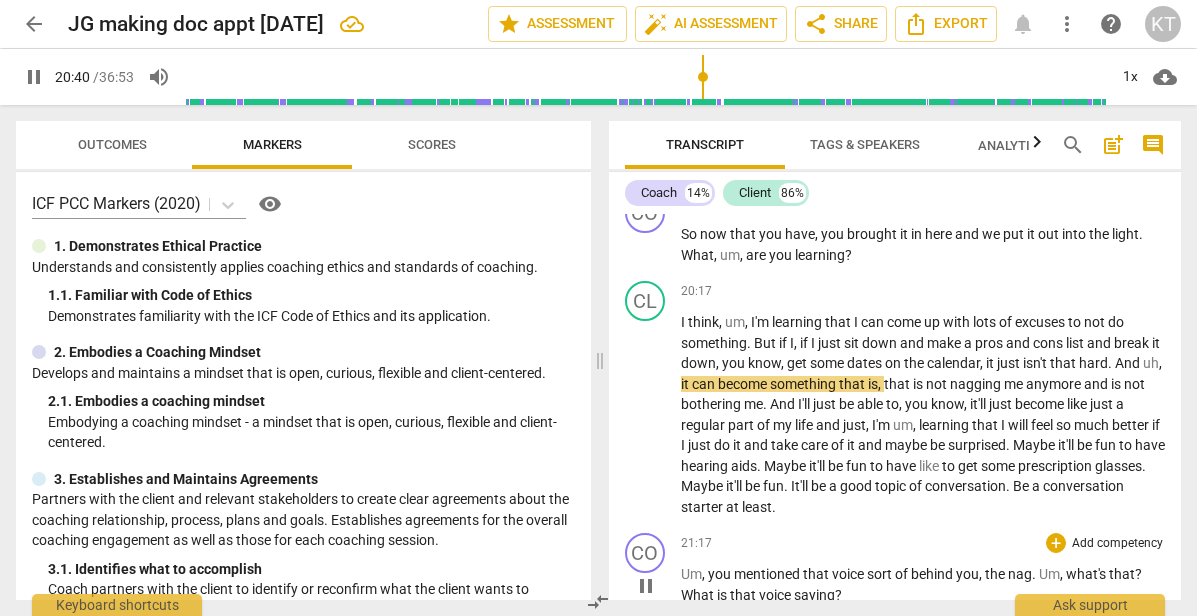 type 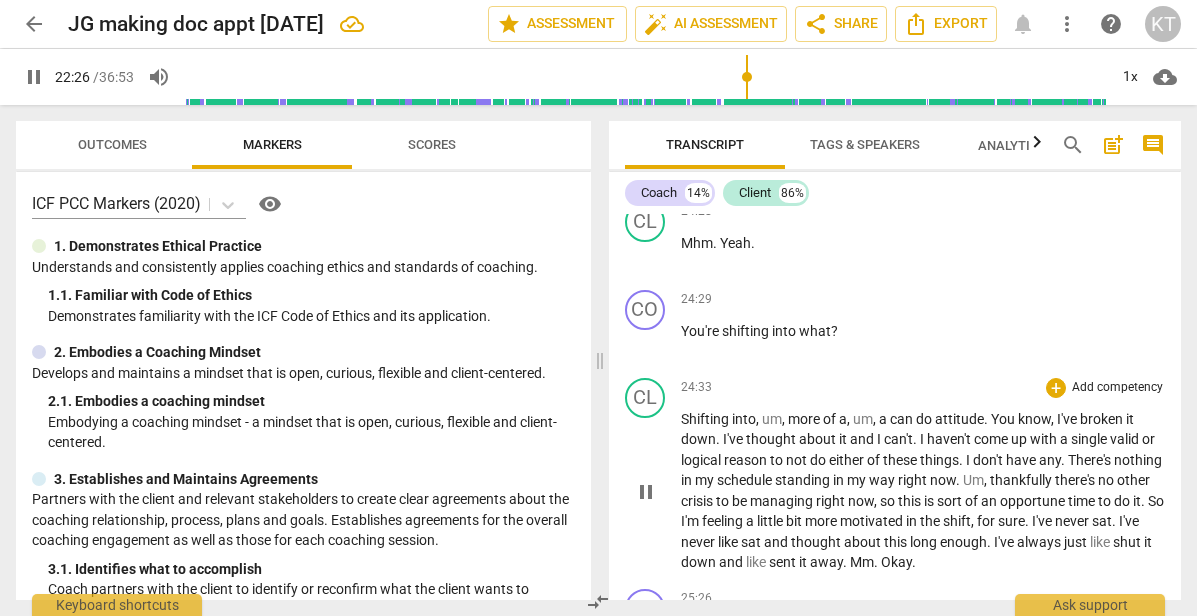scroll, scrollTop: 9515, scrollLeft: 0, axis: vertical 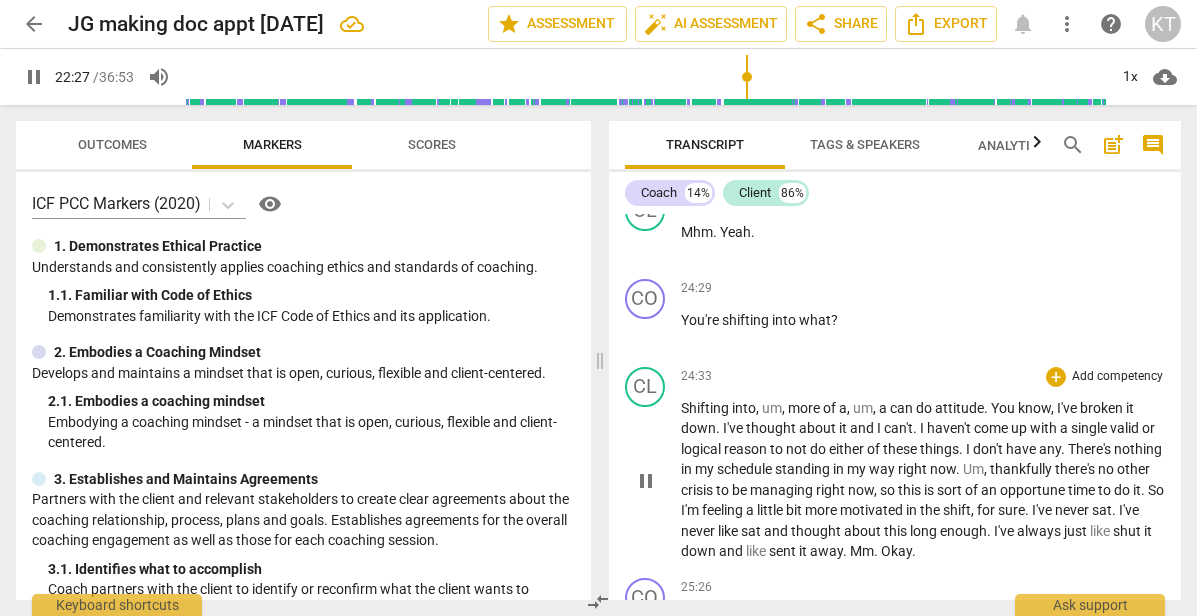 click on "pause" at bounding box center (646, 481) 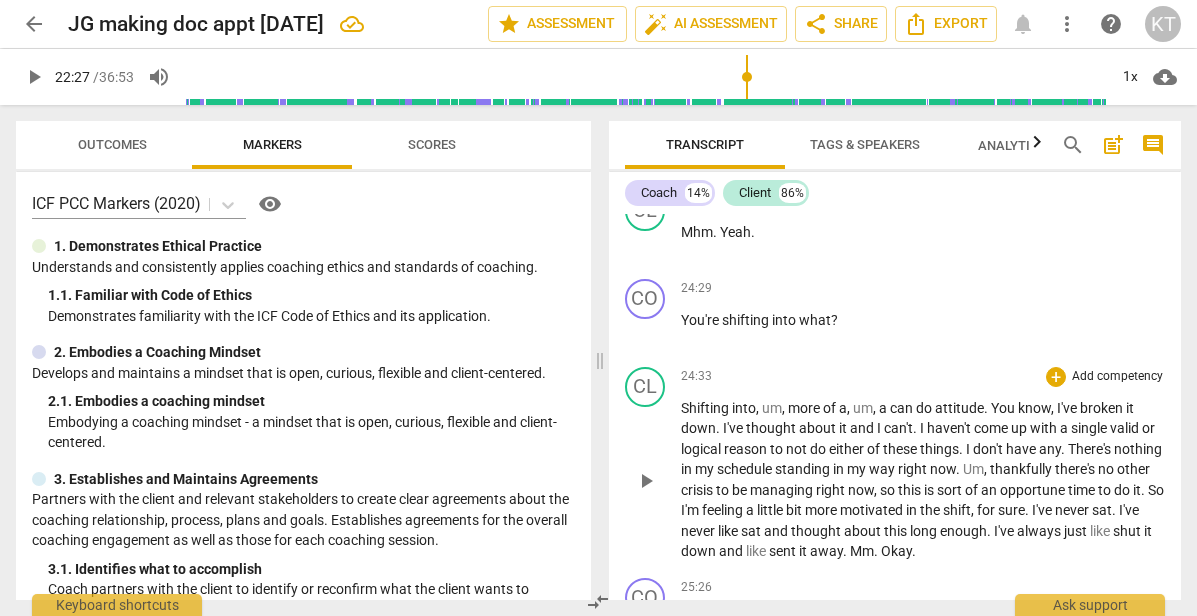 click on "play_arrow" at bounding box center [646, 481] 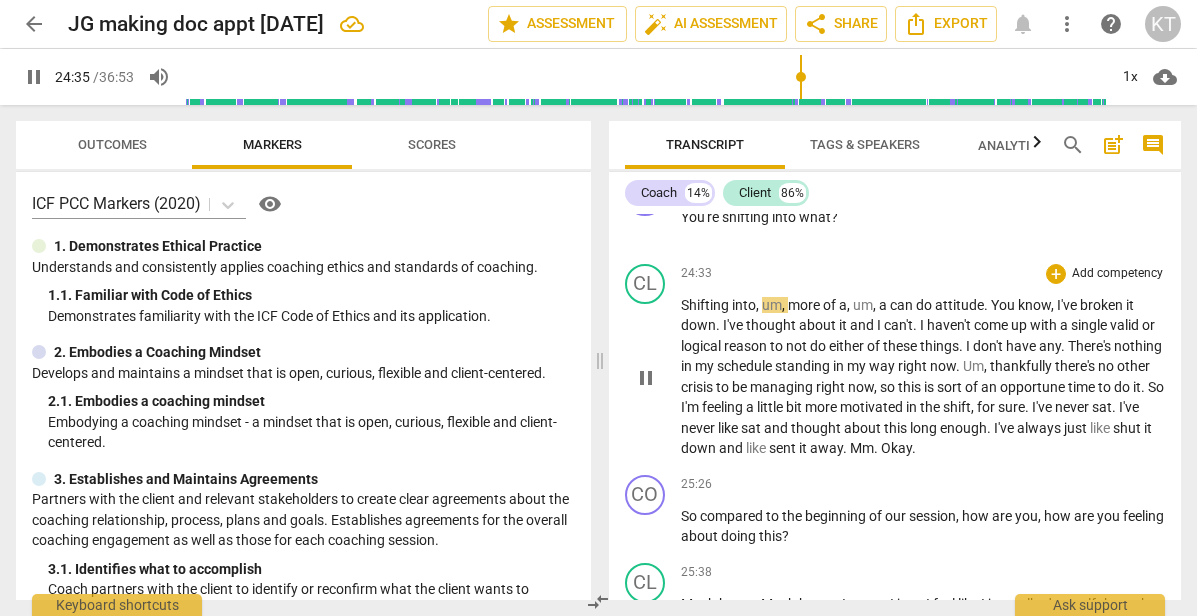 scroll, scrollTop: 9617, scrollLeft: 0, axis: vertical 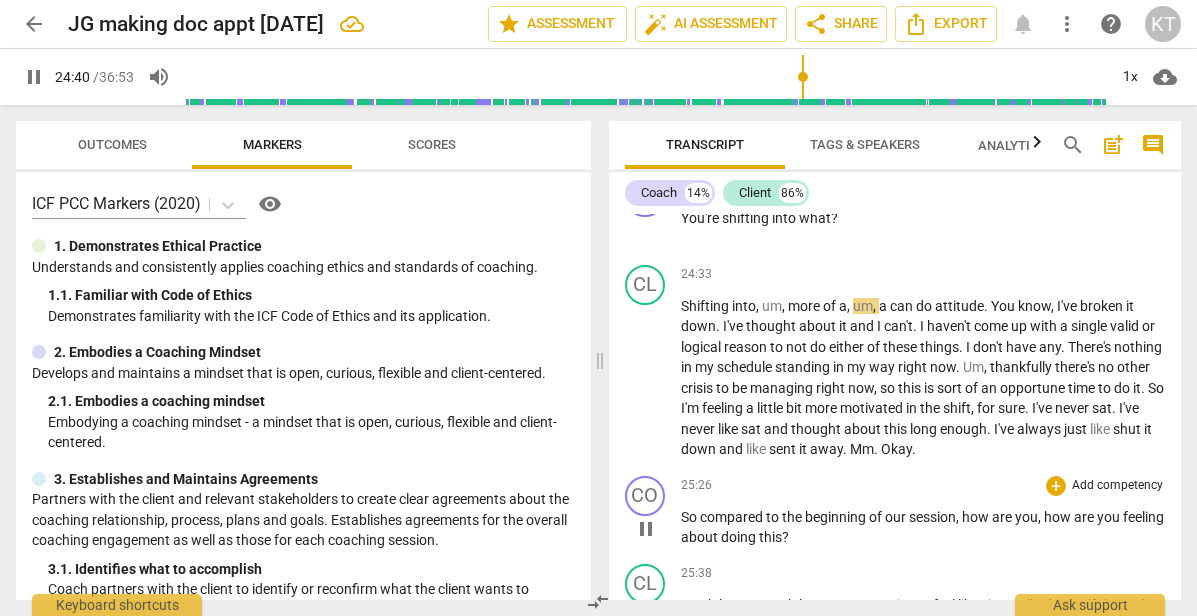 click on "," at bounding box center [1041, 517] 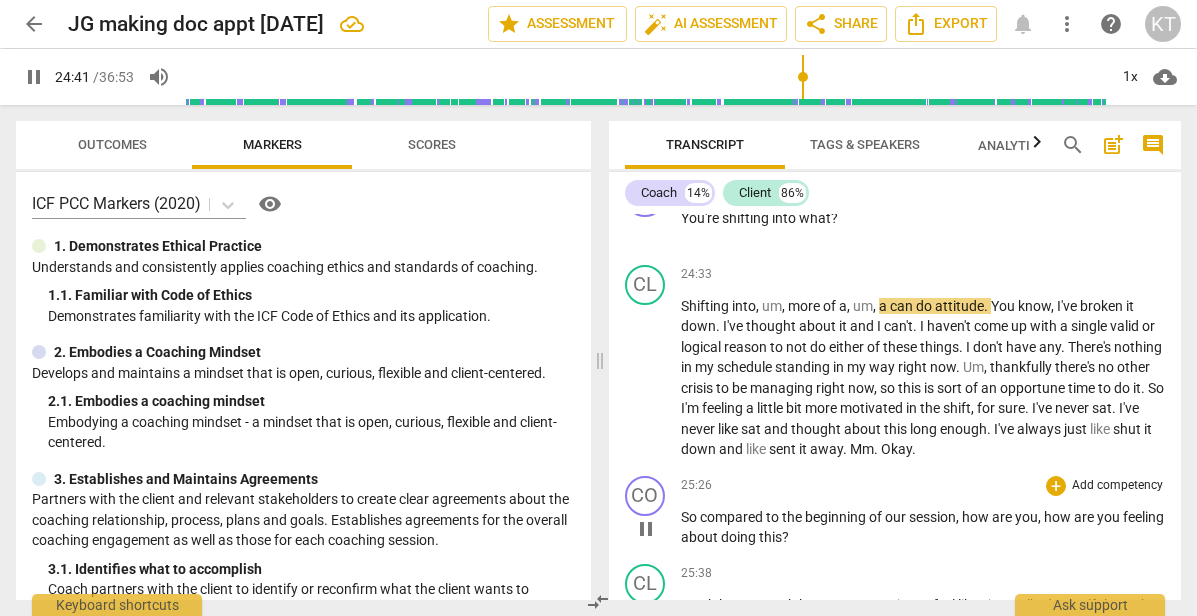 type on "1482" 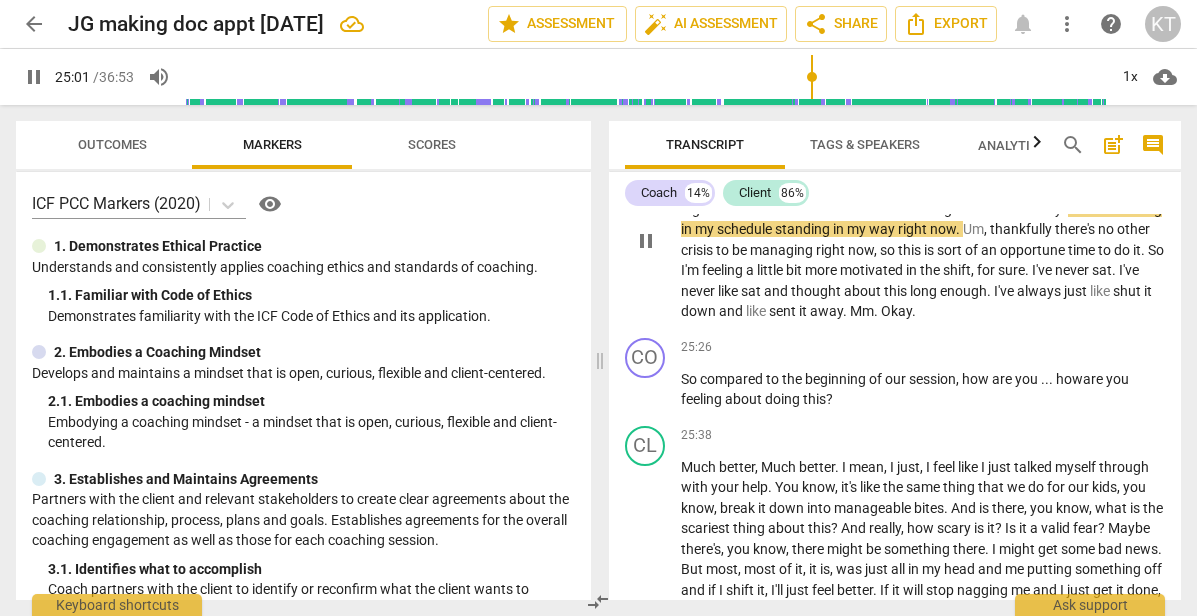 scroll, scrollTop: 9754, scrollLeft: 0, axis: vertical 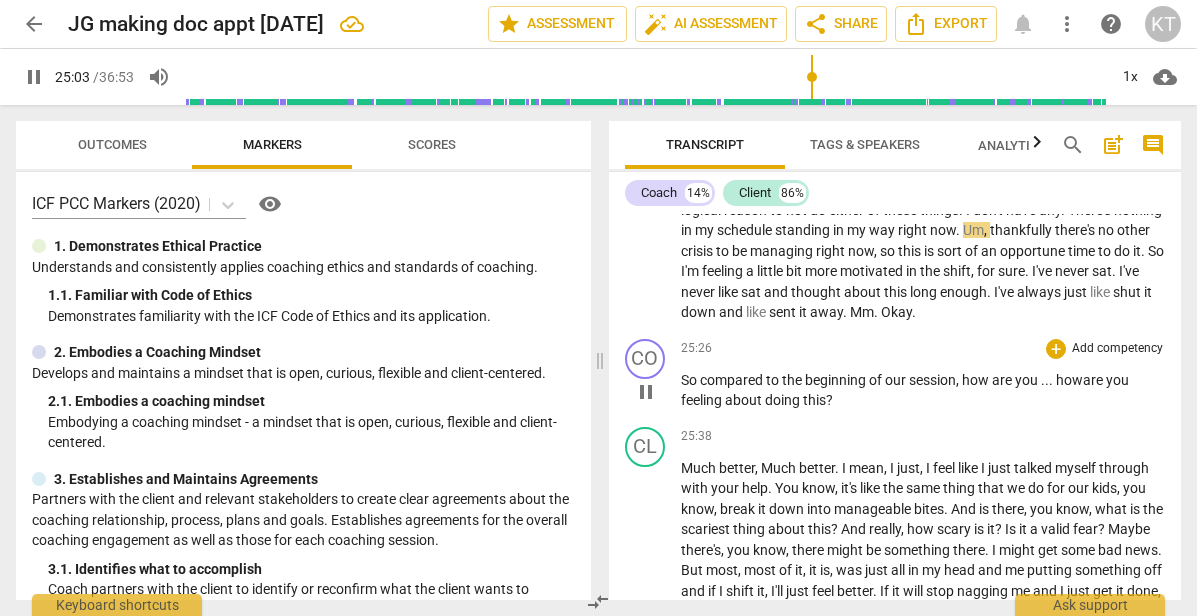 click on "pause" at bounding box center [646, 392] 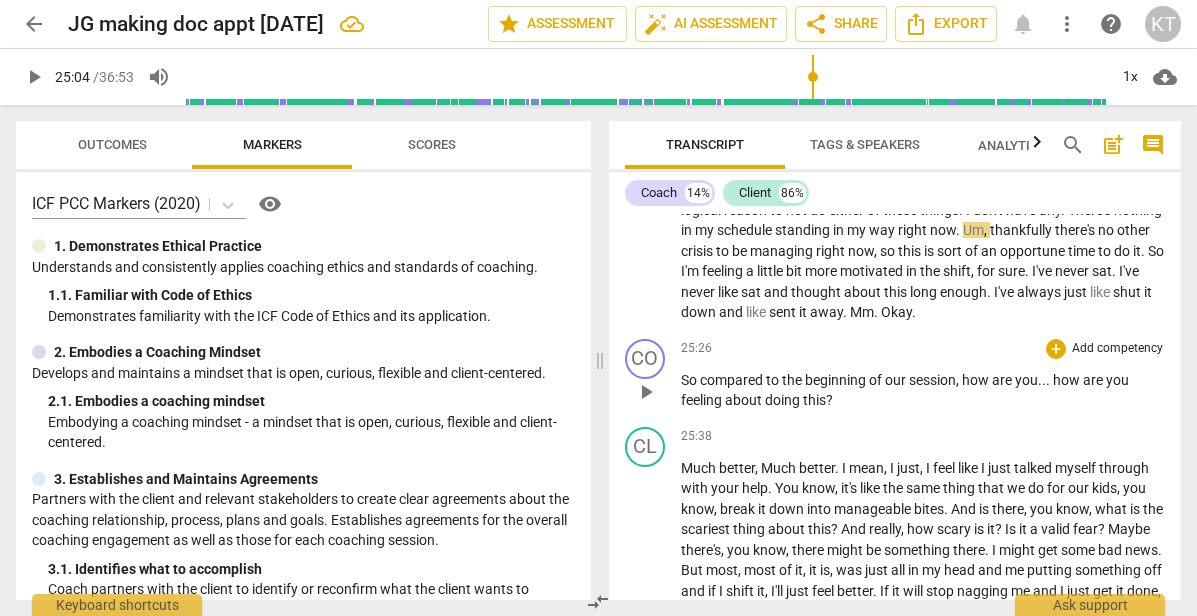 click on "play_arrow" at bounding box center (646, 392) 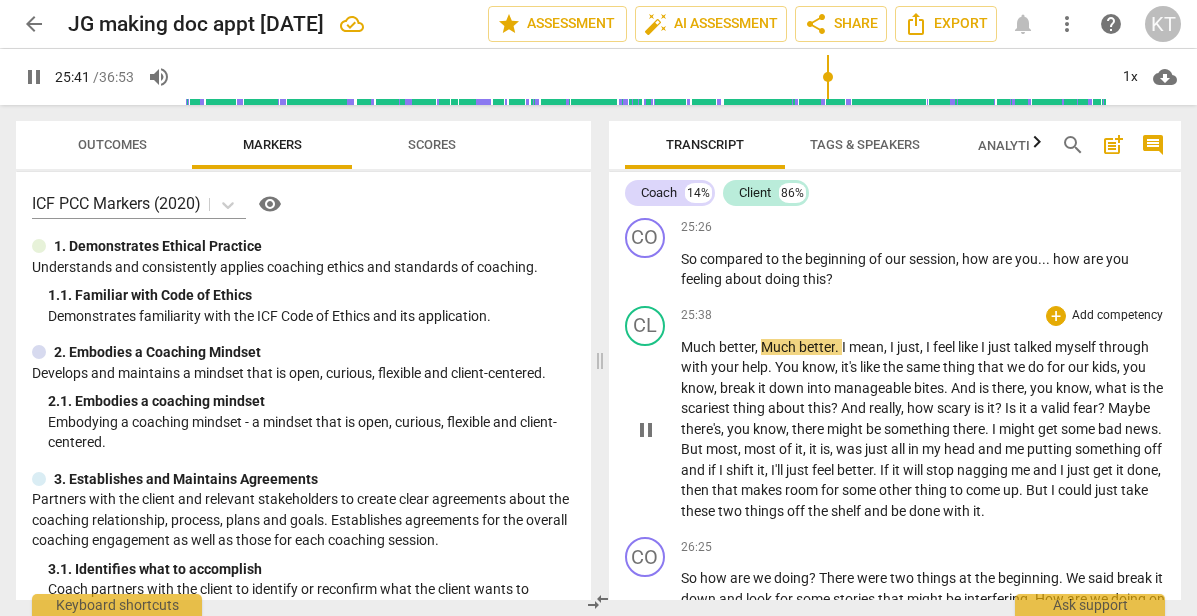 scroll, scrollTop: 9900, scrollLeft: 0, axis: vertical 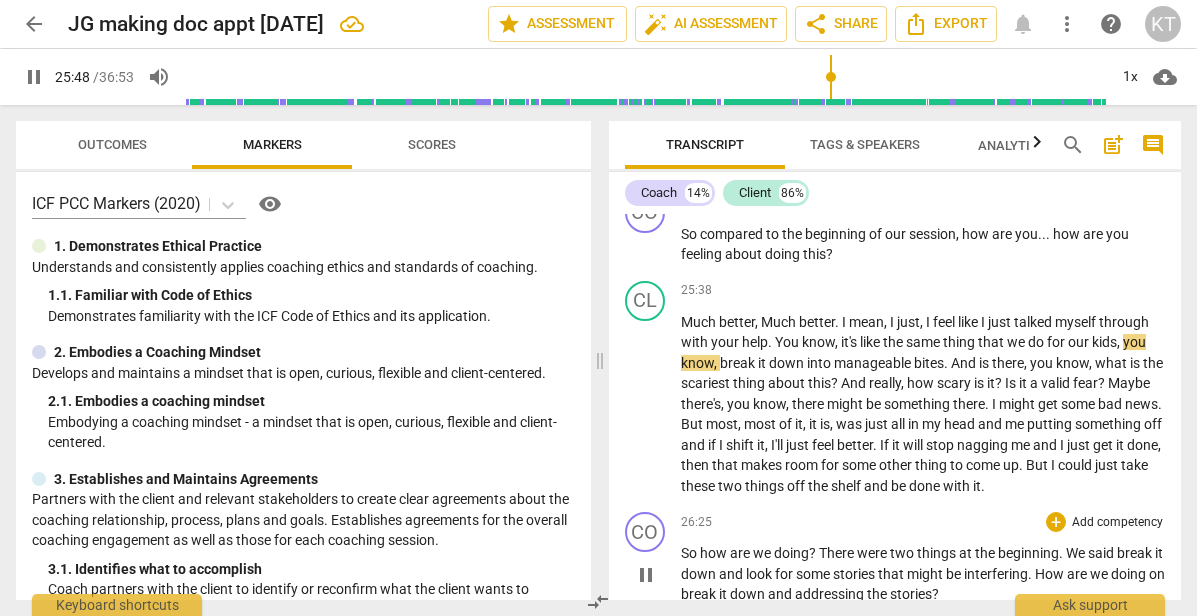 click on "pause" at bounding box center [646, 575] 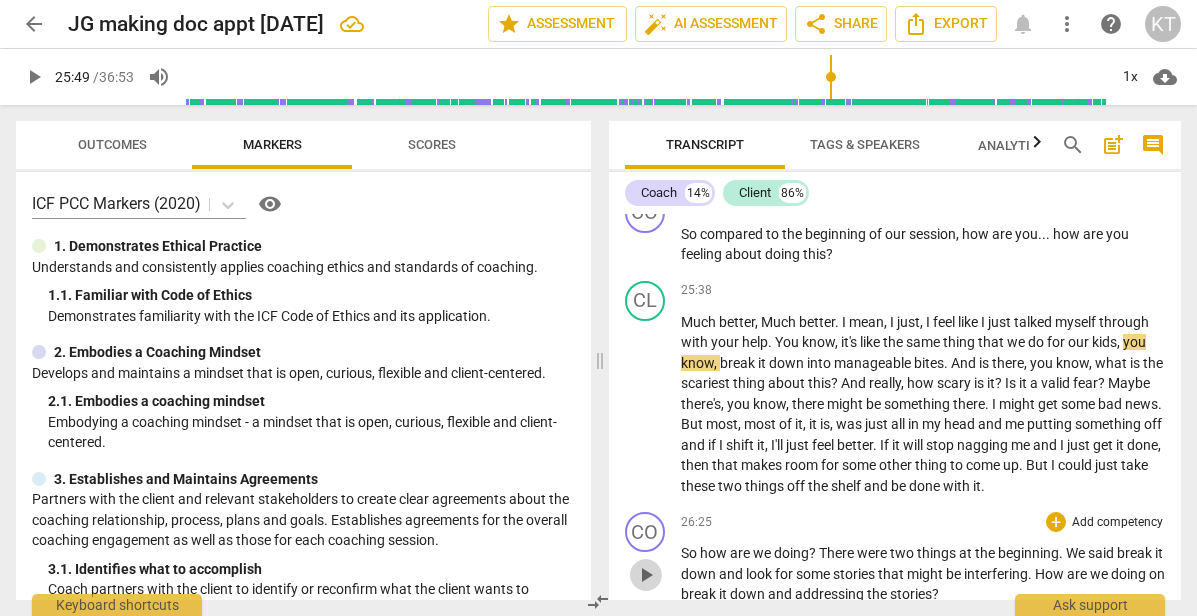 click on "play_arrow" at bounding box center [646, 575] 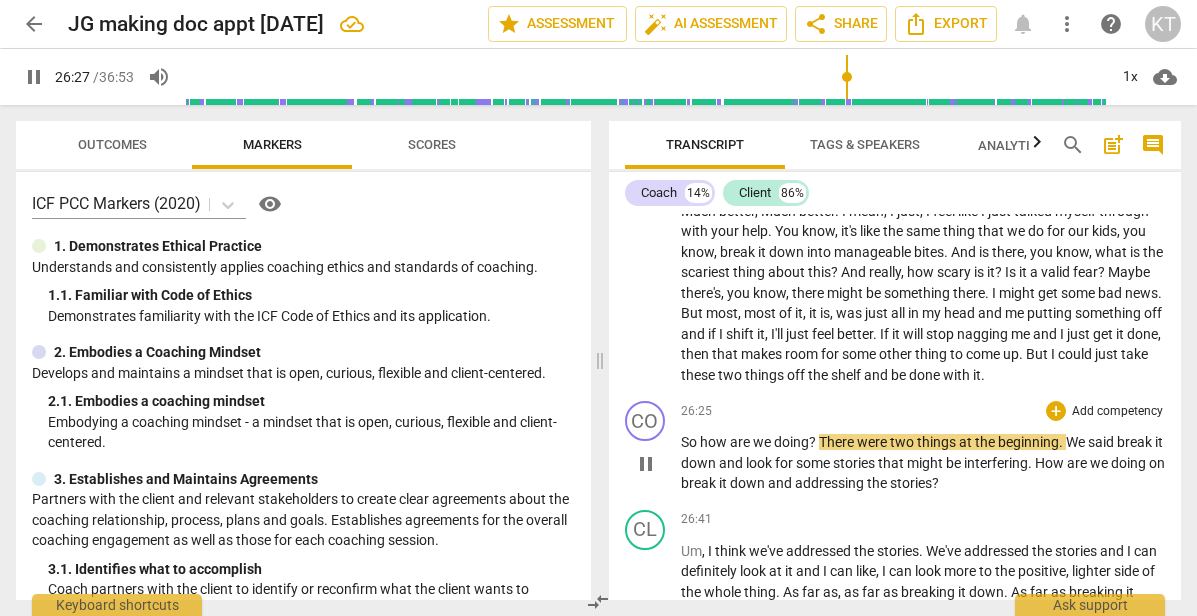 scroll, scrollTop: 10010, scrollLeft: 0, axis: vertical 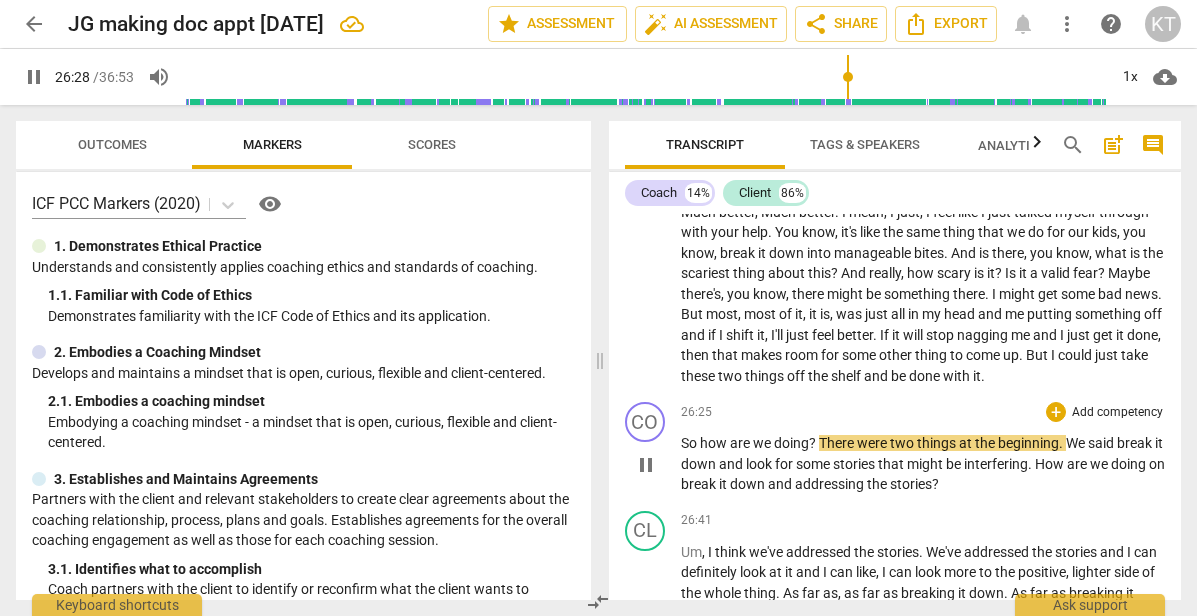 click on "?" at bounding box center (814, 443) 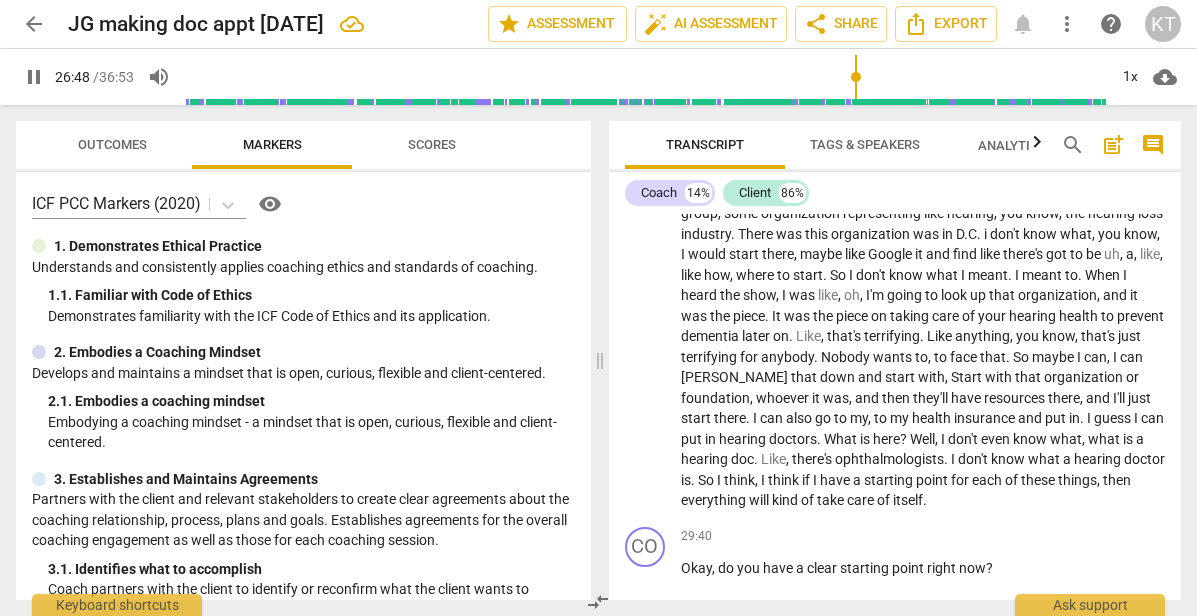 scroll, scrollTop: 10772, scrollLeft: 0, axis: vertical 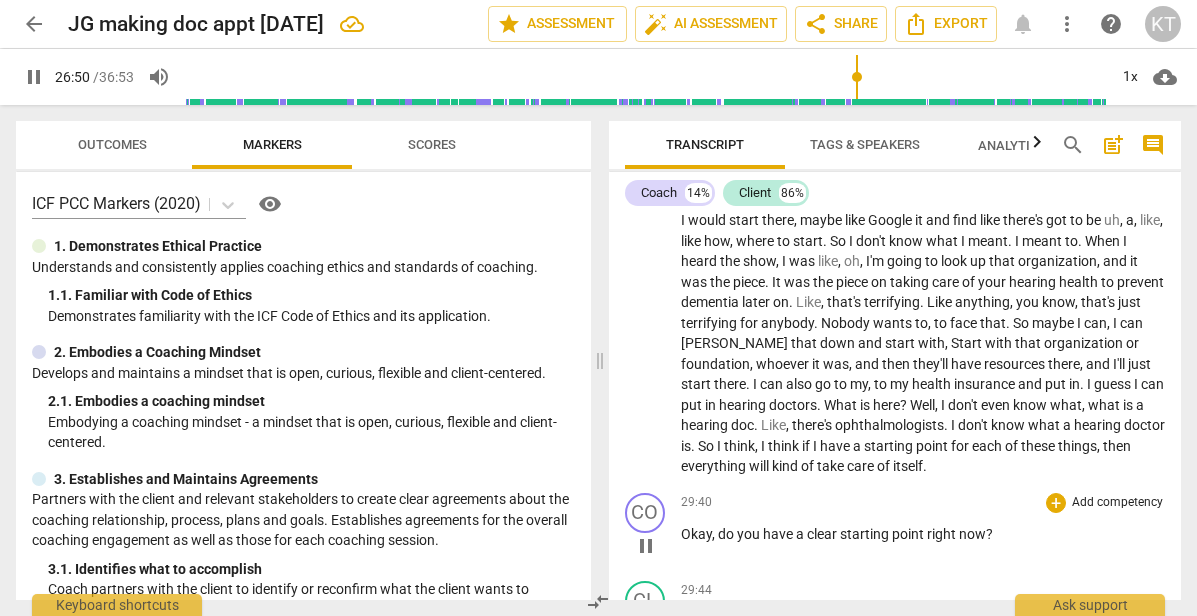 click on "pause" at bounding box center [646, 546] 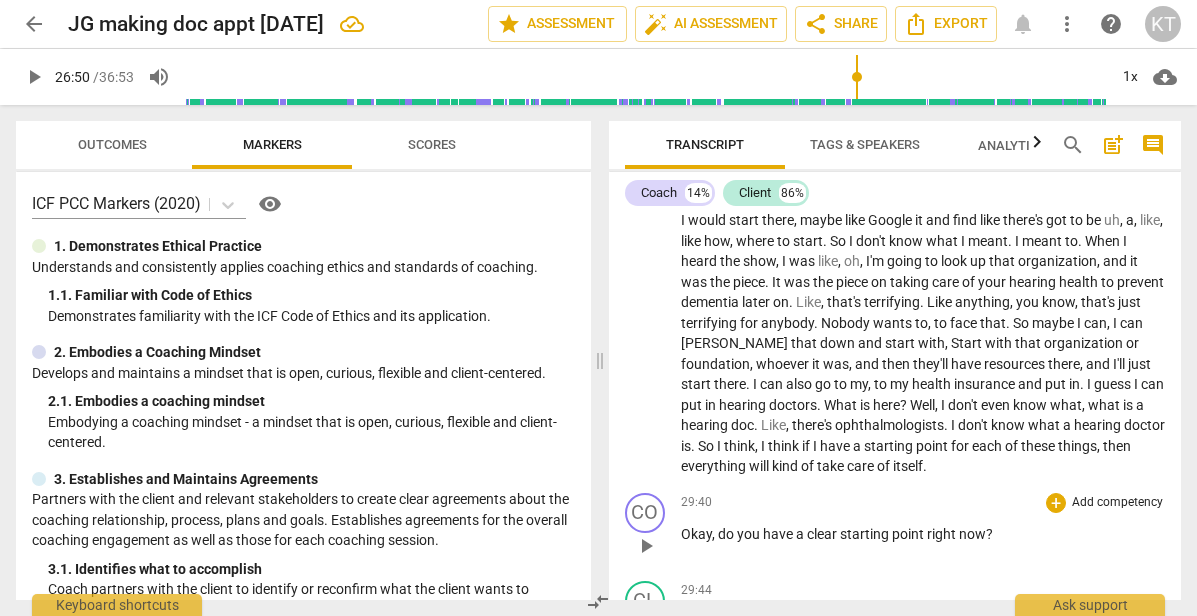 click on "play_arrow" at bounding box center [646, 546] 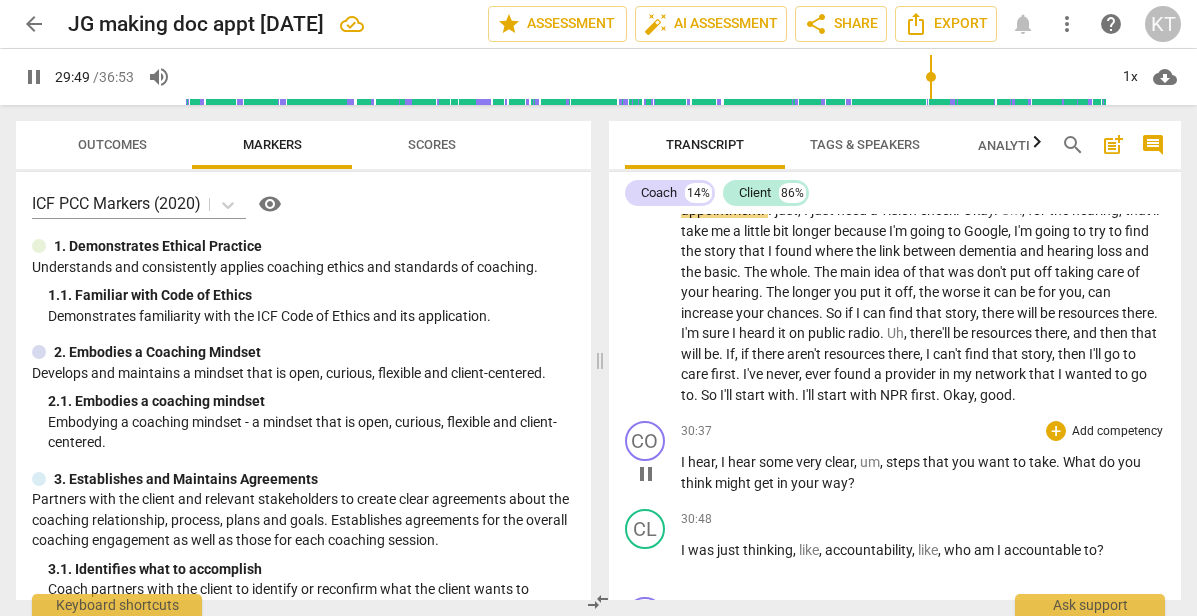 scroll, scrollTop: 11226, scrollLeft: 0, axis: vertical 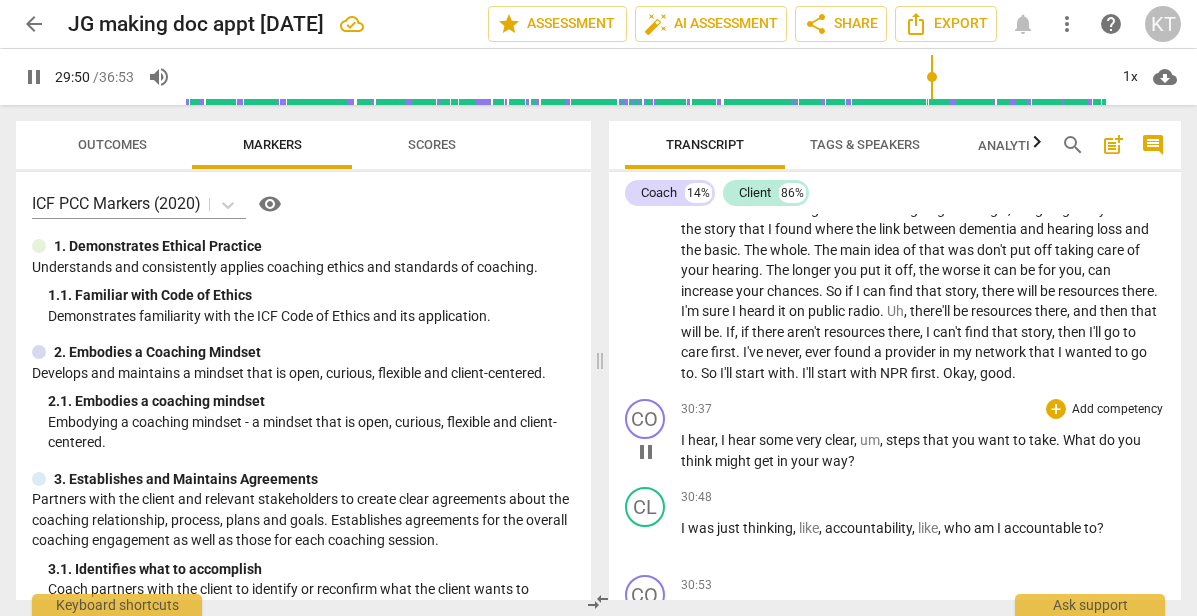 click on "pause" at bounding box center (646, 452) 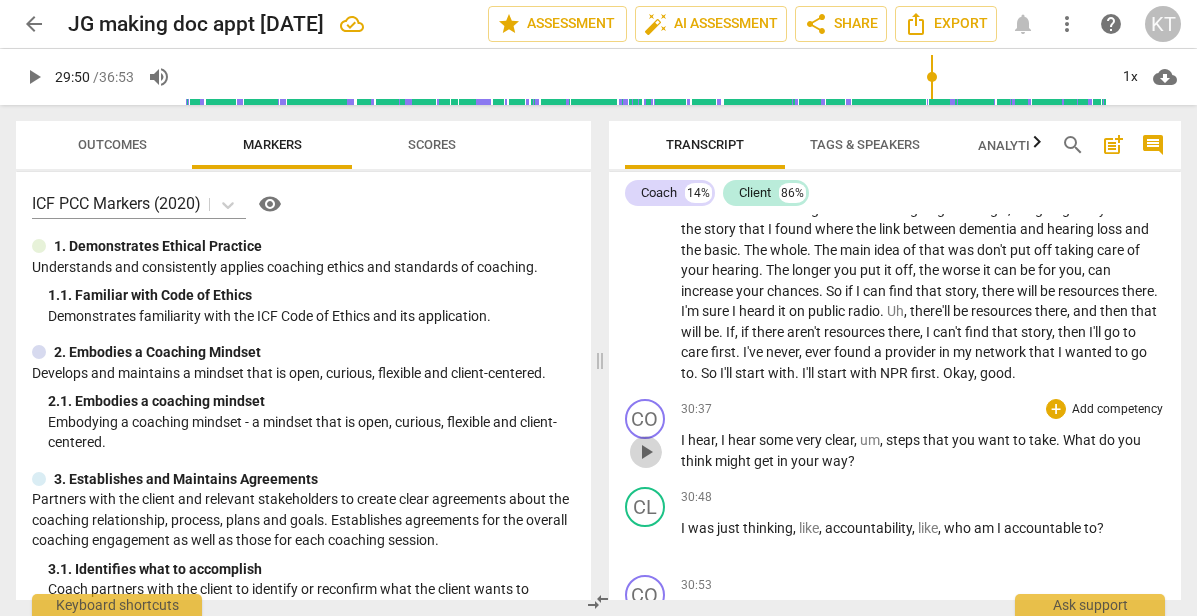 click on "play_arrow" at bounding box center [646, 452] 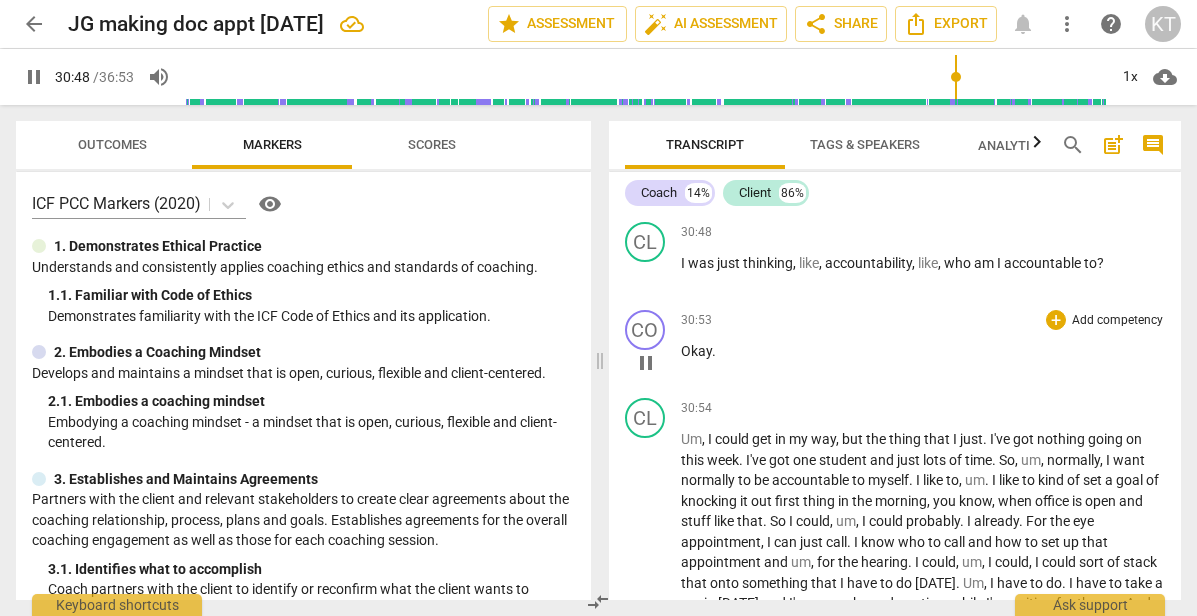scroll, scrollTop: 11498, scrollLeft: 0, axis: vertical 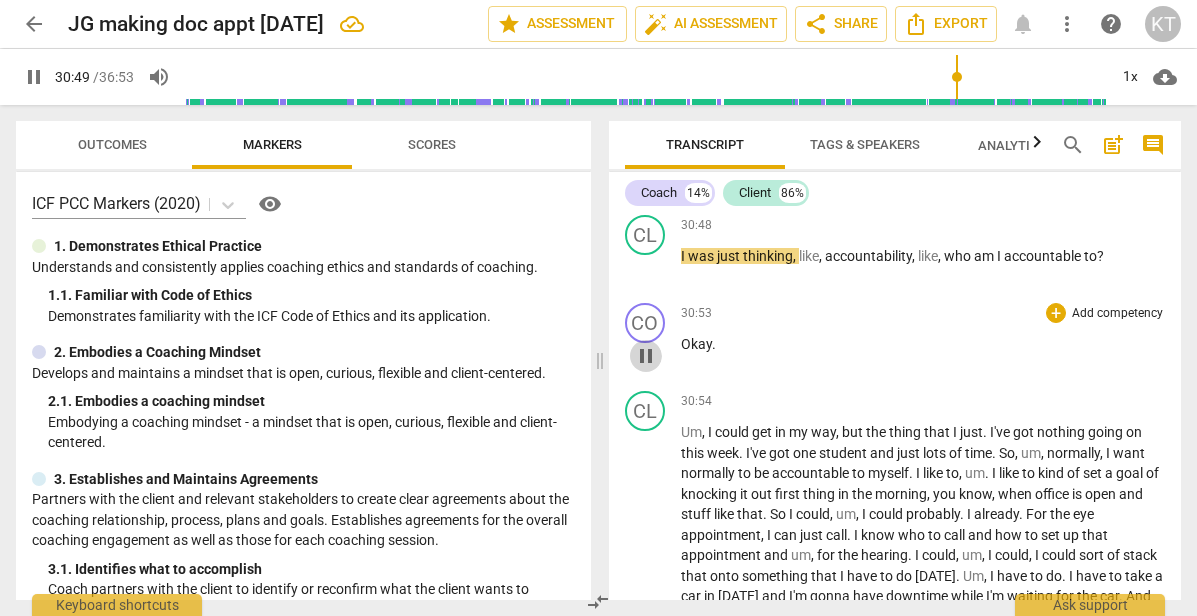 click on "pause" at bounding box center [646, 356] 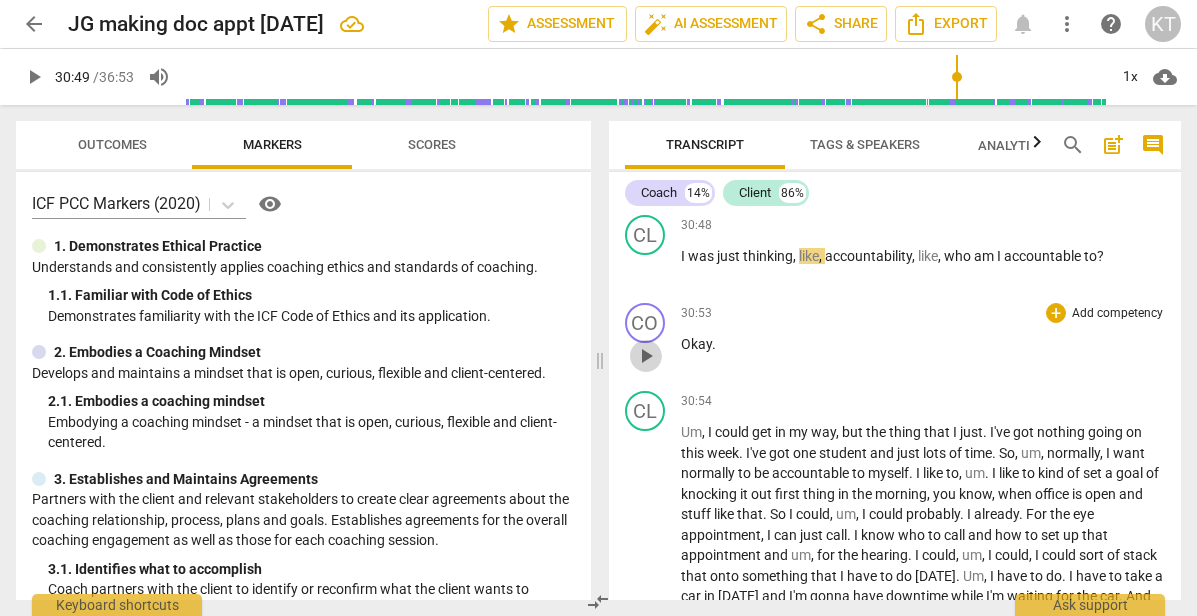 click on "play_arrow" at bounding box center [646, 356] 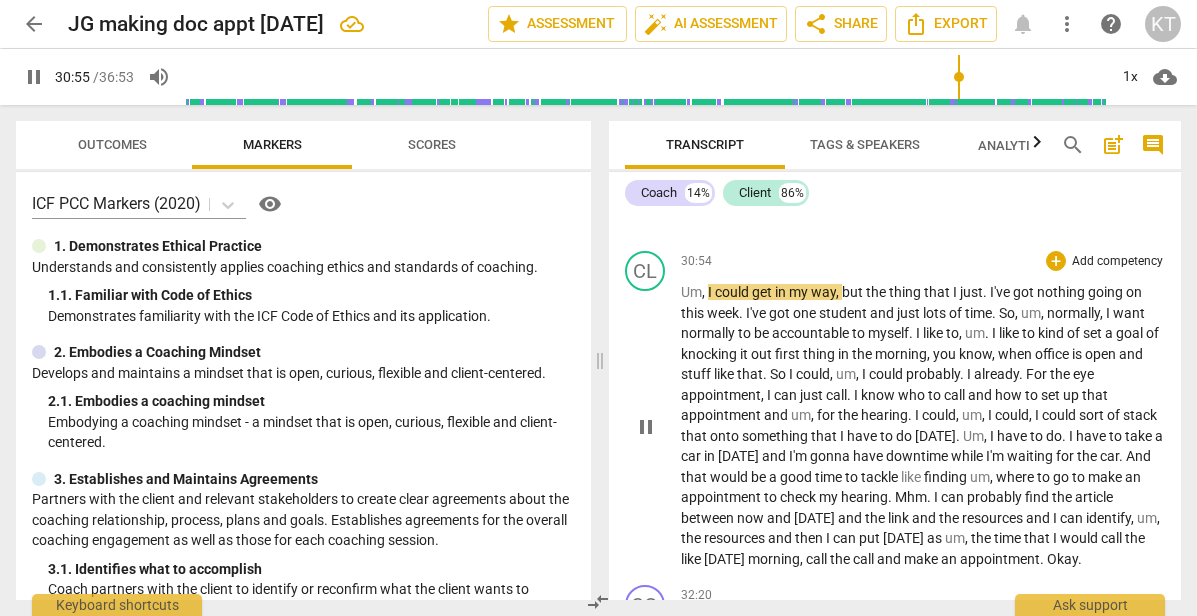 scroll, scrollTop: 11559, scrollLeft: 0, axis: vertical 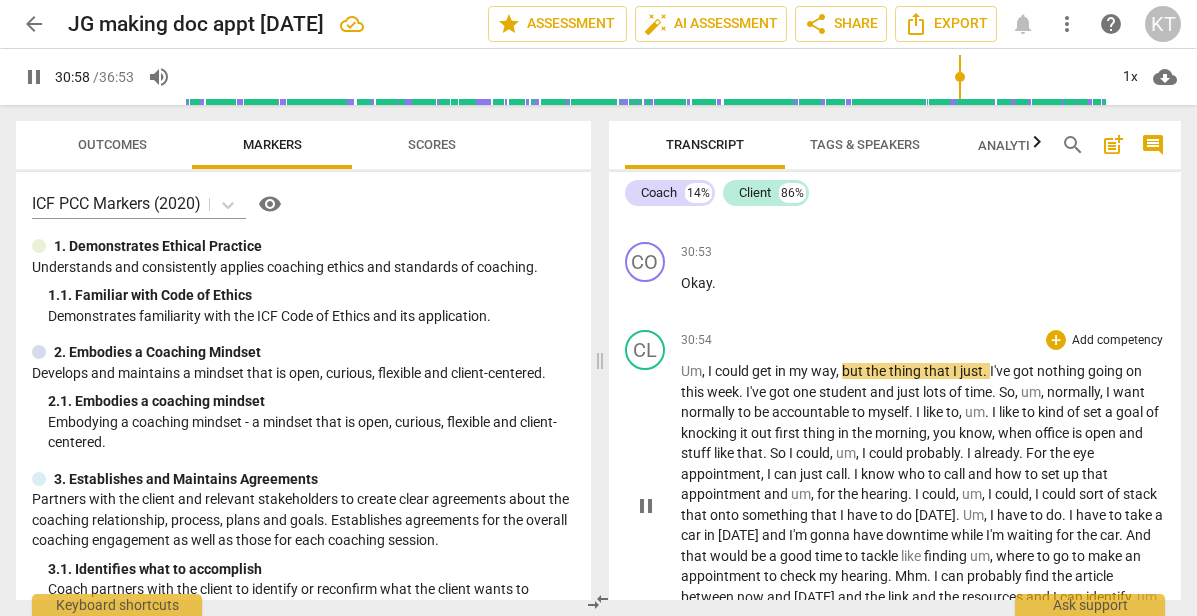 click on "I" at bounding box center [711, 371] 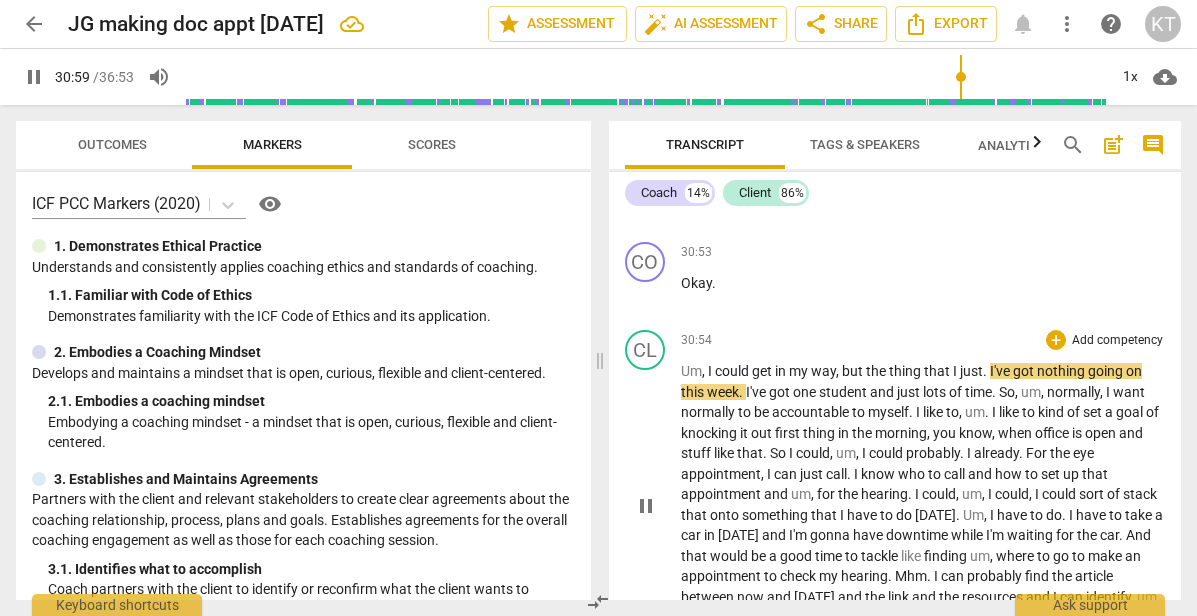 type on "1860" 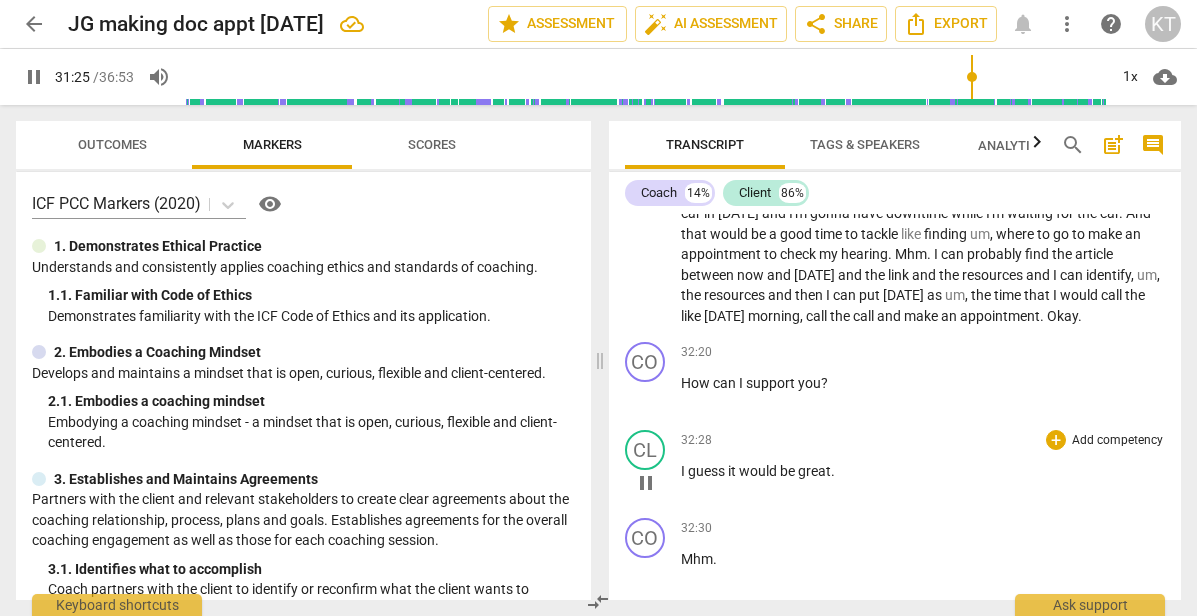 scroll, scrollTop: 11886, scrollLeft: 0, axis: vertical 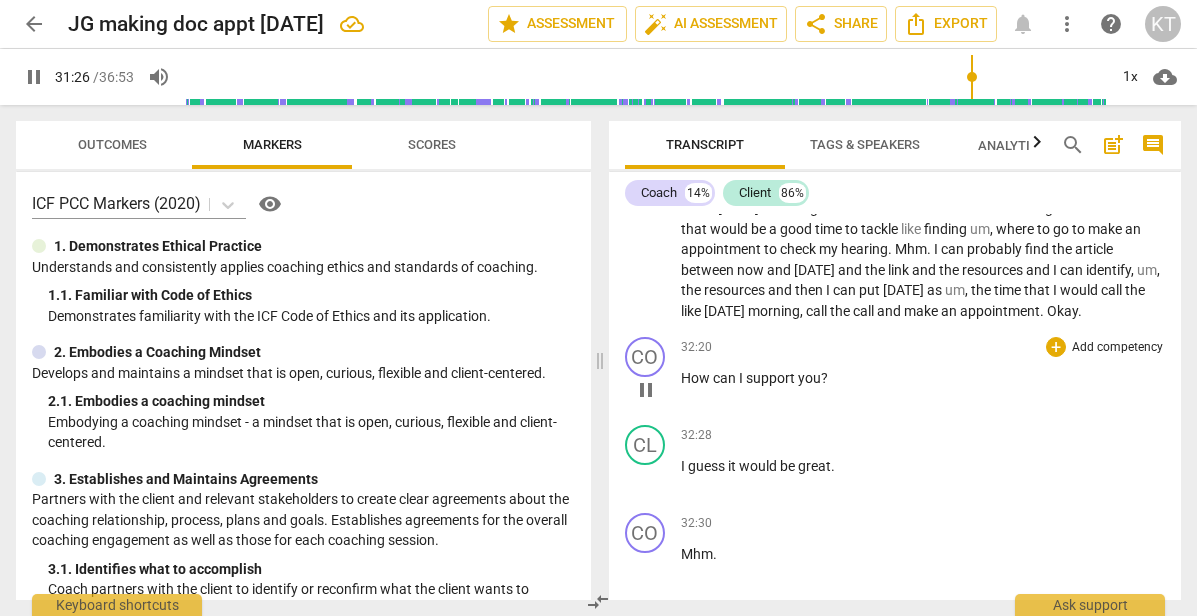 click on "pause" at bounding box center [646, 390] 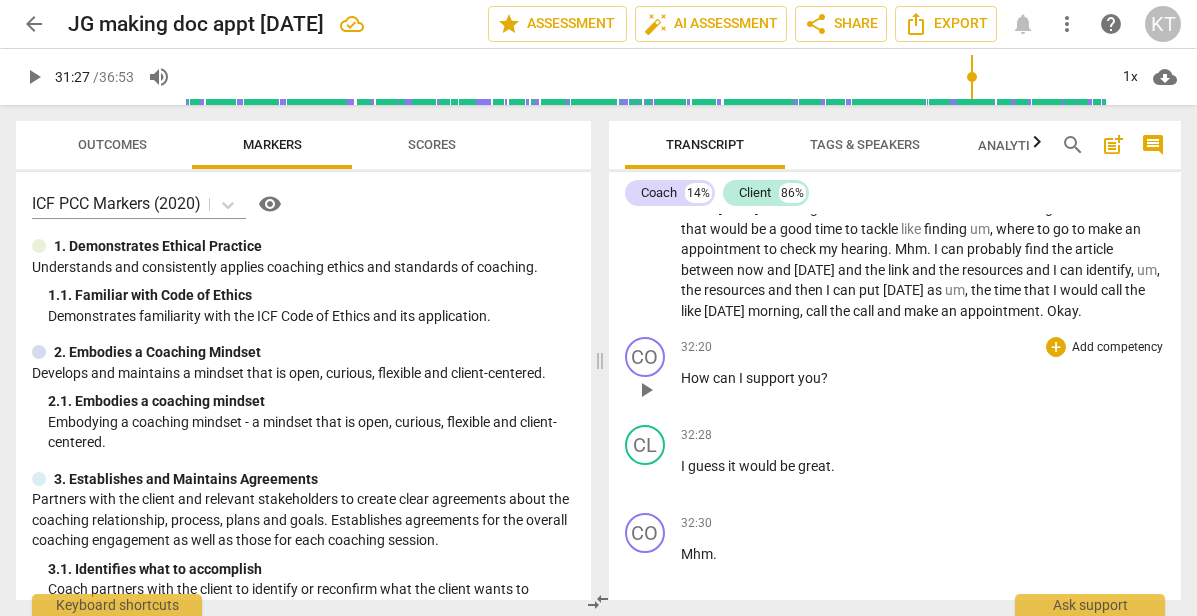 click on "play_arrow" at bounding box center (646, 390) 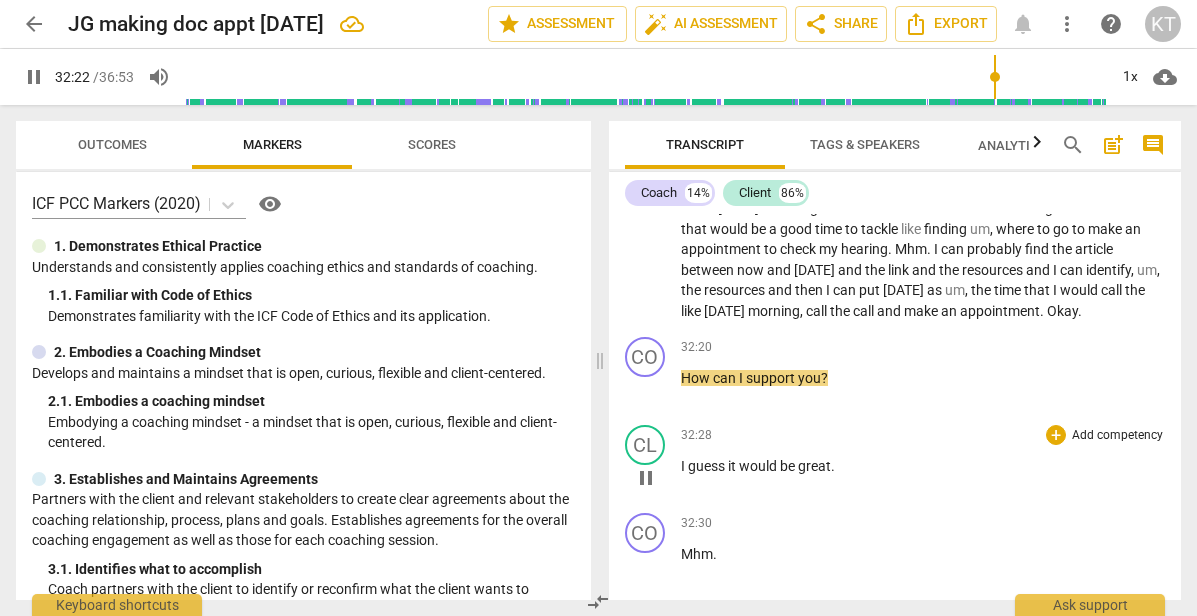 click on "pause" at bounding box center [646, 478] 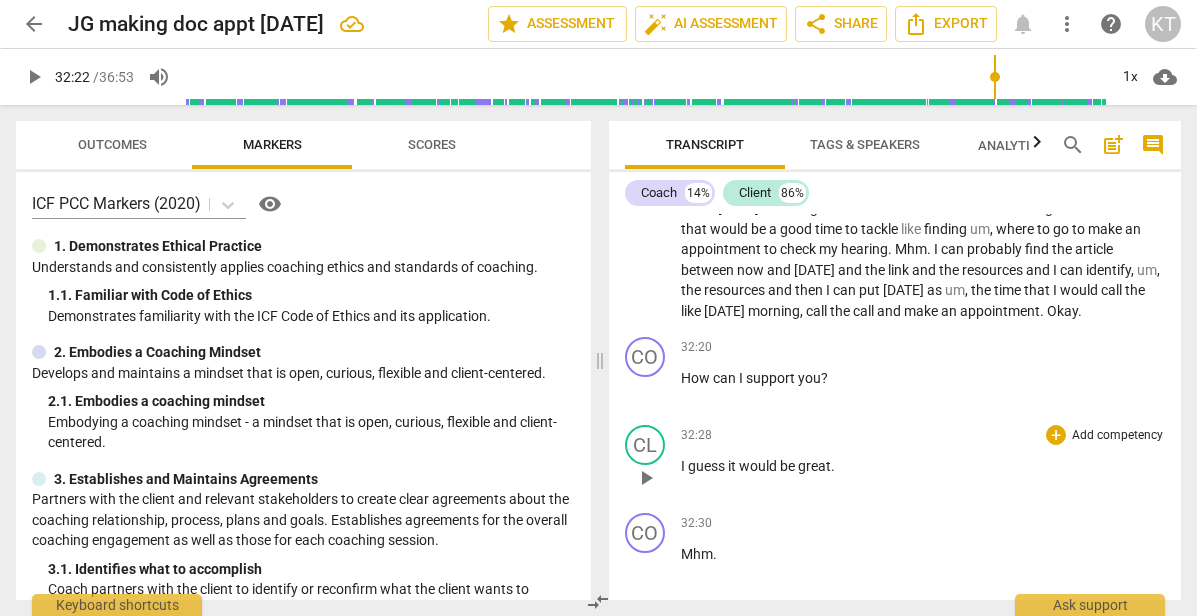click on "play_arrow" at bounding box center [646, 478] 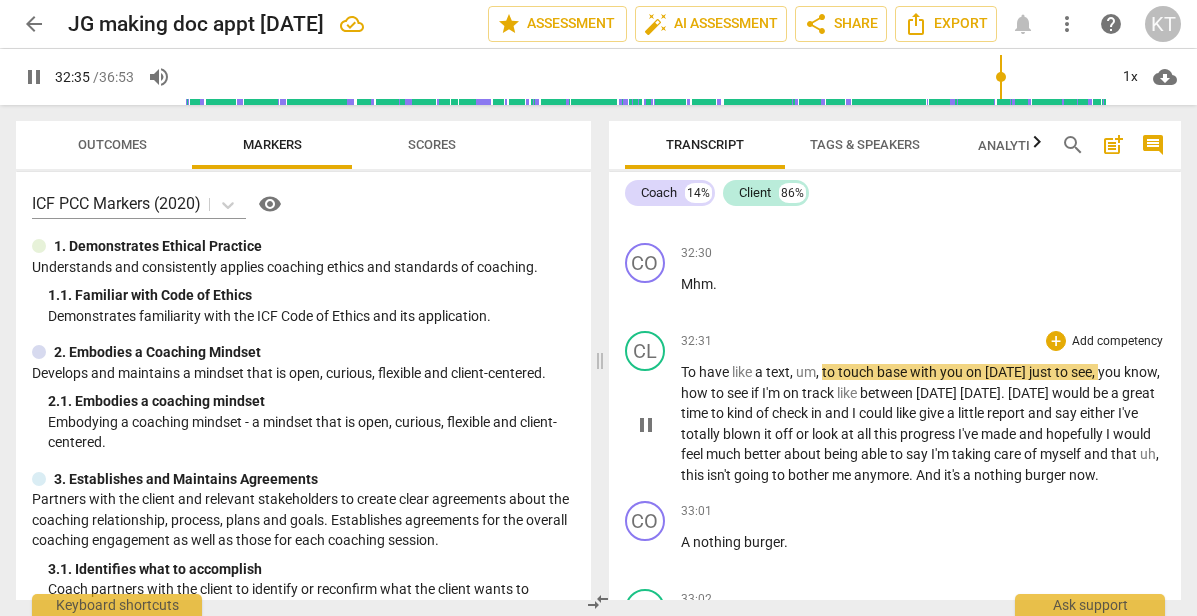 scroll, scrollTop: 12153, scrollLeft: 0, axis: vertical 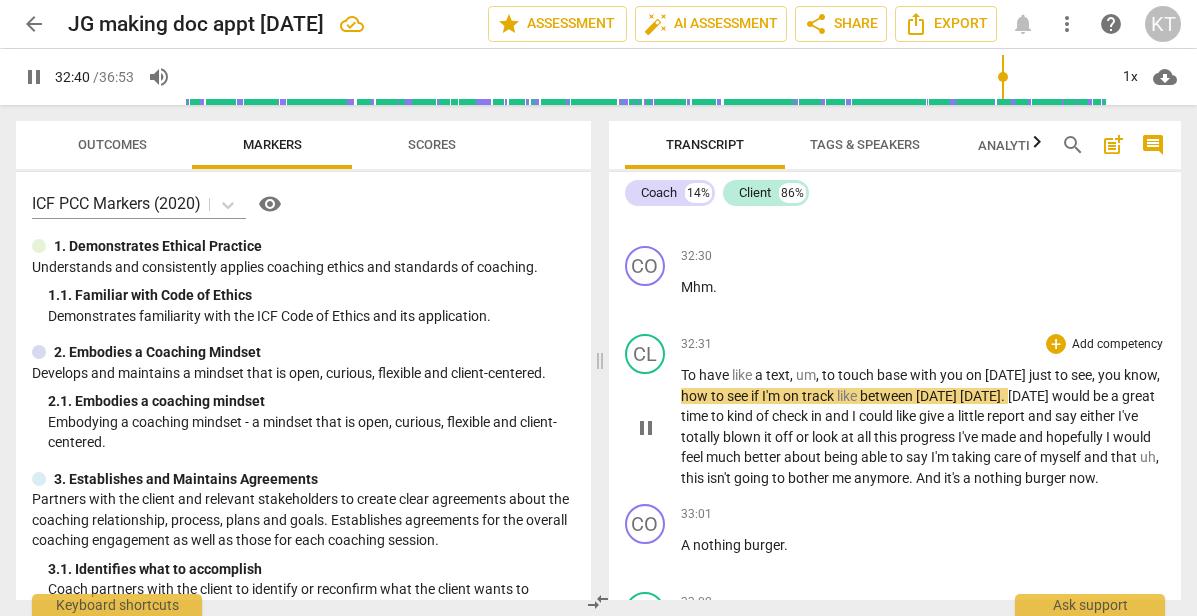 click on "pause" at bounding box center (646, 428) 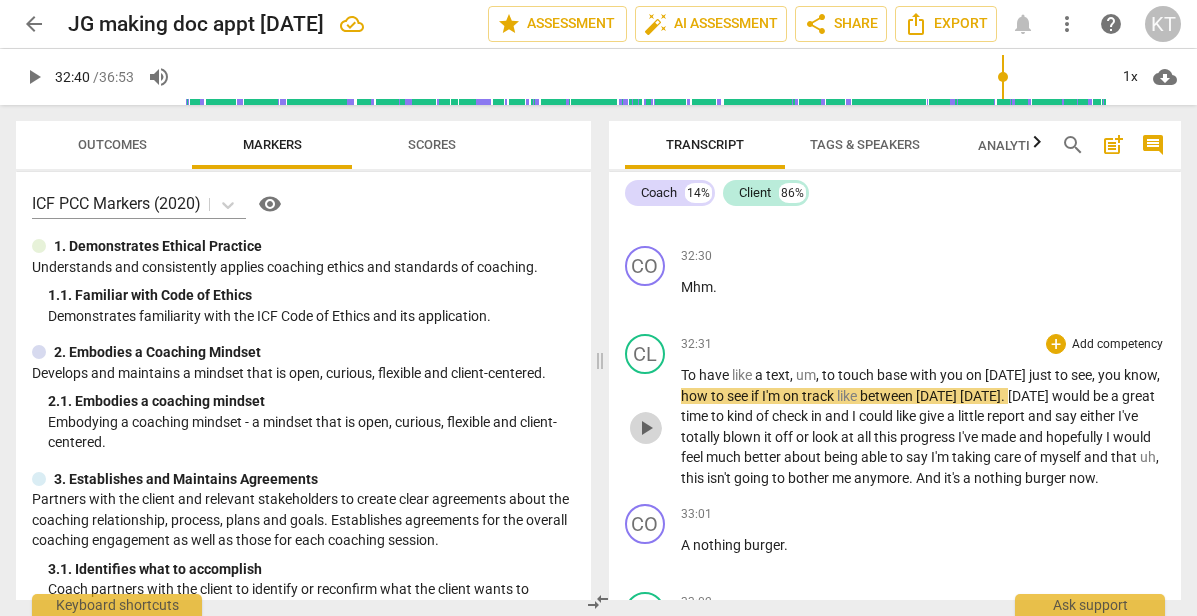 click on "play_arrow" at bounding box center (646, 428) 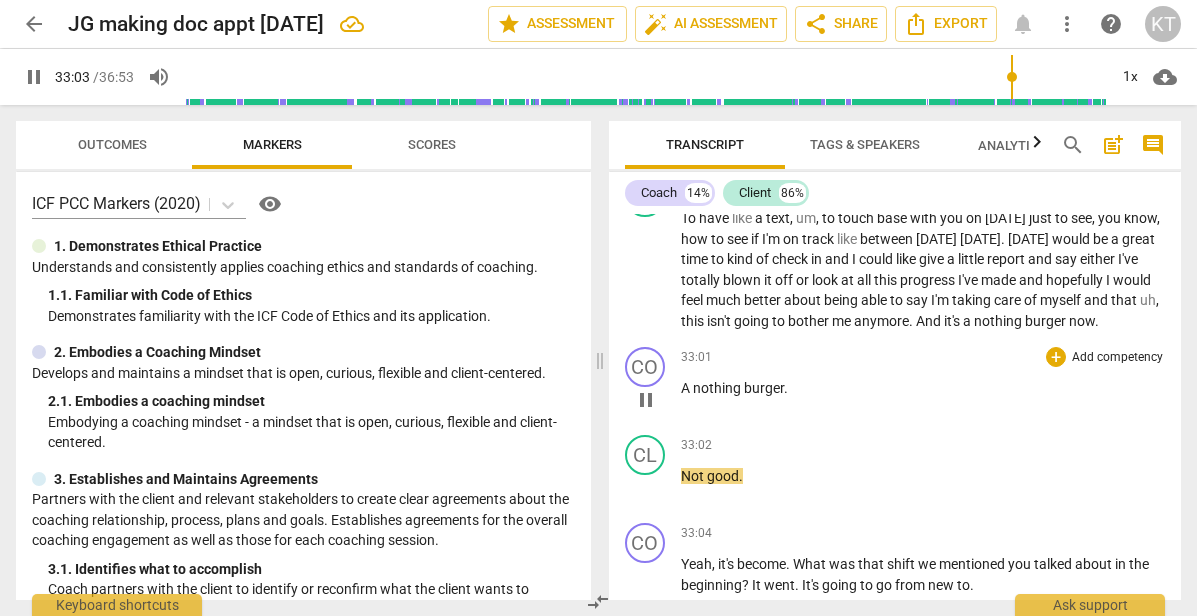 scroll, scrollTop: 12327, scrollLeft: 0, axis: vertical 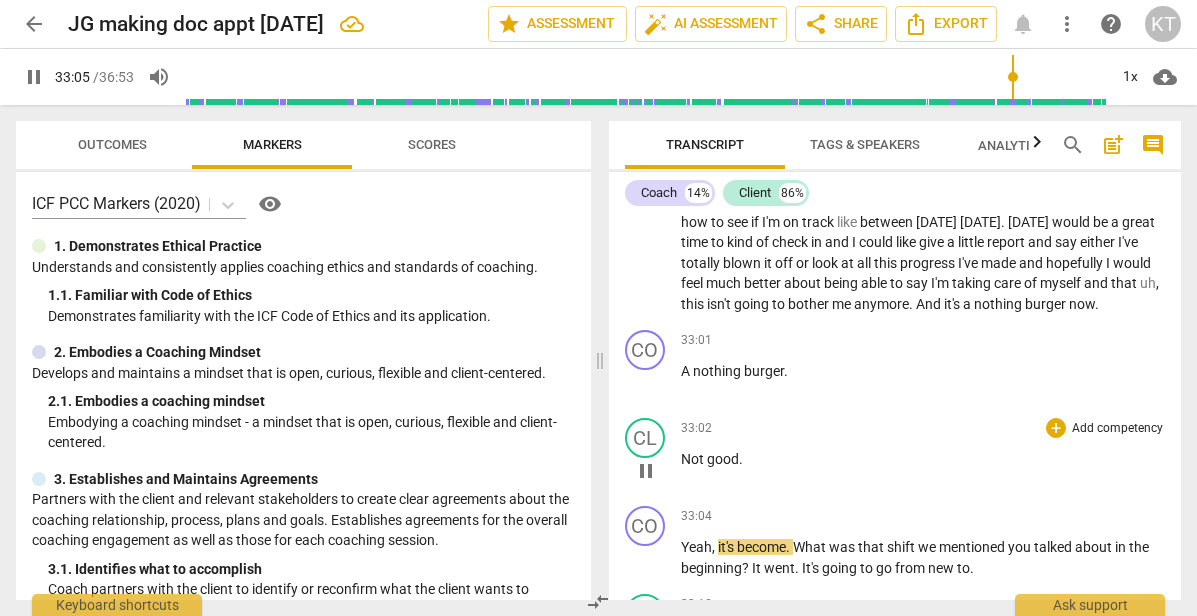 click on "Not" at bounding box center [694, 459] 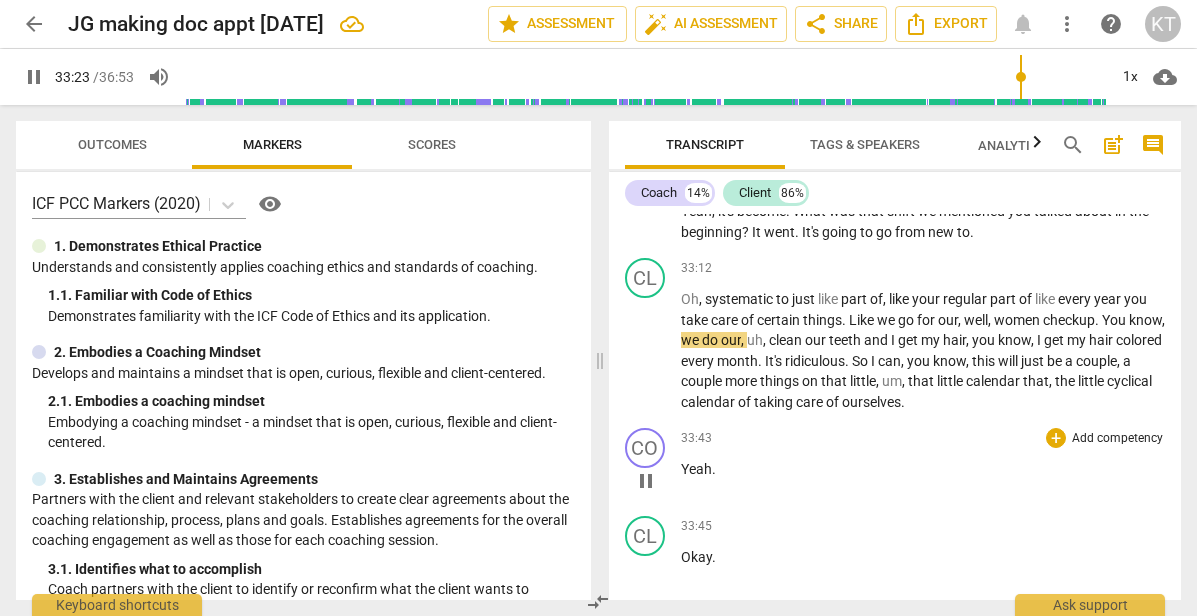 scroll, scrollTop: 12657, scrollLeft: 0, axis: vertical 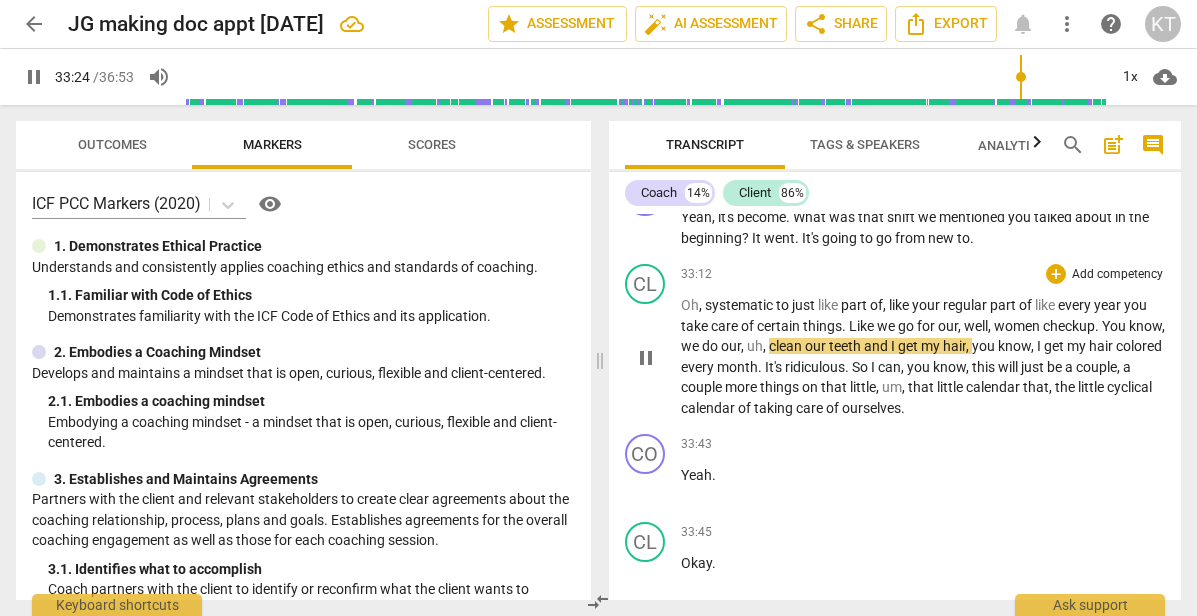 click on "," at bounding box center (991, 326) 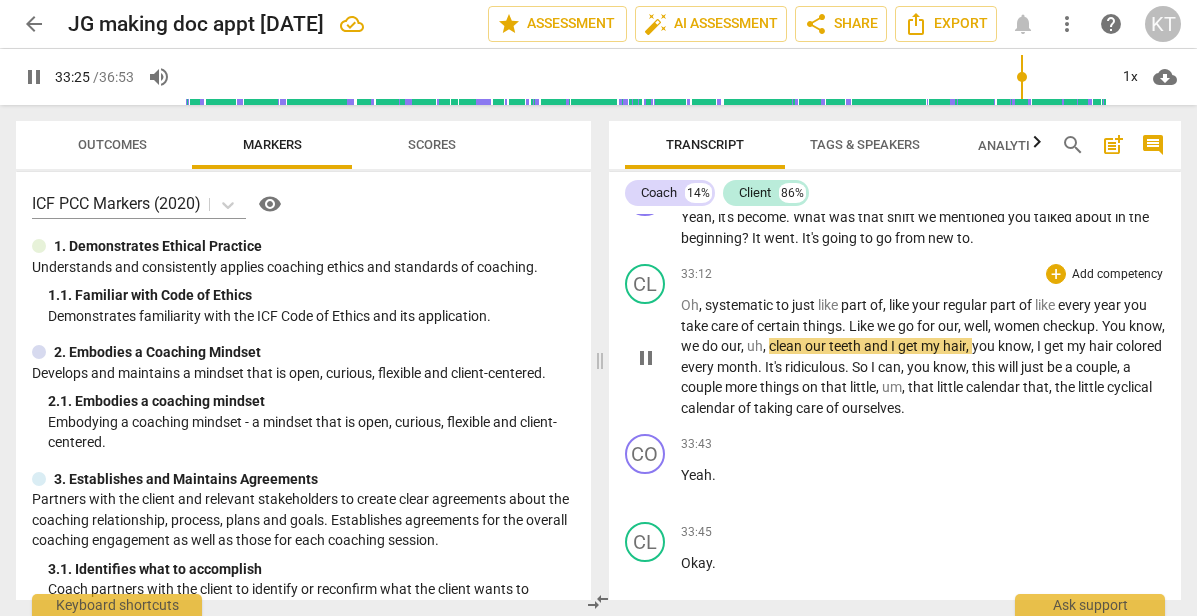 type on "2006" 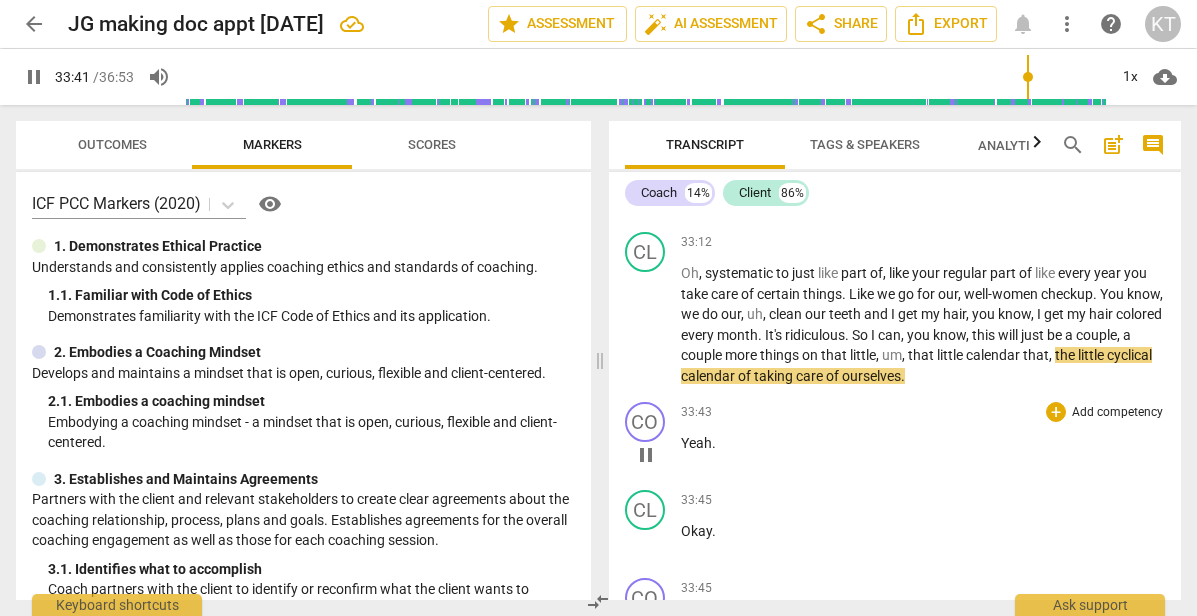 scroll, scrollTop: 12748, scrollLeft: 0, axis: vertical 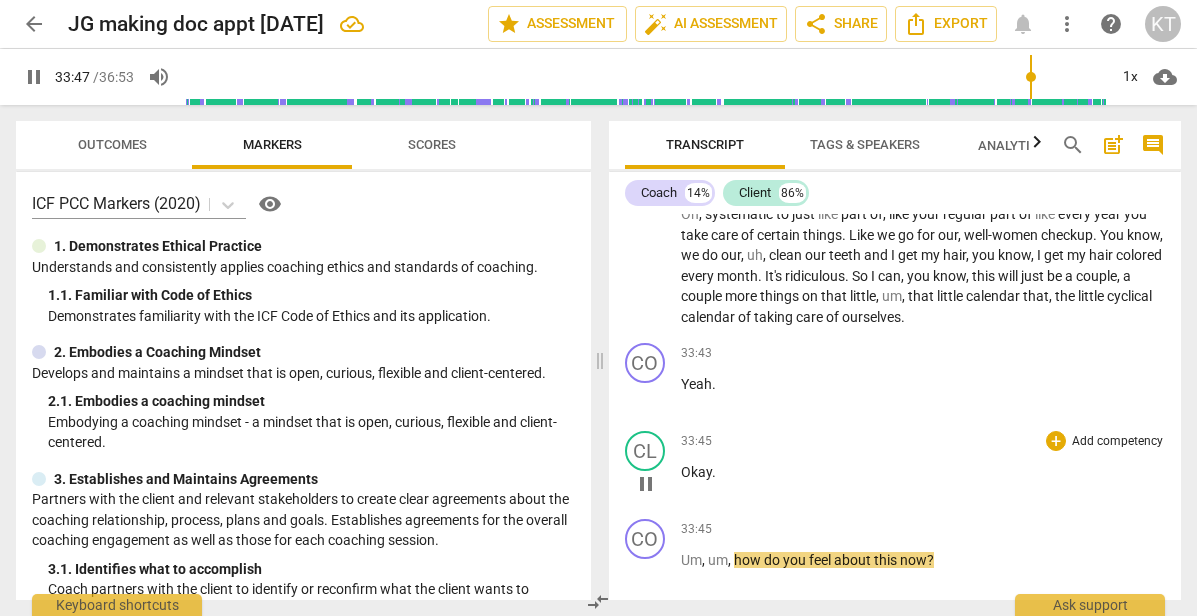 click on "play_arrow pause" at bounding box center [655, 484] 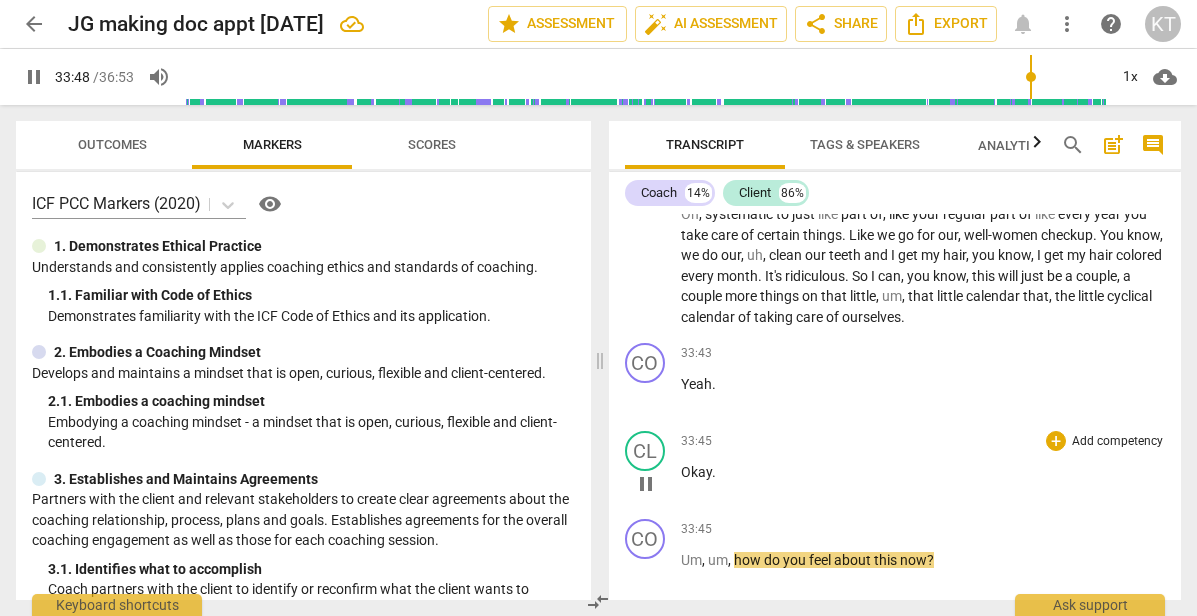 click on "Okay" at bounding box center (696, 472) 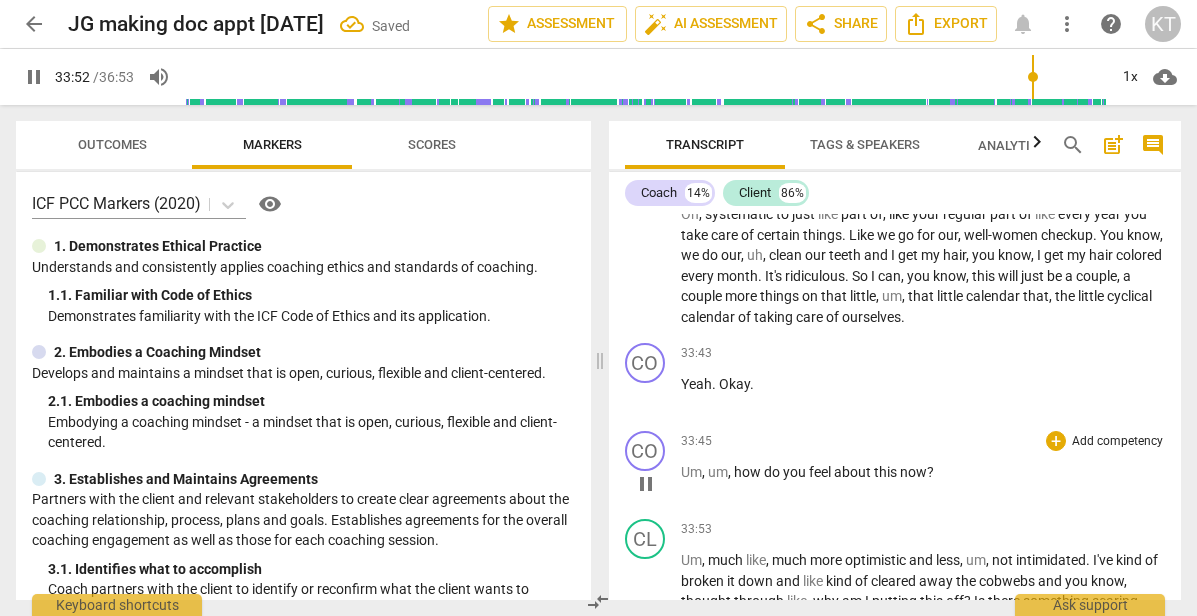 click on "Um" at bounding box center [691, 472] 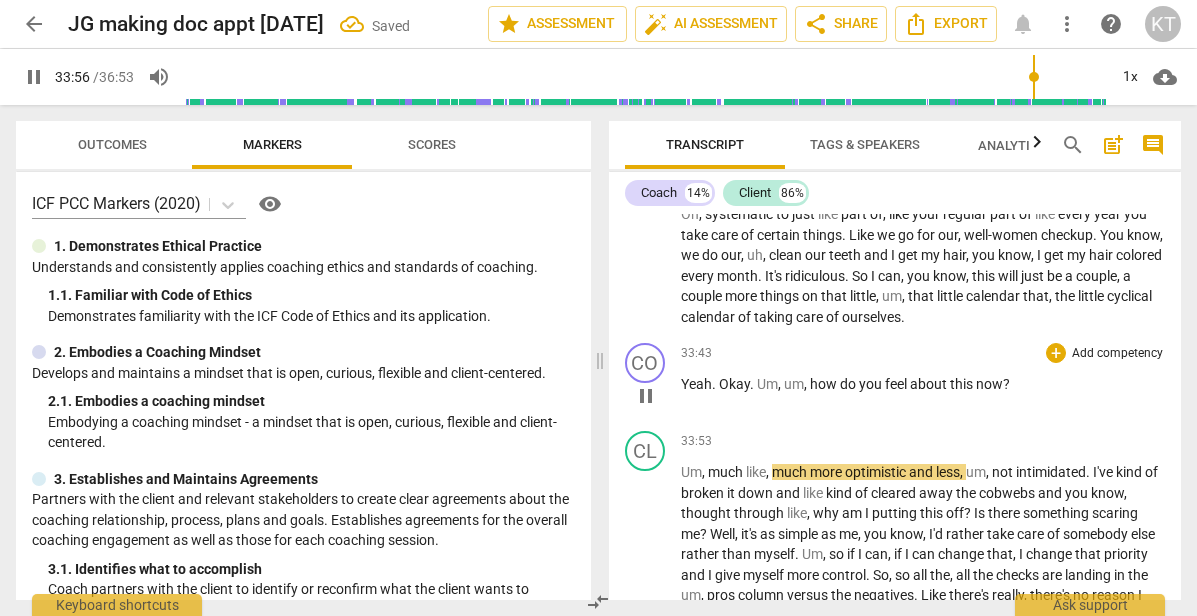 click on "." at bounding box center [715, 384] 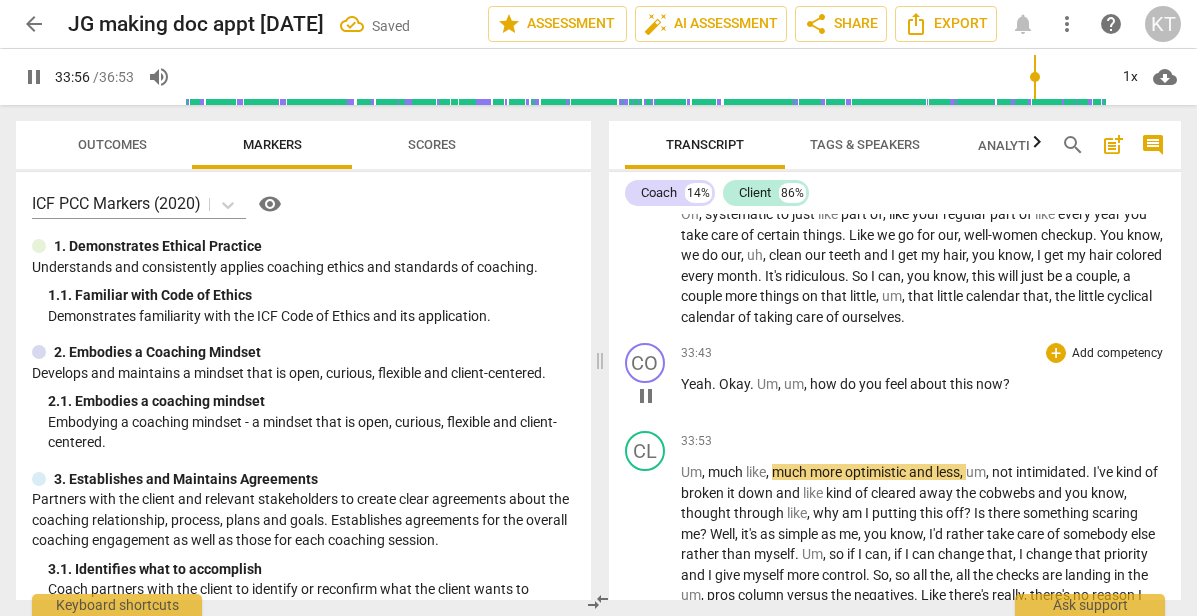 type on "2037" 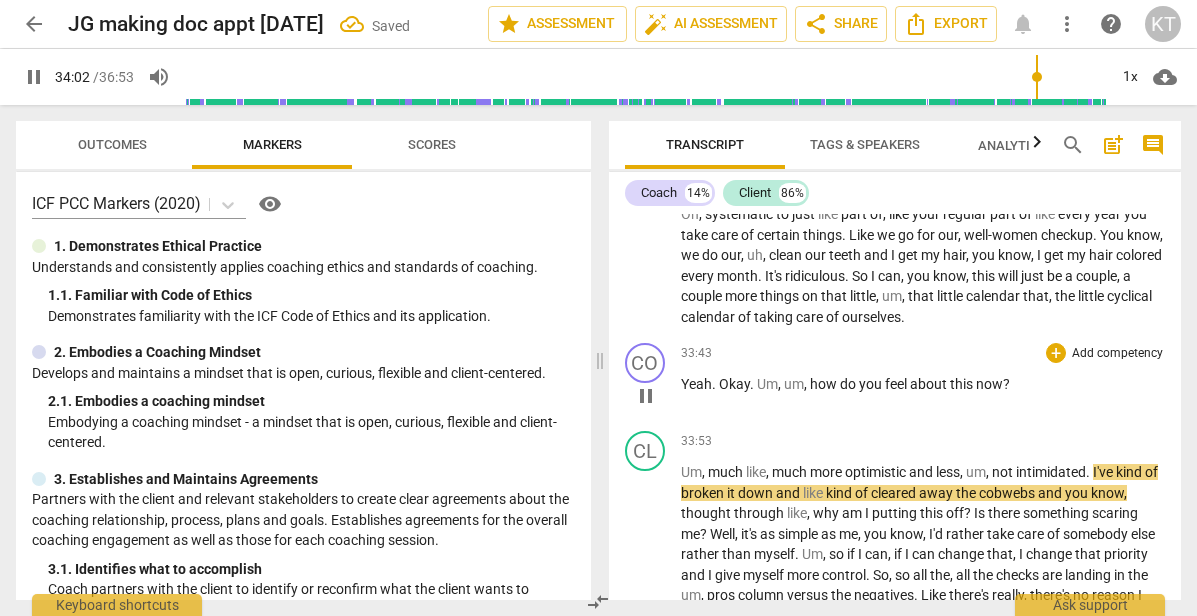 click on "um" at bounding box center (794, 384) 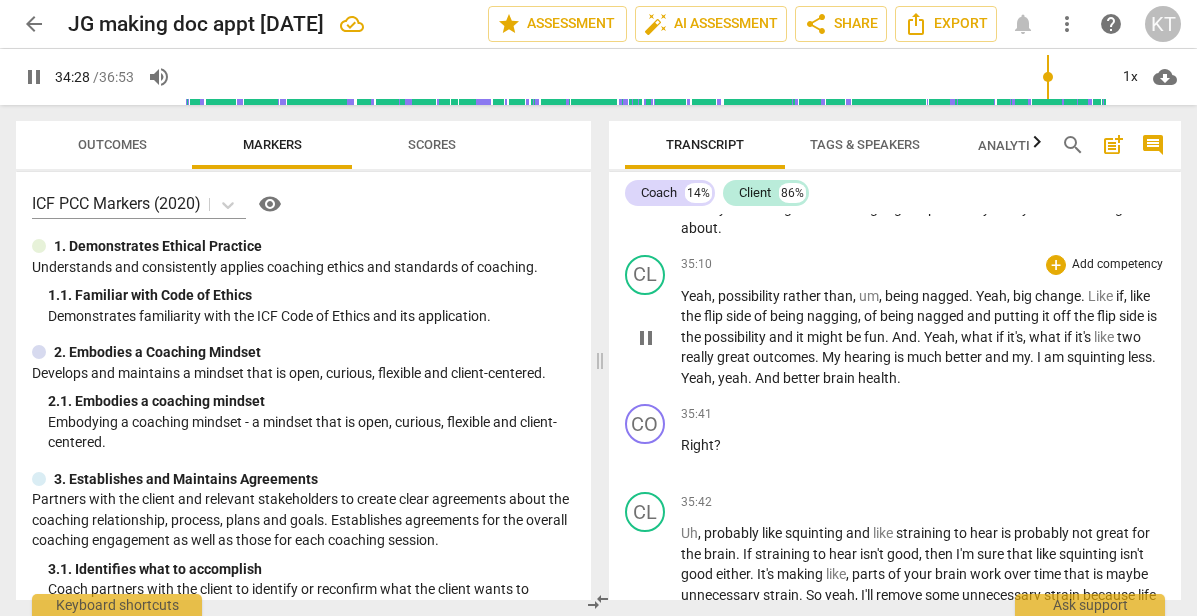 scroll, scrollTop: 13330, scrollLeft: 0, axis: vertical 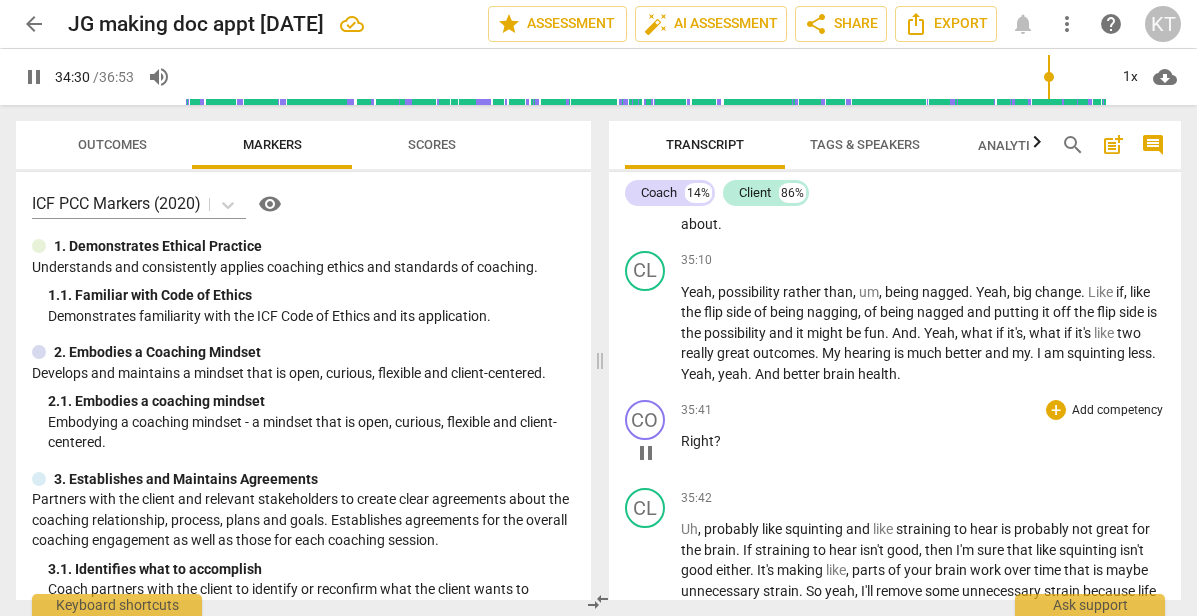 click on "pause" at bounding box center (646, 453) 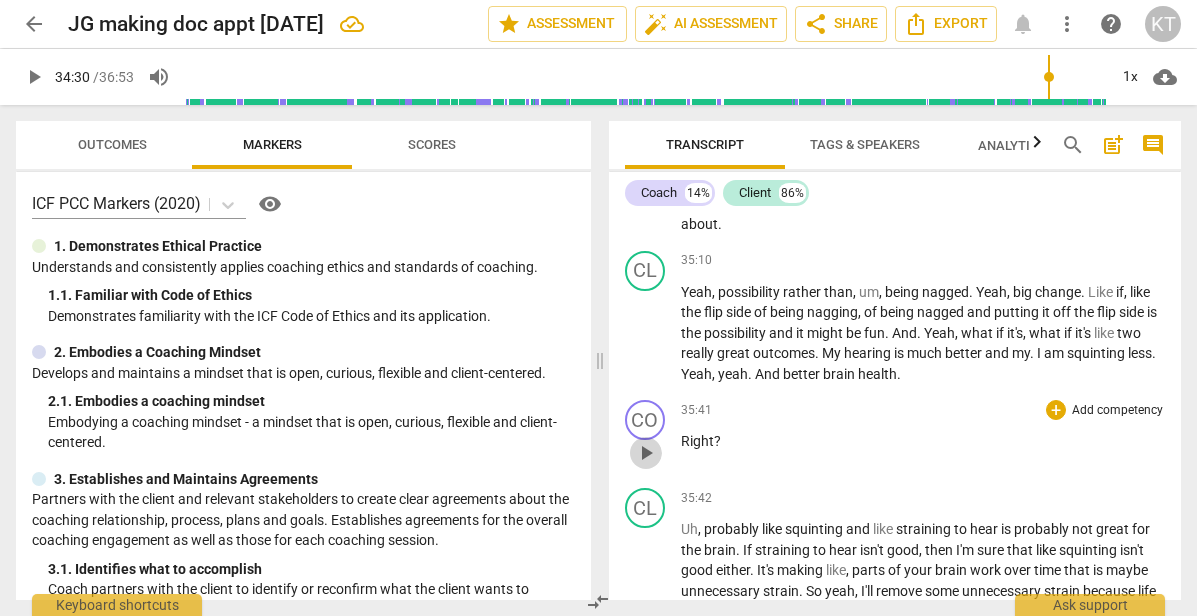 click on "play_arrow" at bounding box center [646, 453] 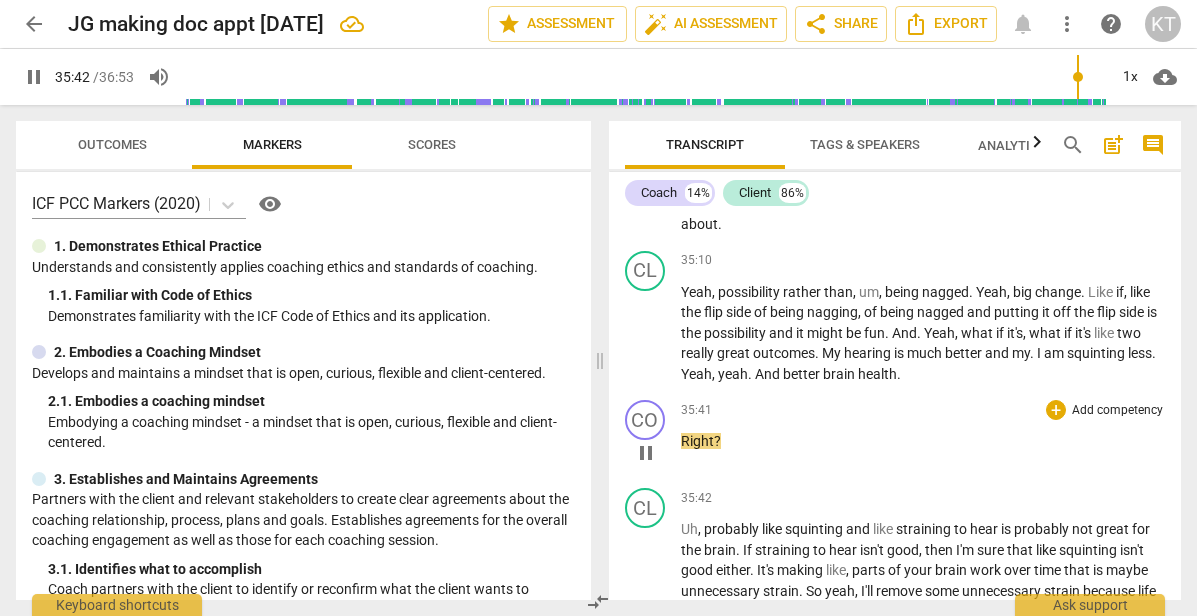scroll, scrollTop: 13186, scrollLeft: 0, axis: vertical 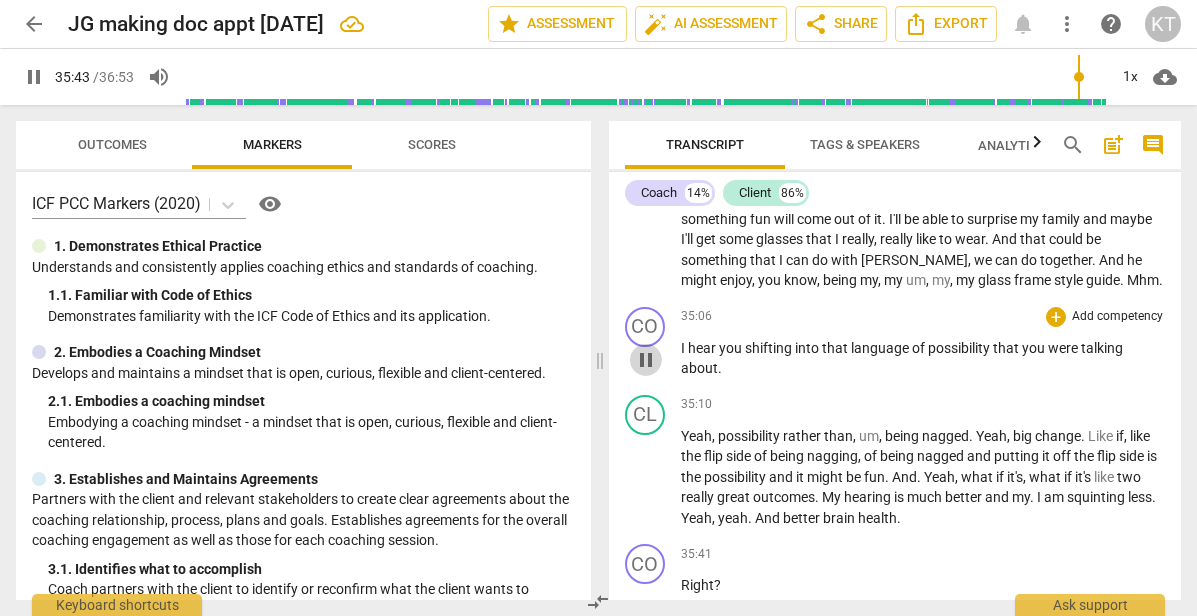 click on "pause" at bounding box center (646, 360) 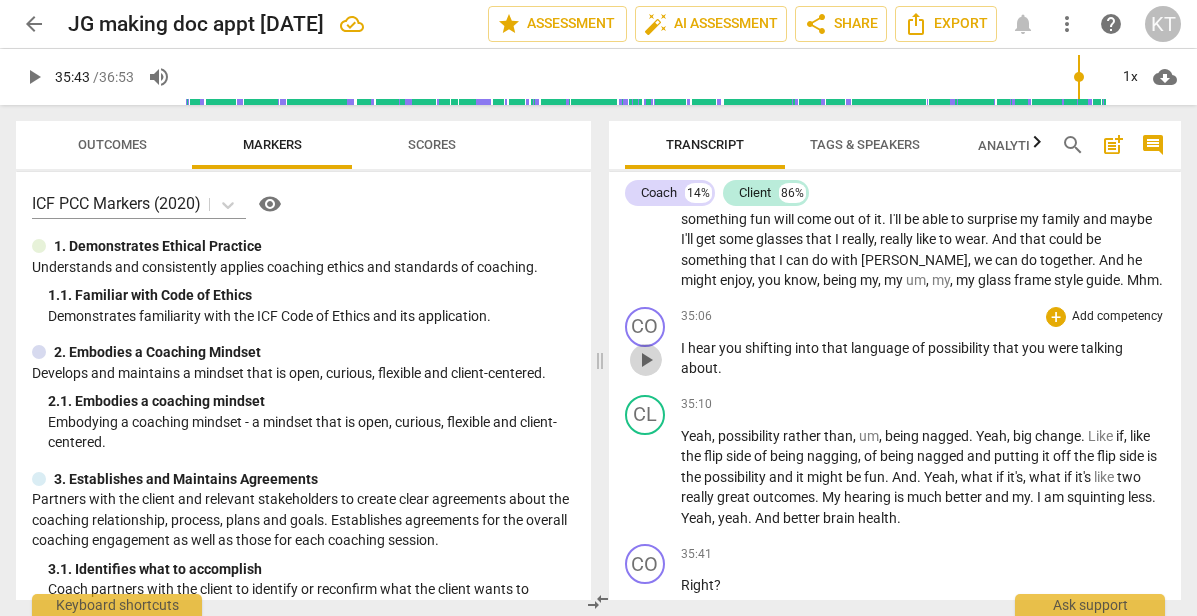 click on "play_arrow" at bounding box center (646, 360) 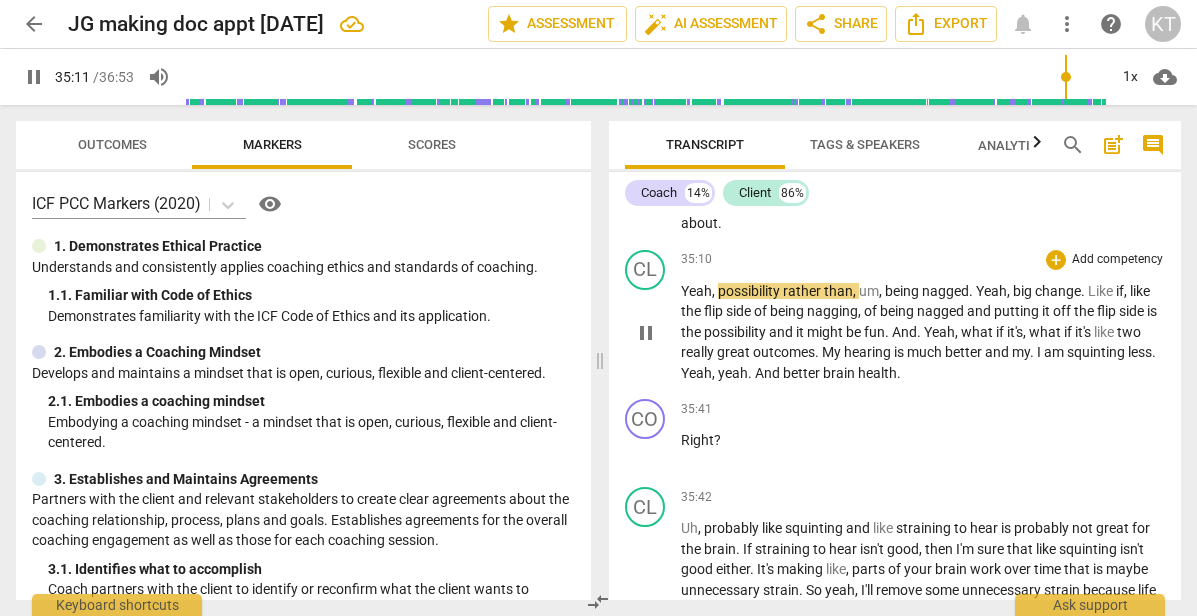 scroll, scrollTop: 13332, scrollLeft: 0, axis: vertical 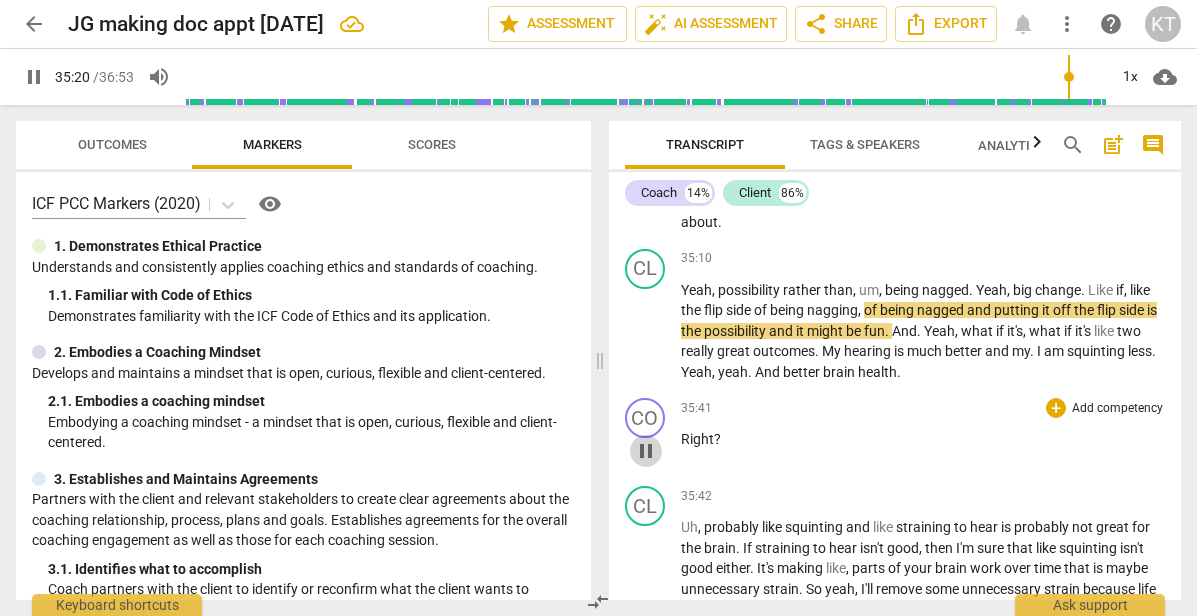 click on "pause" at bounding box center (646, 451) 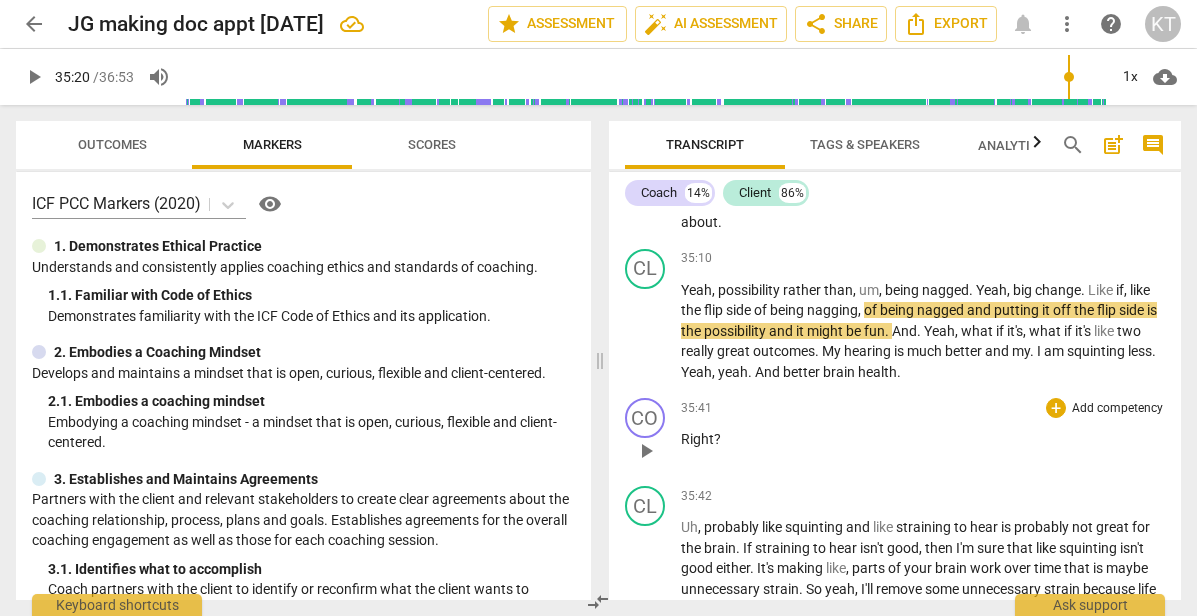 click on "play_arrow" at bounding box center (646, 451) 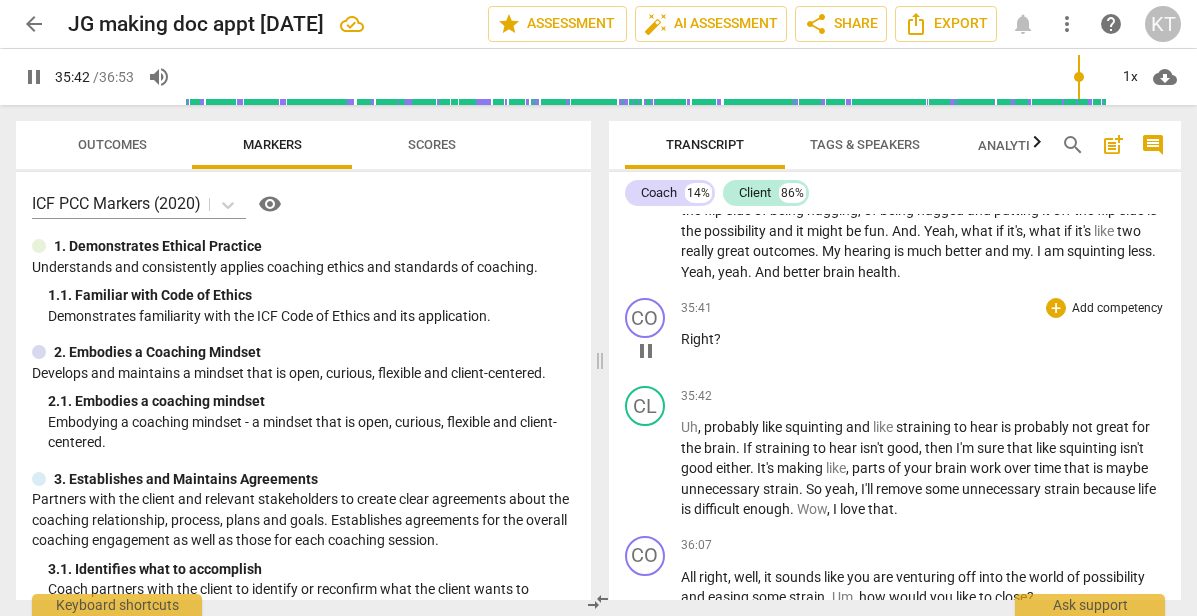 scroll, scrollTop: 13451, scrollLeft: 0, axis: vertical 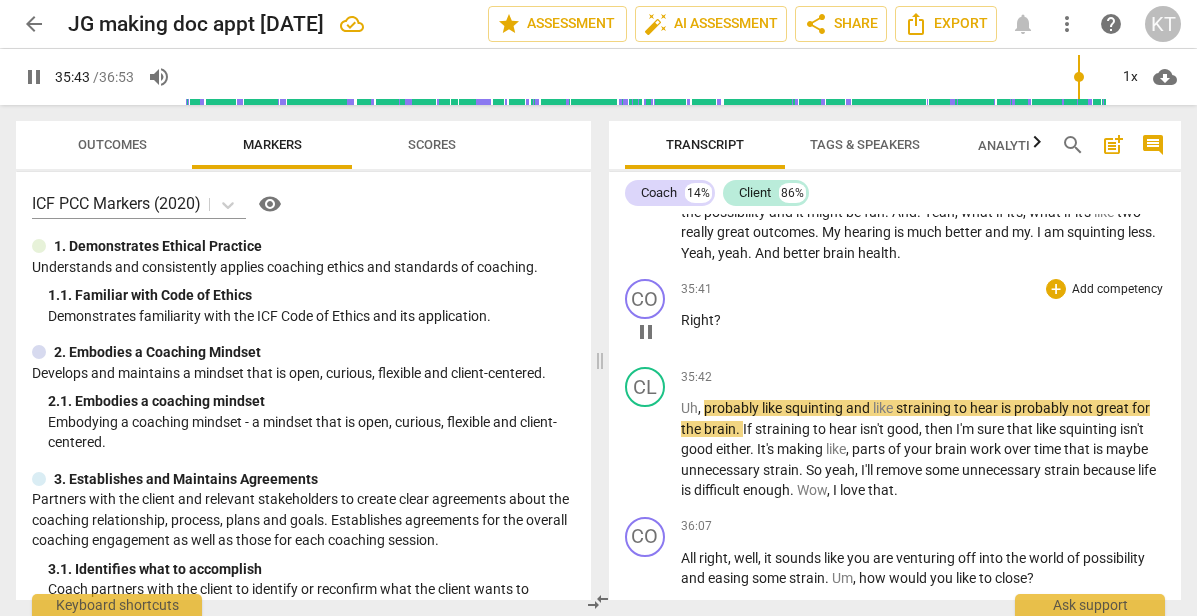 click on "?" at bounding box center (717, 320) 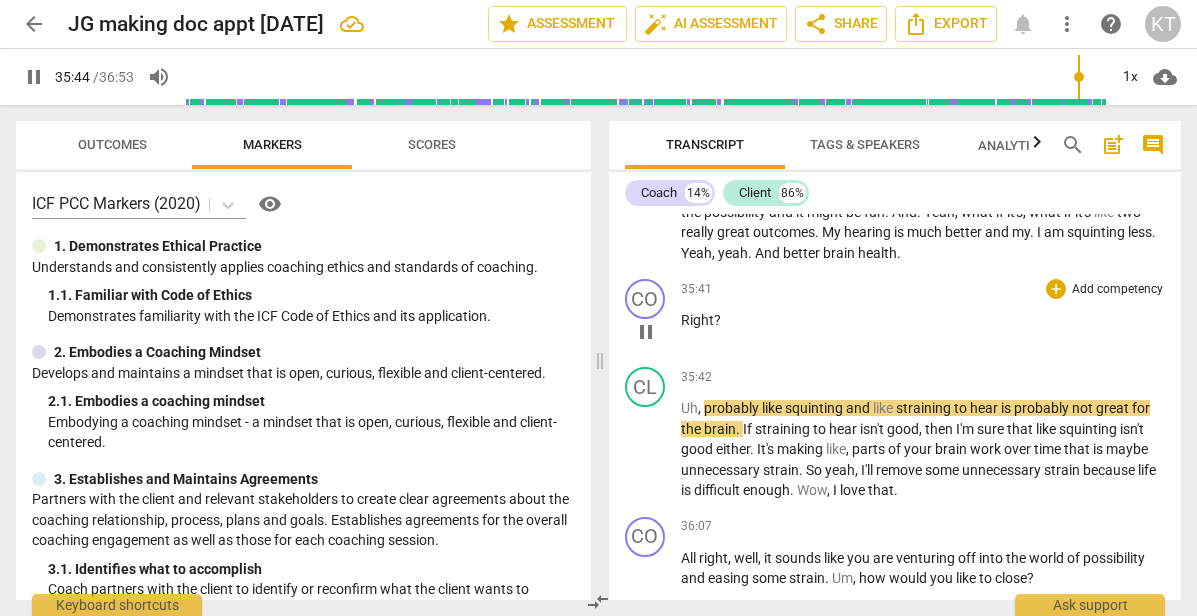 type 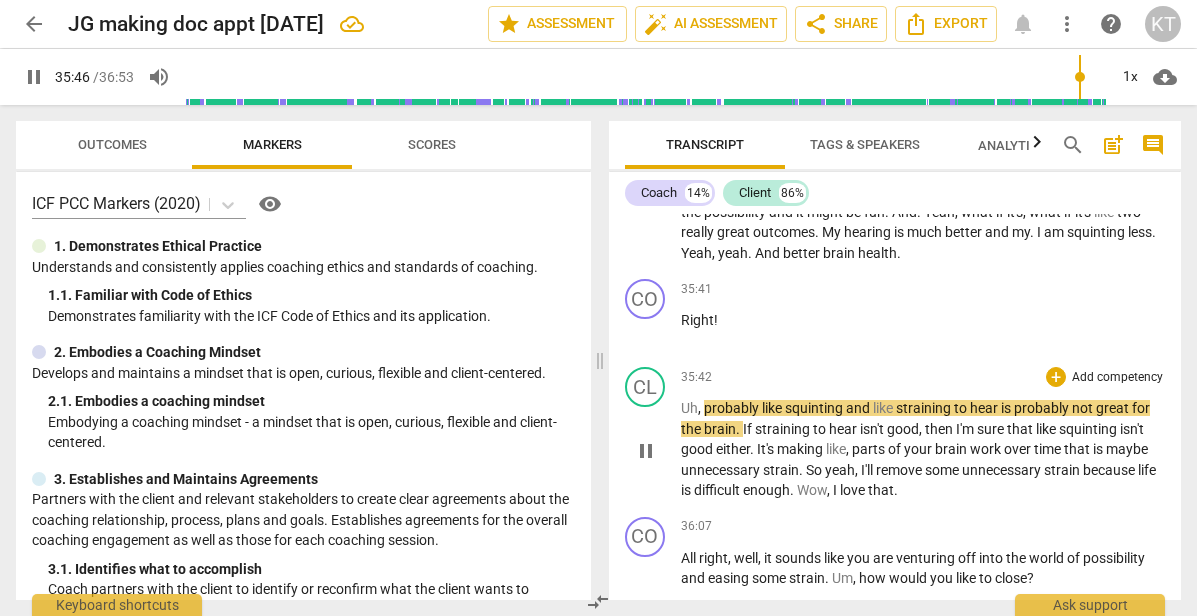 scroll, scrollTop: 13516, scrollLeft: 0, axis: vertical 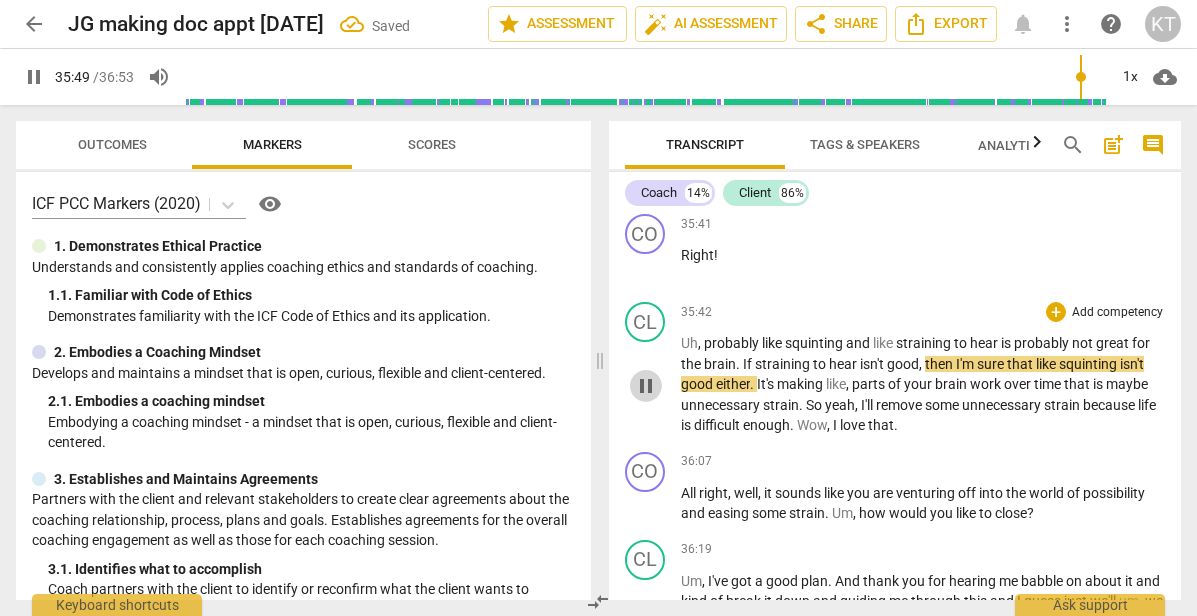 click on "pause" at bounding box center [646, 386] 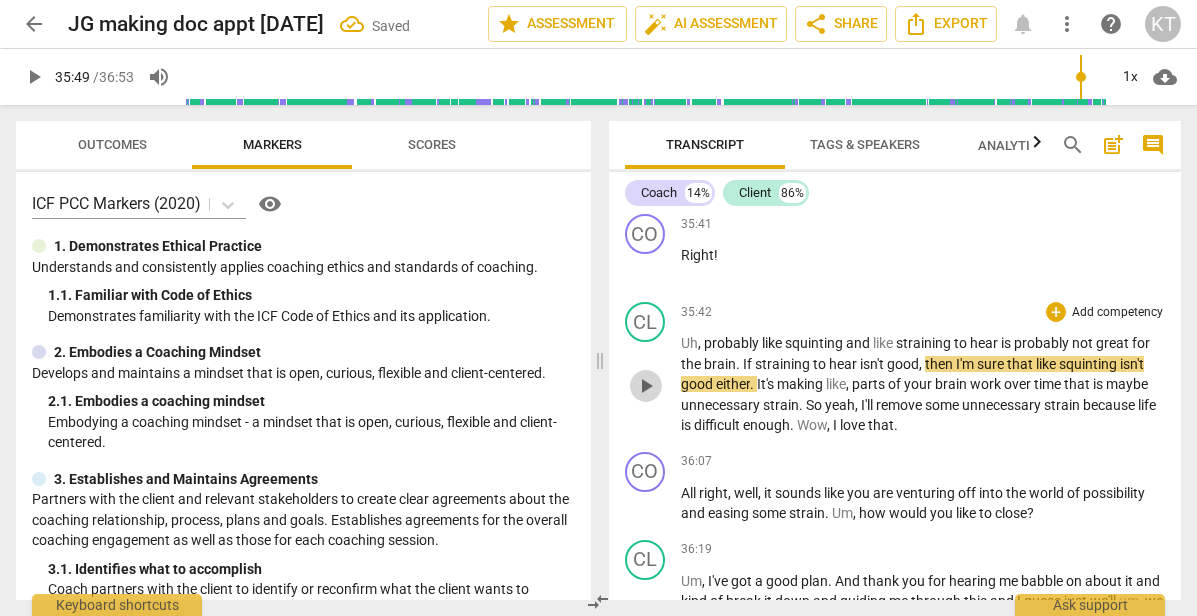 click on "play_arrow" at bounding box center (646, 386) 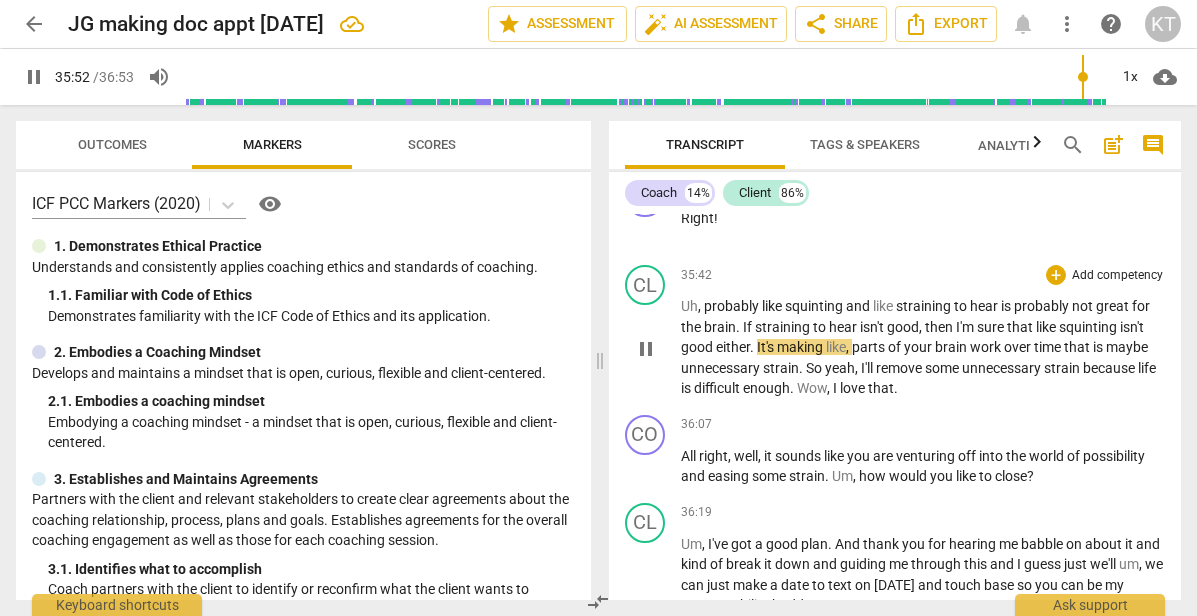 scroll, scrollTop: 13554, scrollLeft: 0, axis: vertical 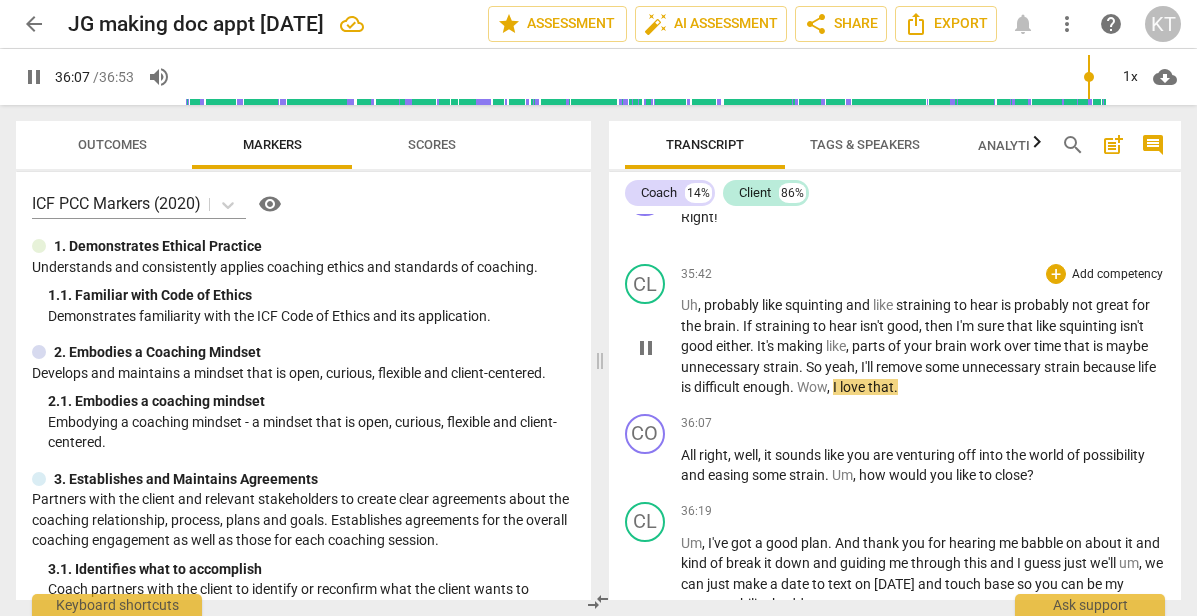 click on "Wow" at bounding box center [812, 387] 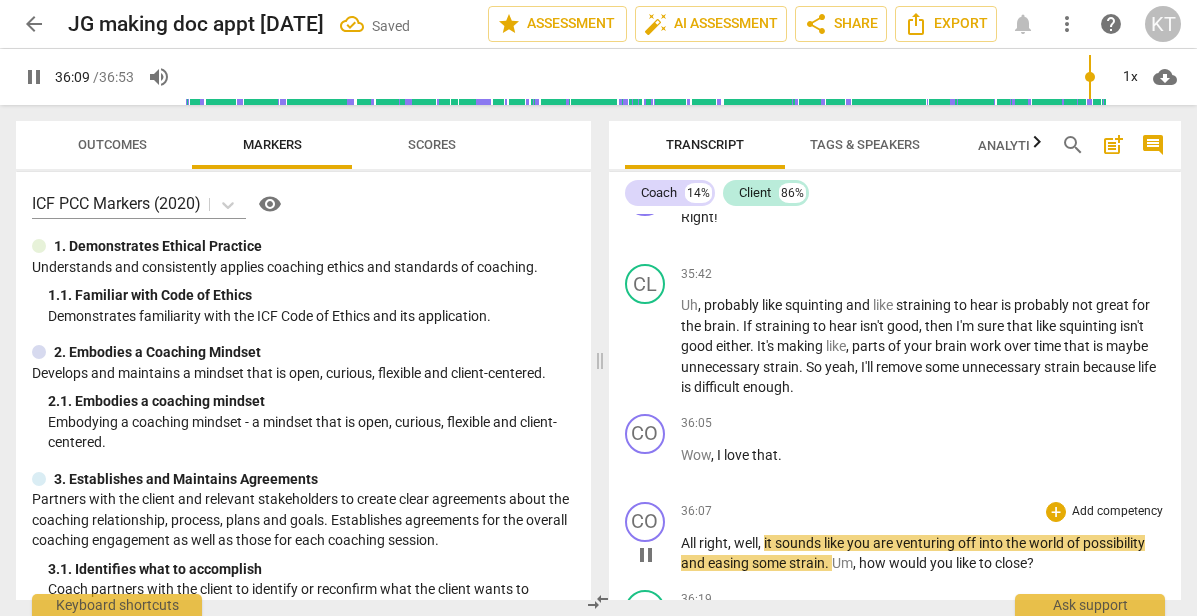 scroll, scrollTop: 13619, scrollLeft: 0, axis: vertical 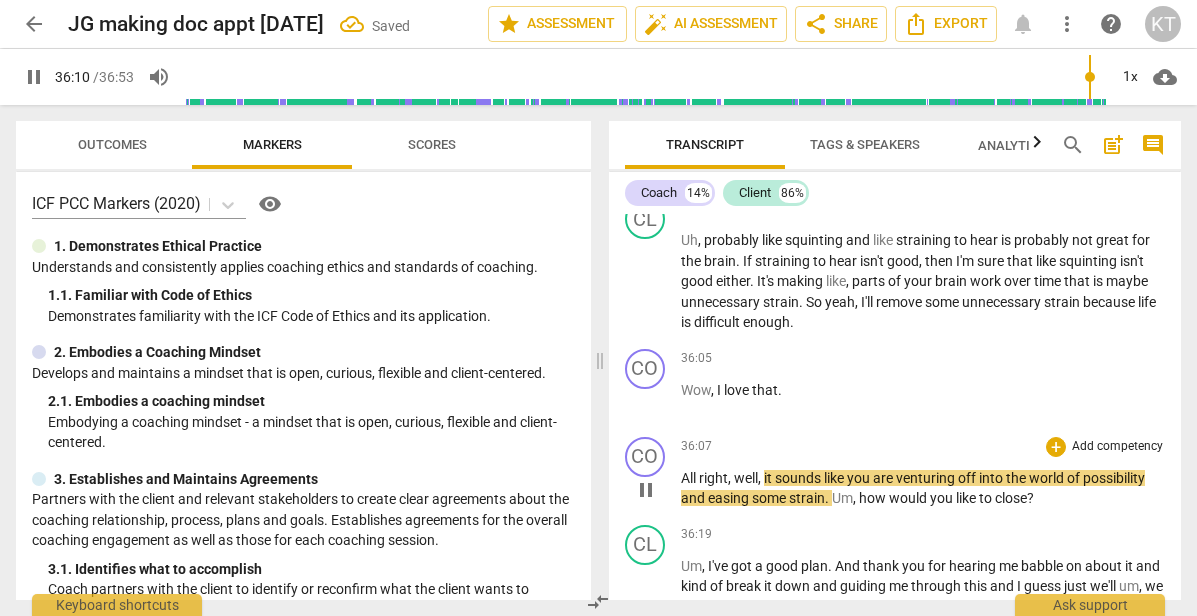 click on "All" at bounding box center (690, 478) 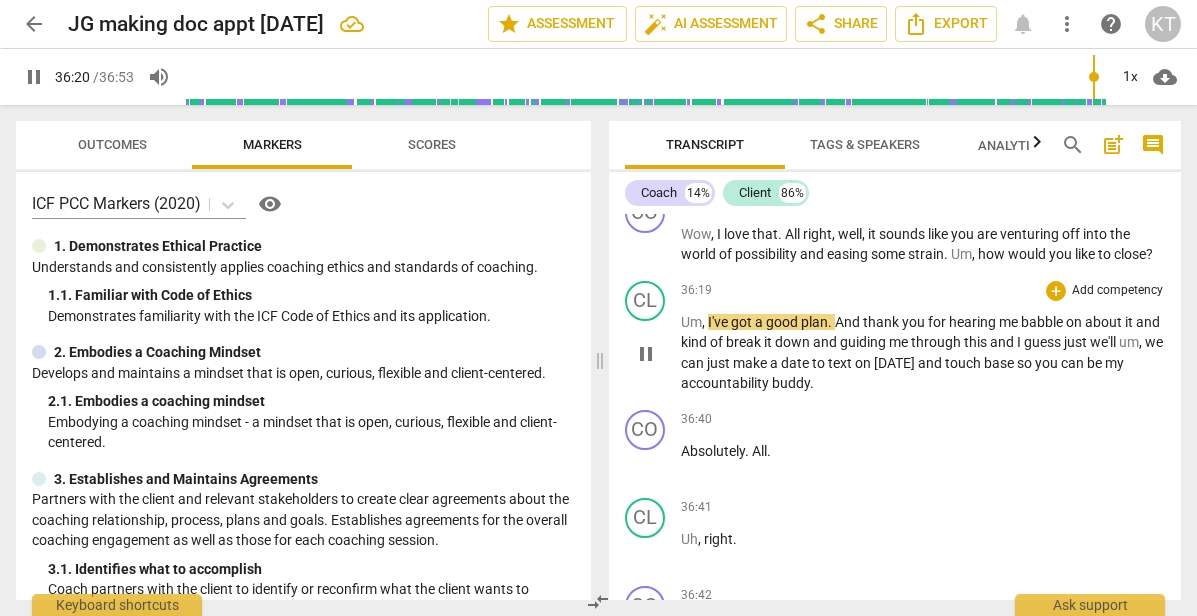 scroll, scrollTop: 13778, scrollLeft: 0, axis: vertical 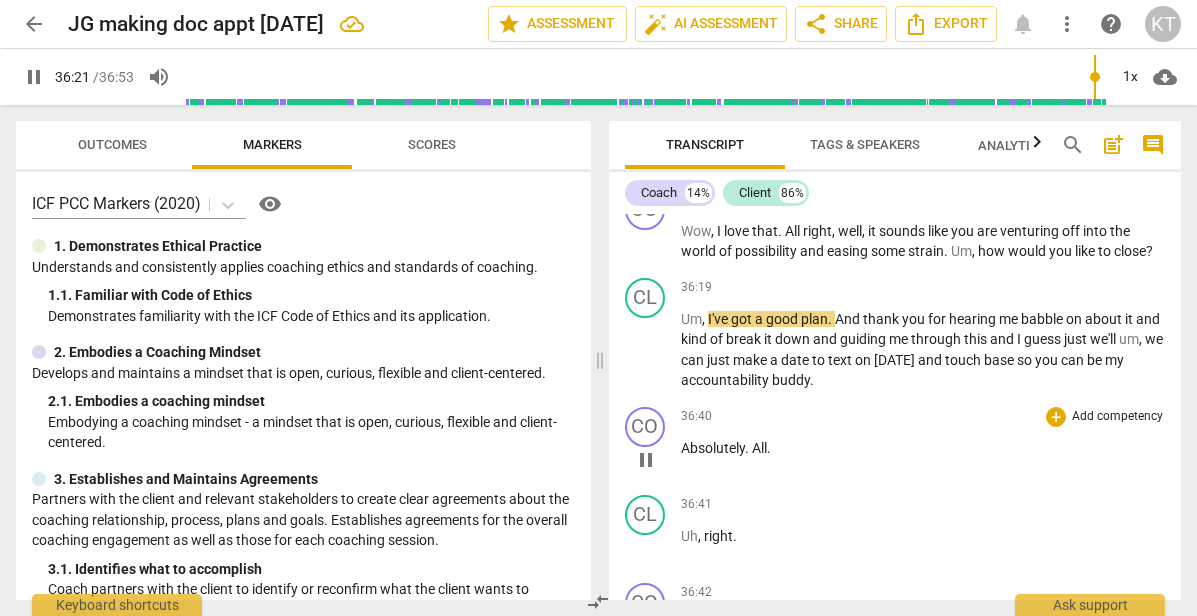 click on "pause" at bounding box center (646, 460) 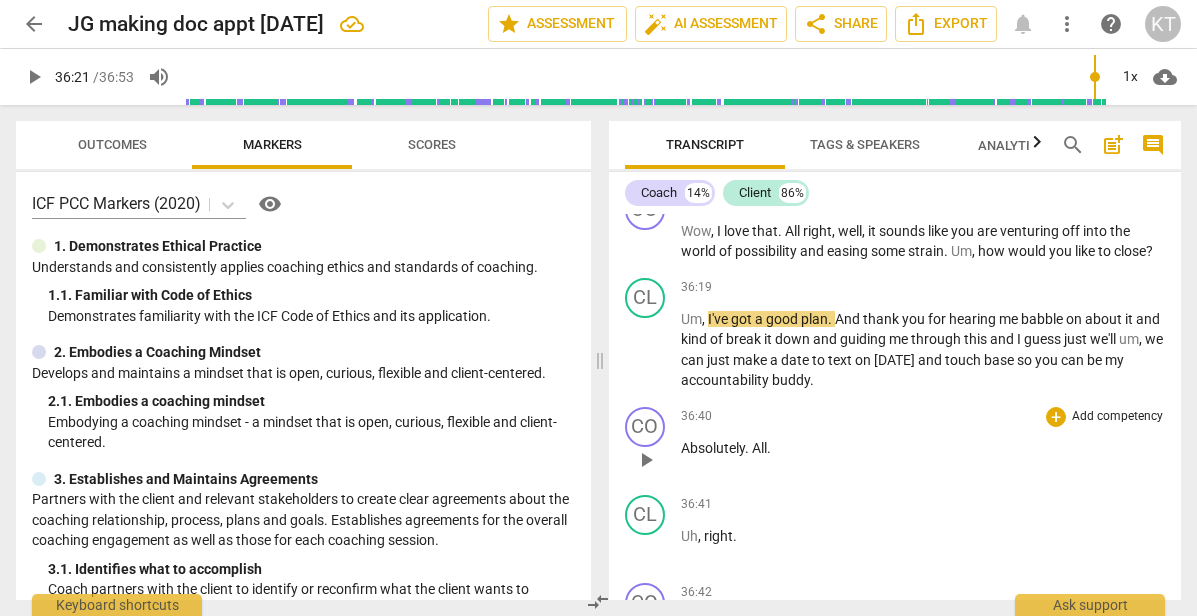 click on "play_arrow" at bounding box center (646, 460) 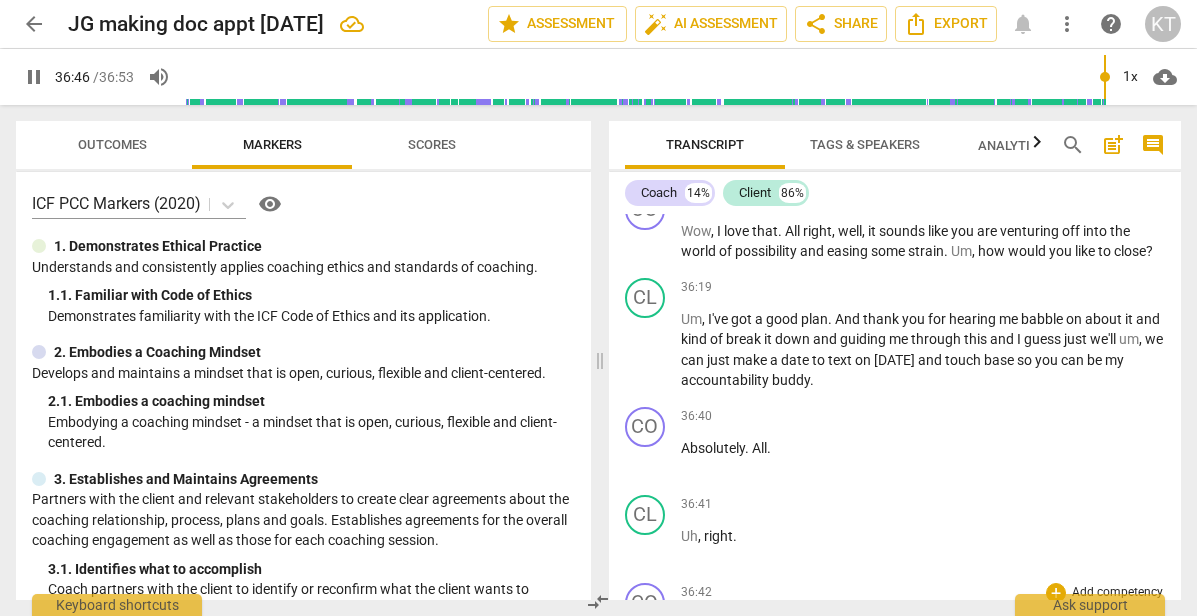 scroll, scrollTop: 13950, scrollLeft: 0, axis: vertical 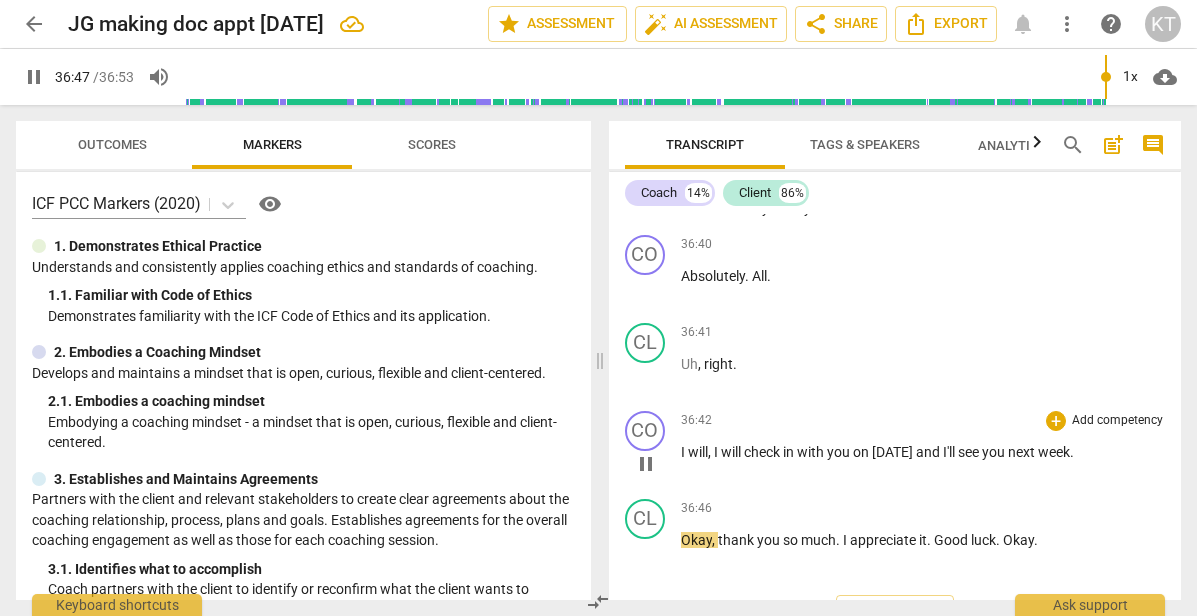 click on "pause" at bounding box center [646, 464] 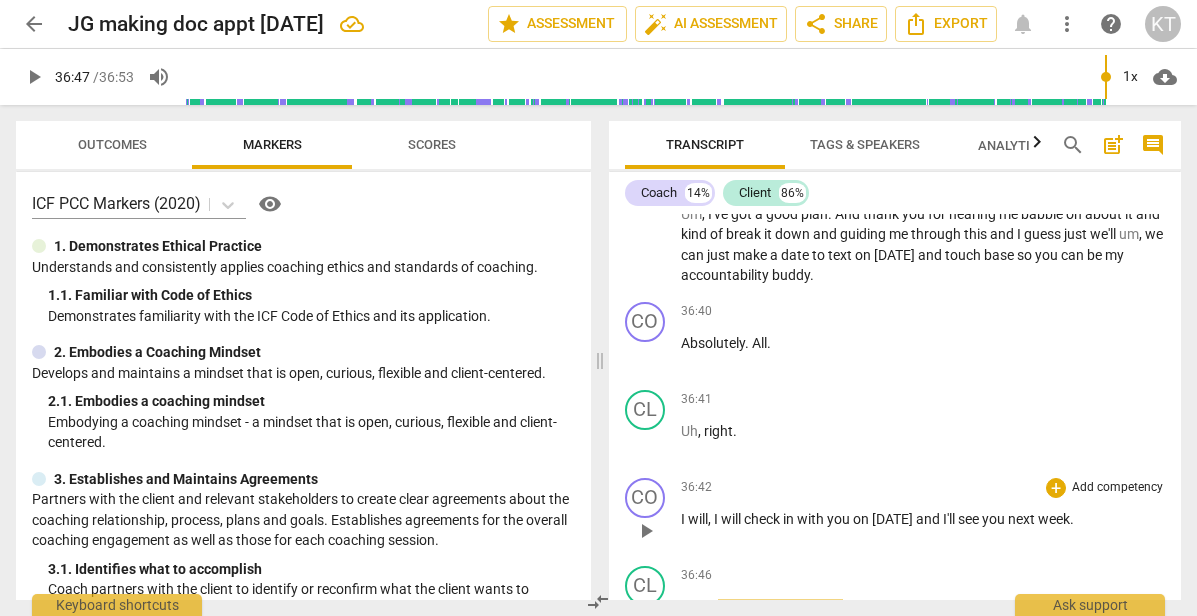 scroll, scrollTop: 13879, scrollLeft: 0, axis: vertical 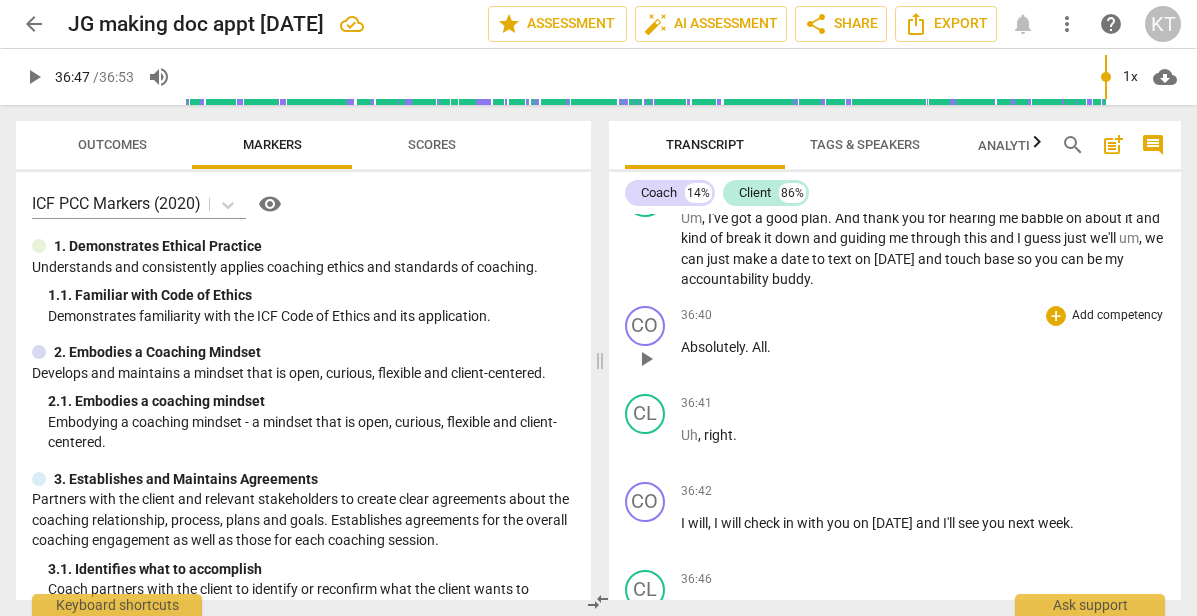 click on "play_arrow" at bounding box center [646, 359] 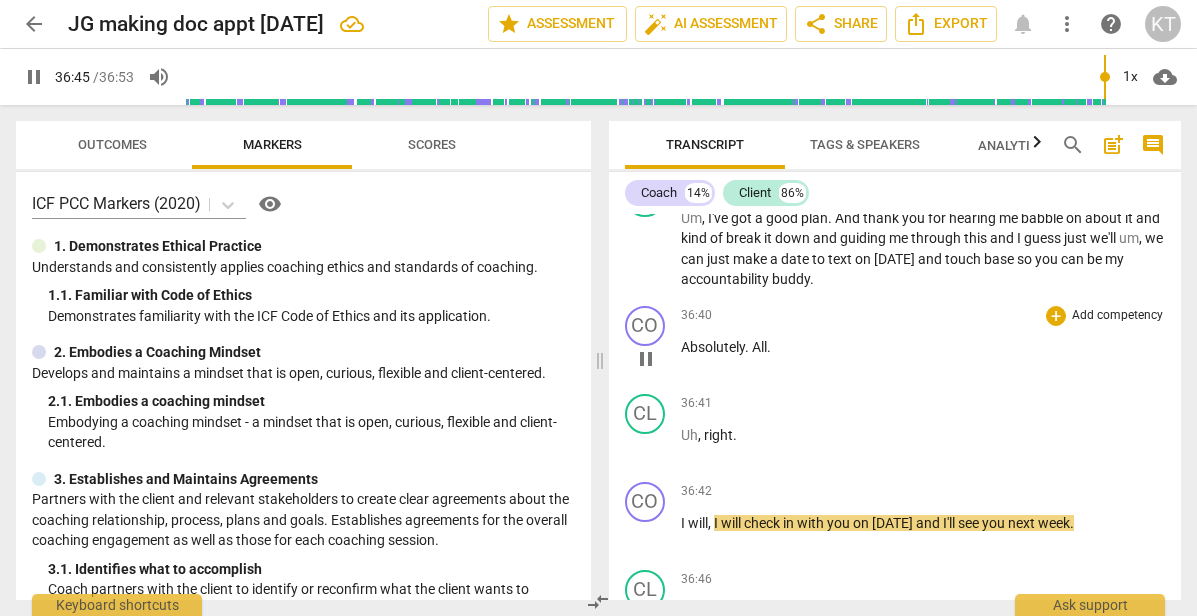 click on "All" at bounding box center [759, 347] 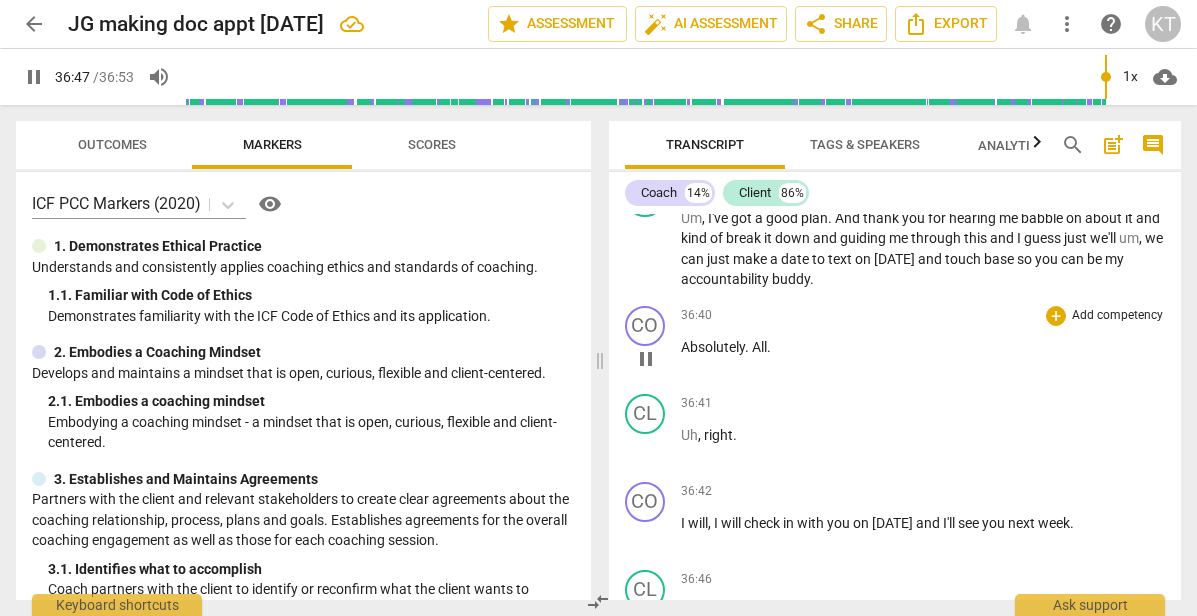 type on "2208" 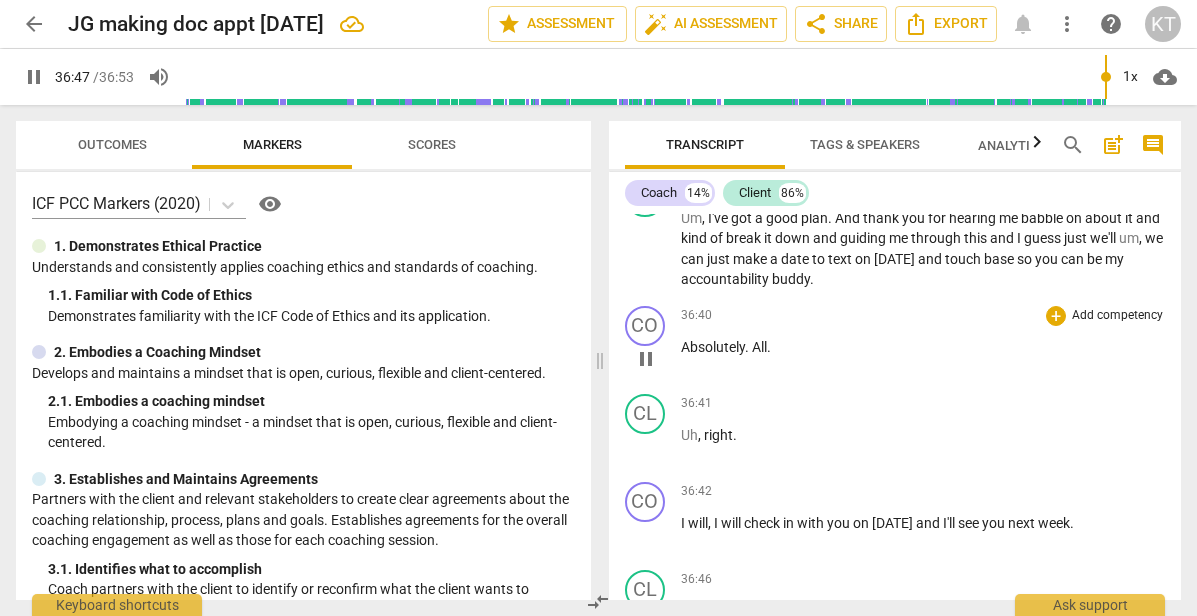 type 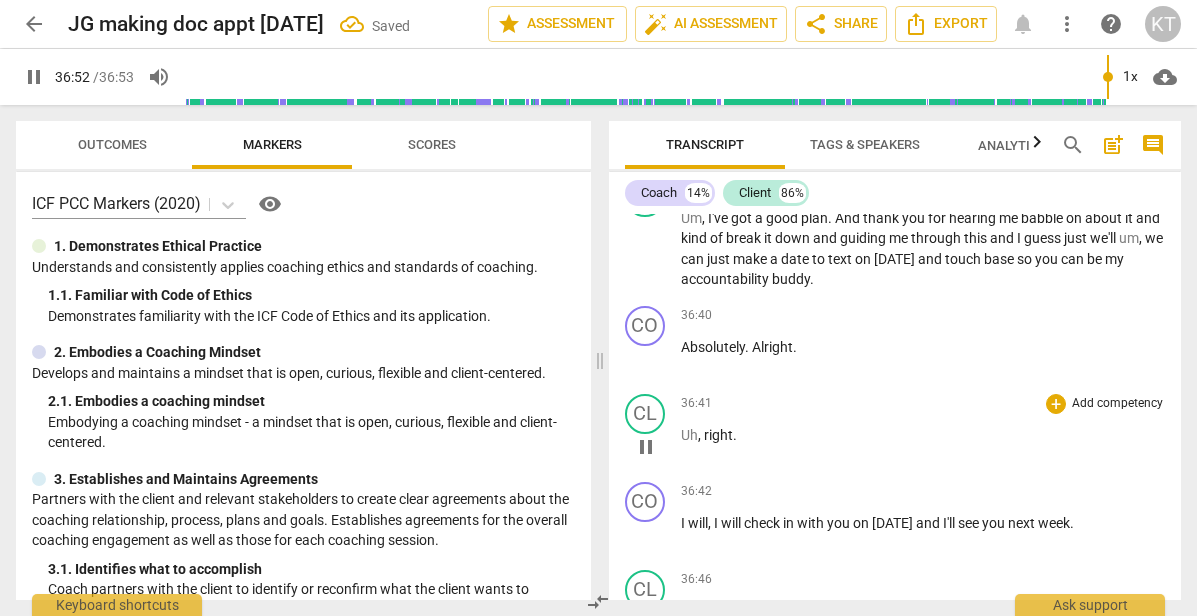 click on "," at bounding box center (701, 435) 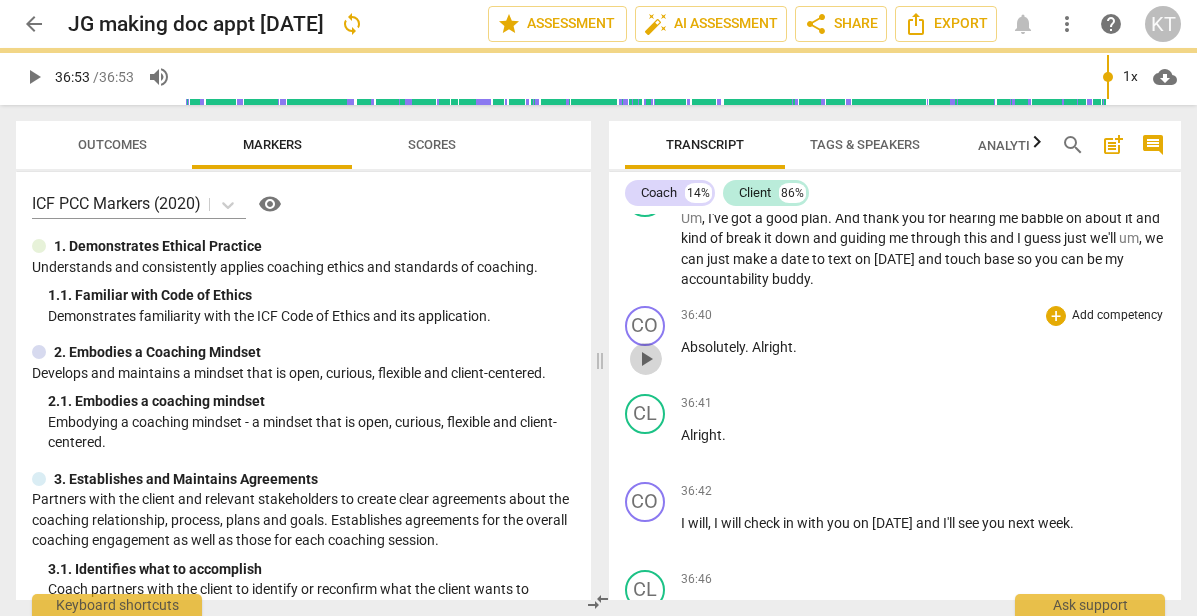 click on "play_arrow" at bounding box center [646, 359] 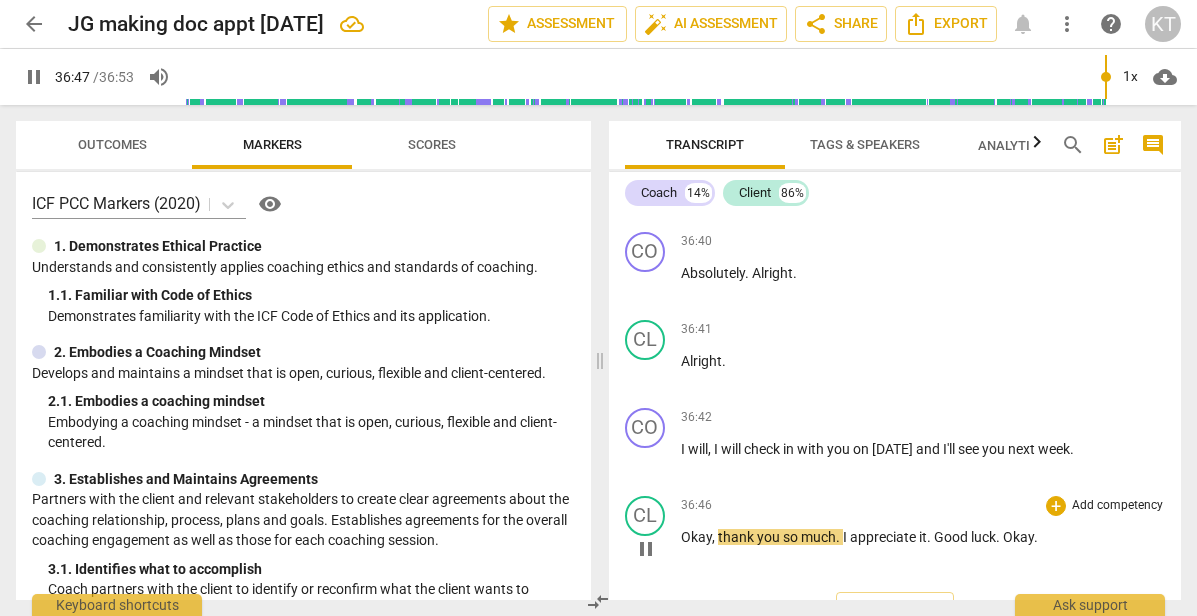 scroll, scrollTop: 13950, scrollLeft: 0, axis: vertical 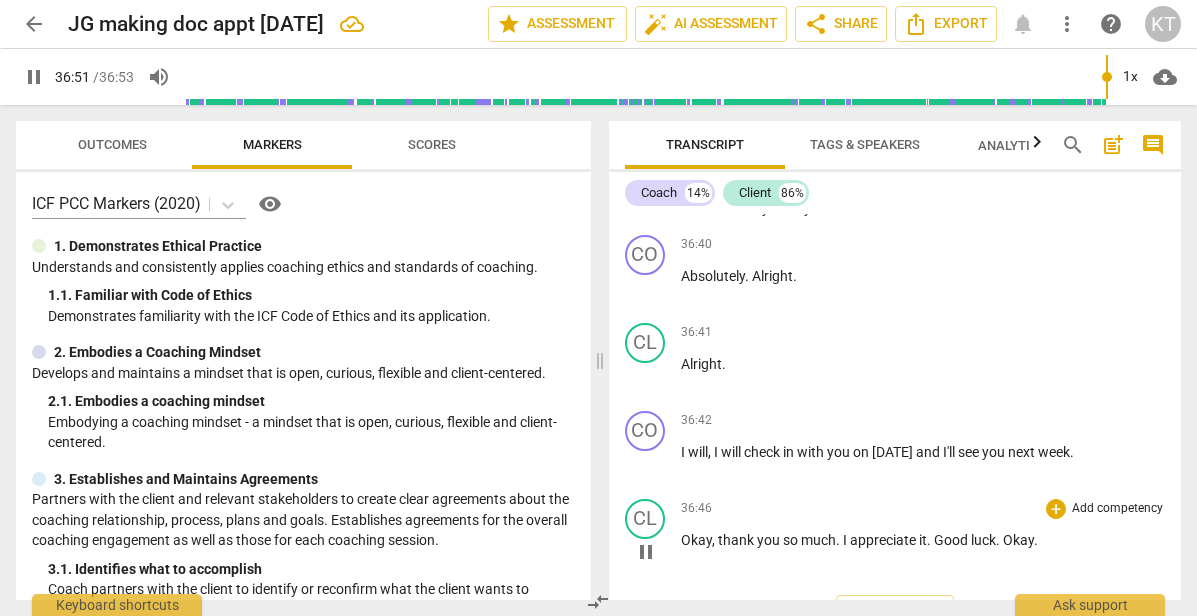 click on "Good" at bounding box center [952, 540] 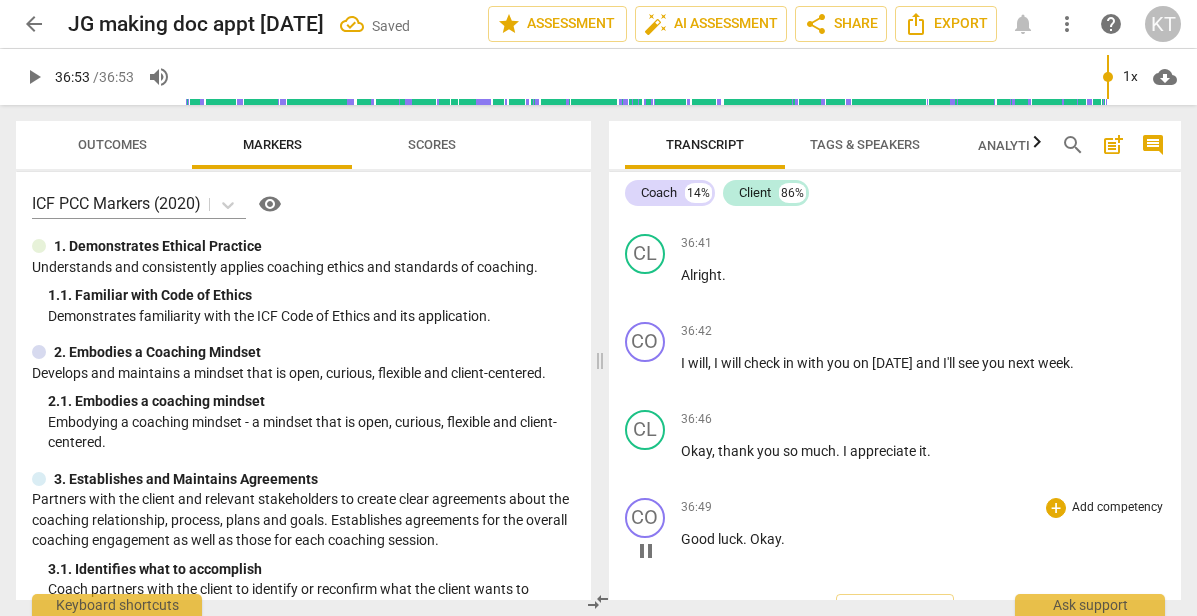 scroll, scrollTop: 14038, scrollLeft: 0, axis: vertical 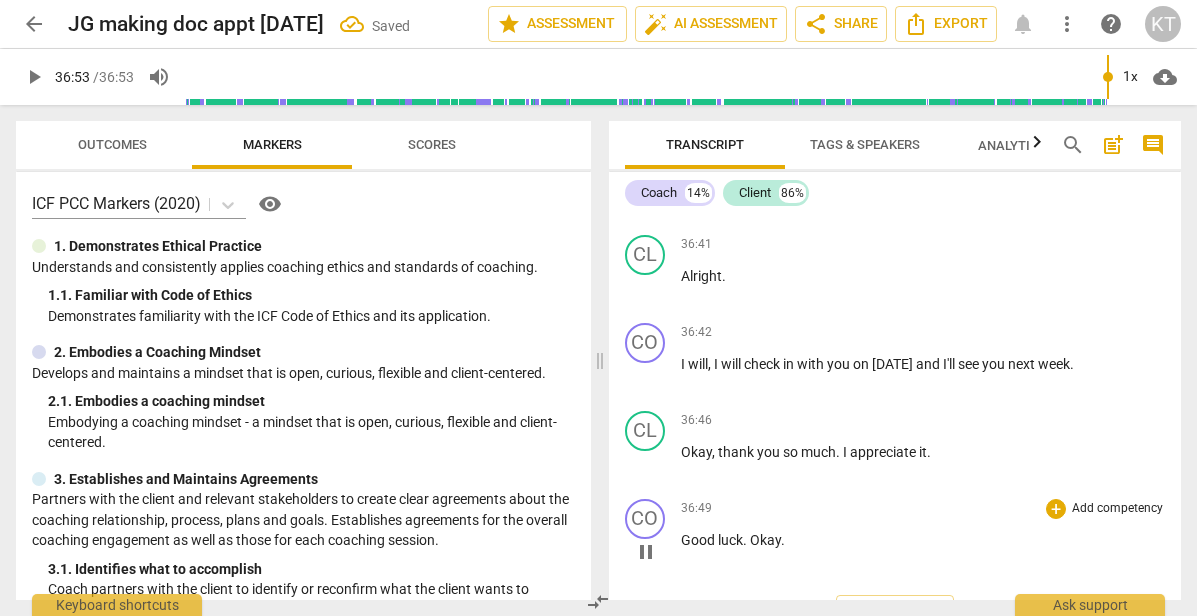 type on "2213" 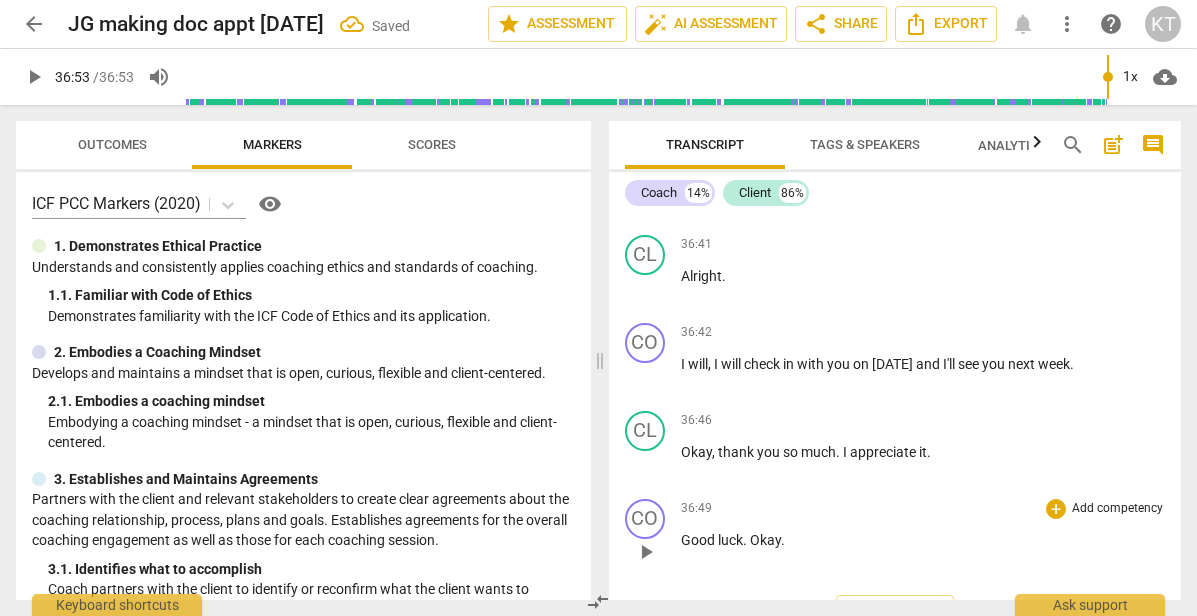 click on "Okay" at bounding box center [765, 540] 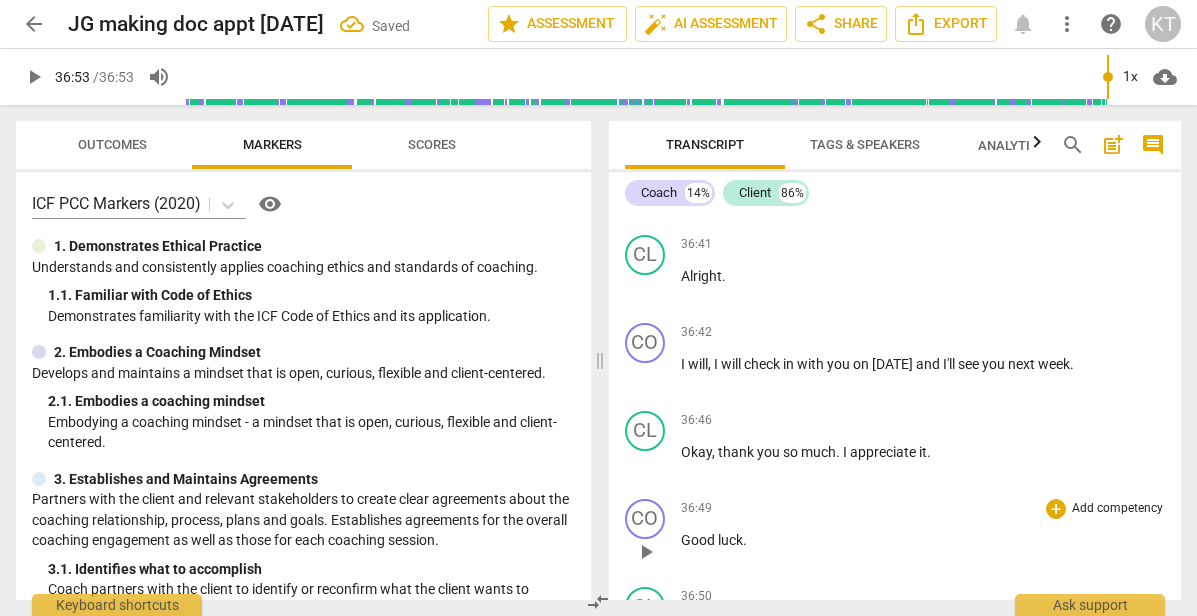 click on "Good   luck ." at bounding box center [923, 540] 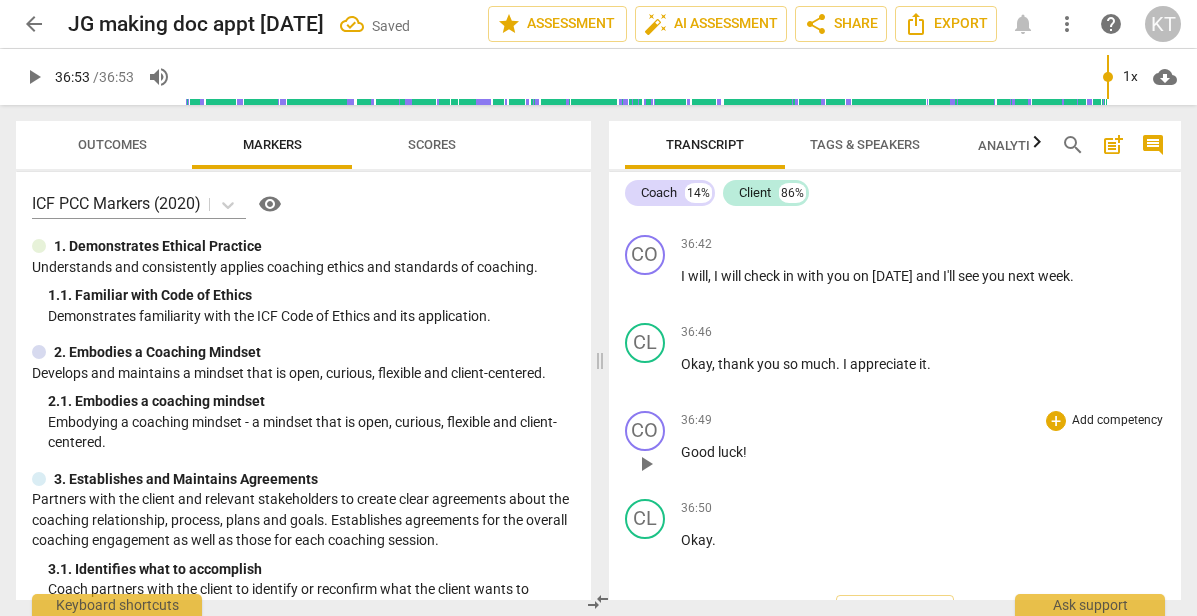 scroll, scrollTop: 14126, scrollLeft: 0, axis: vertical 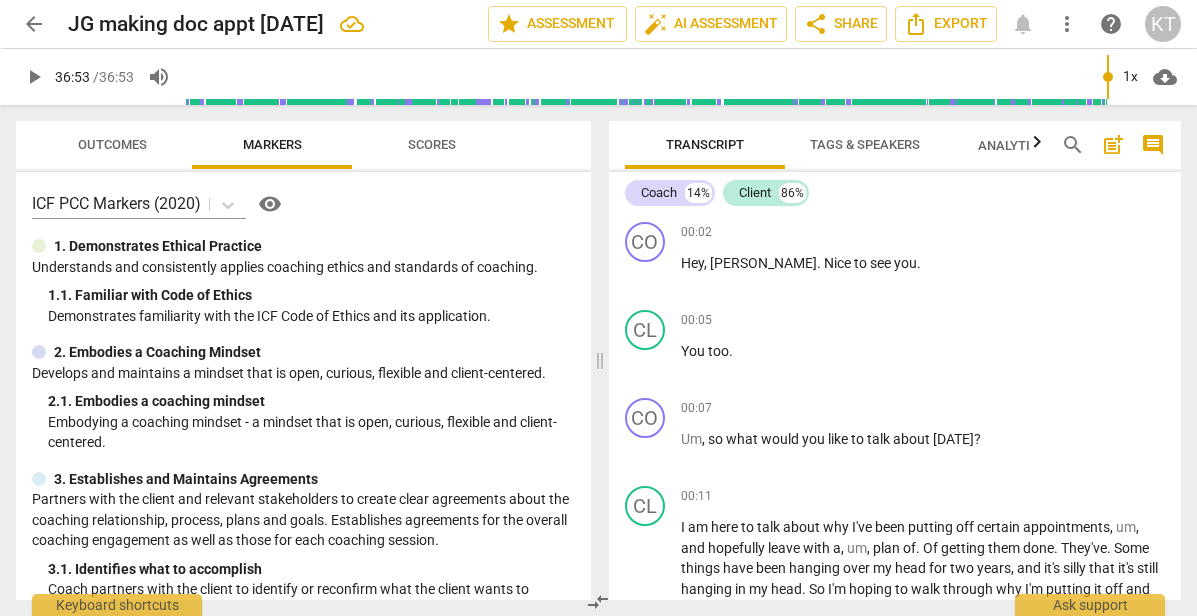 click on "Outcomes" at bounding box center (112, 144) 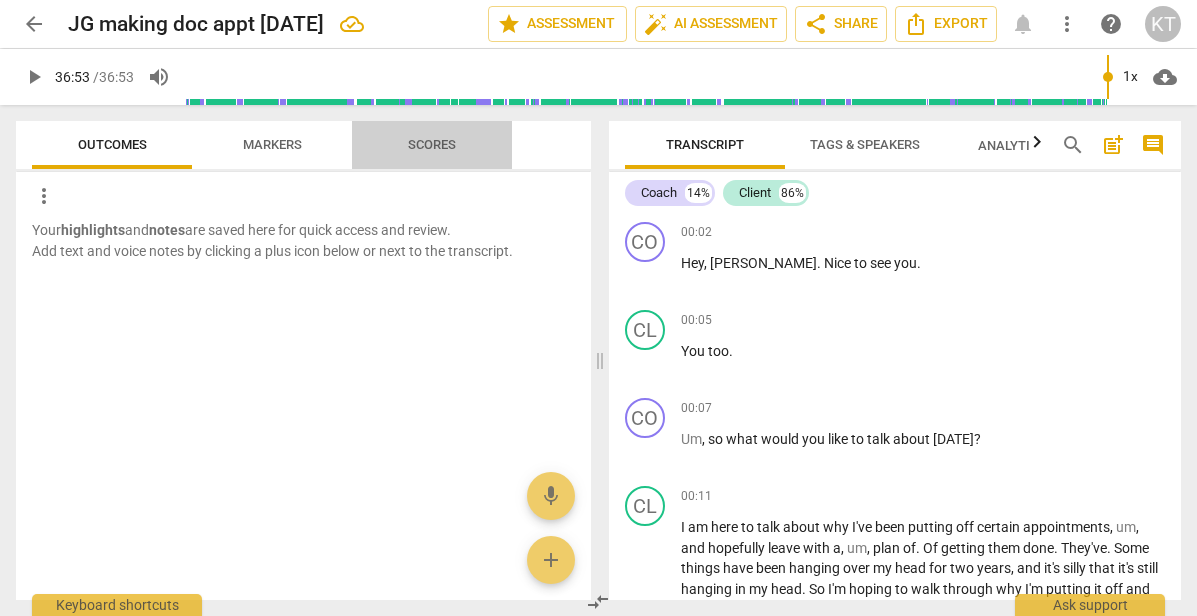 click on "Scores" at bounding box center (432, 144) 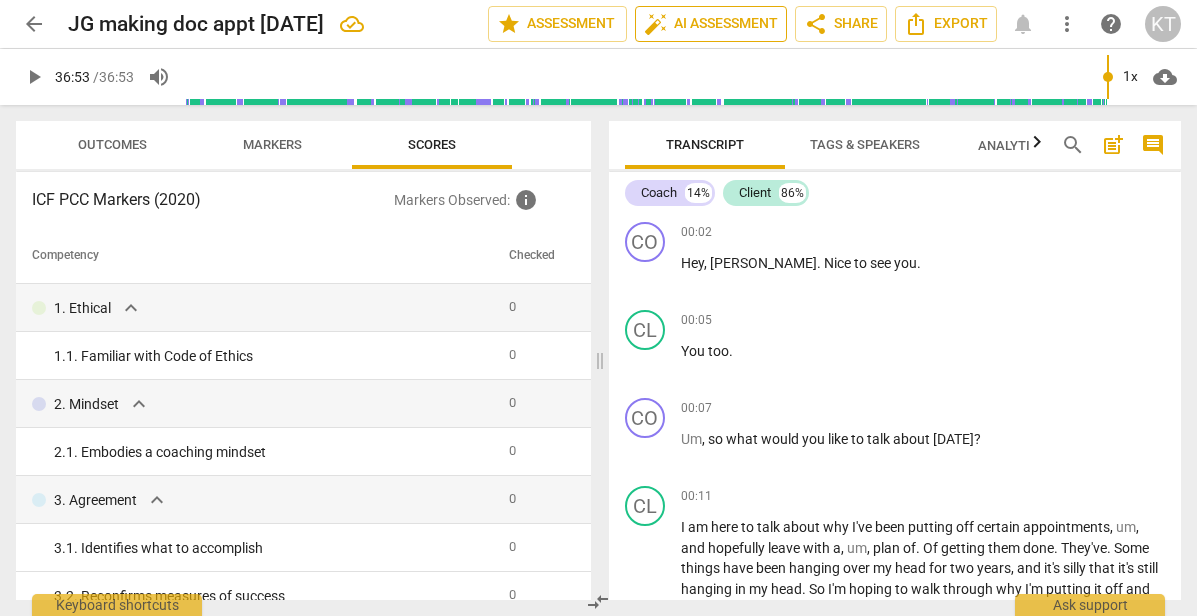 click on "auto_fix_high    AI Assessment" at bounding box center (711, 24) 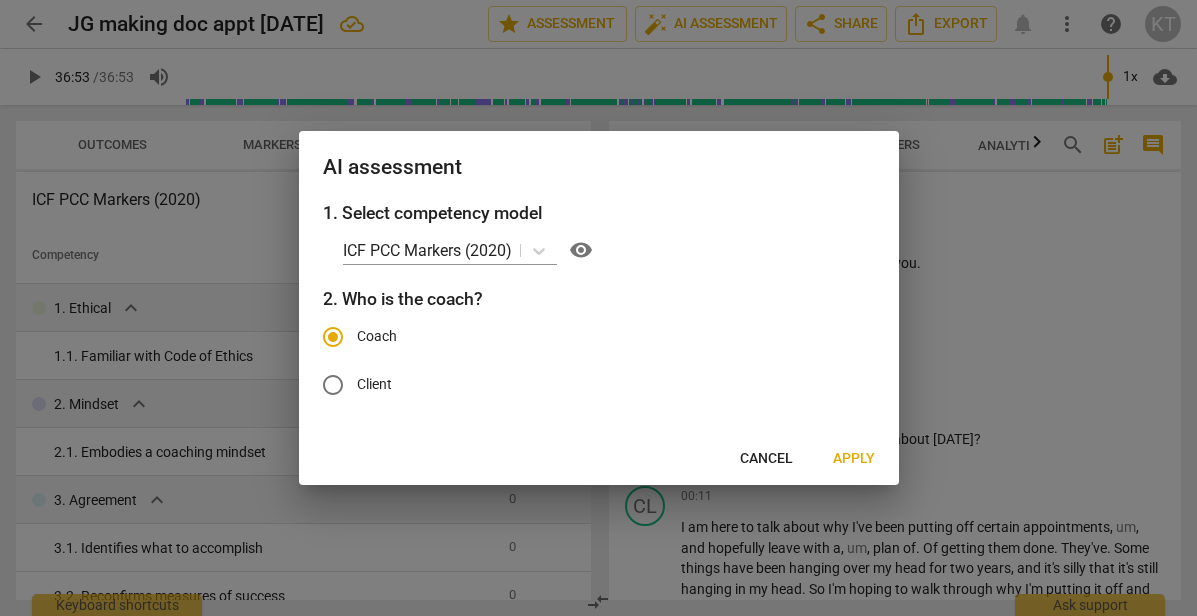 click on "Apply" at bounding box center (854, 459) 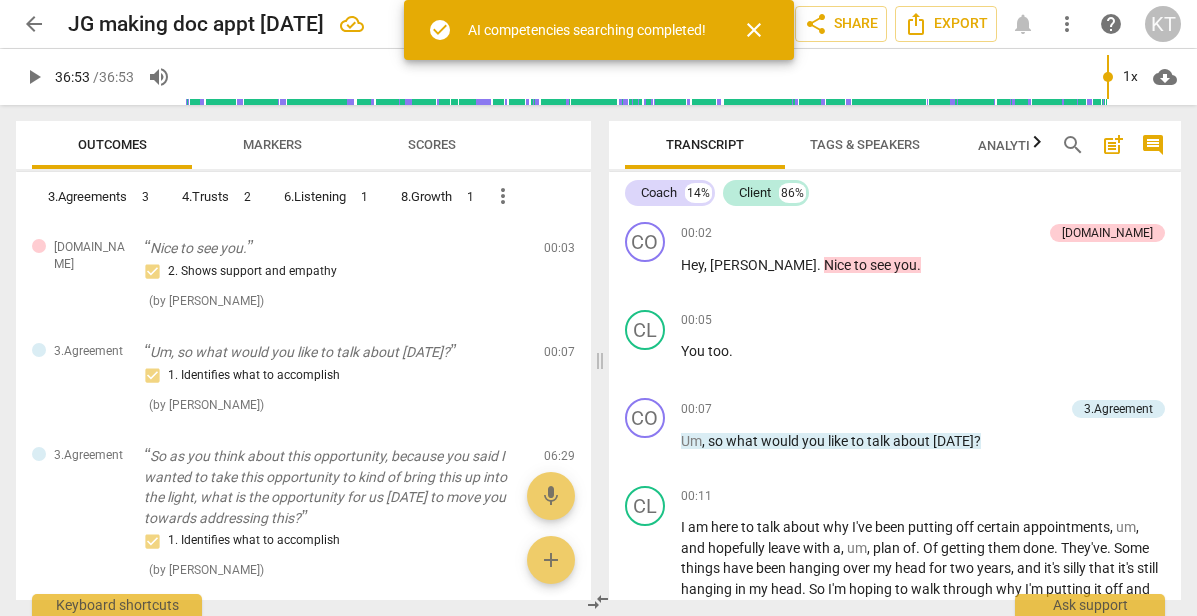 type on "2213" 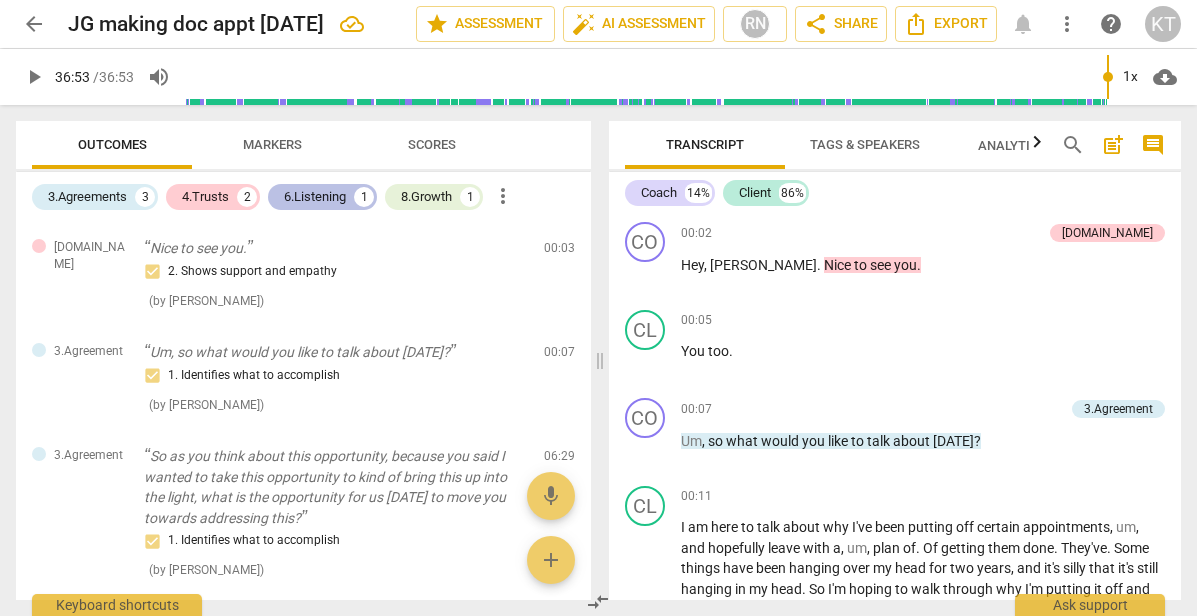 scroll, scrollTop: 0, scrollLeft: 0, axis: both 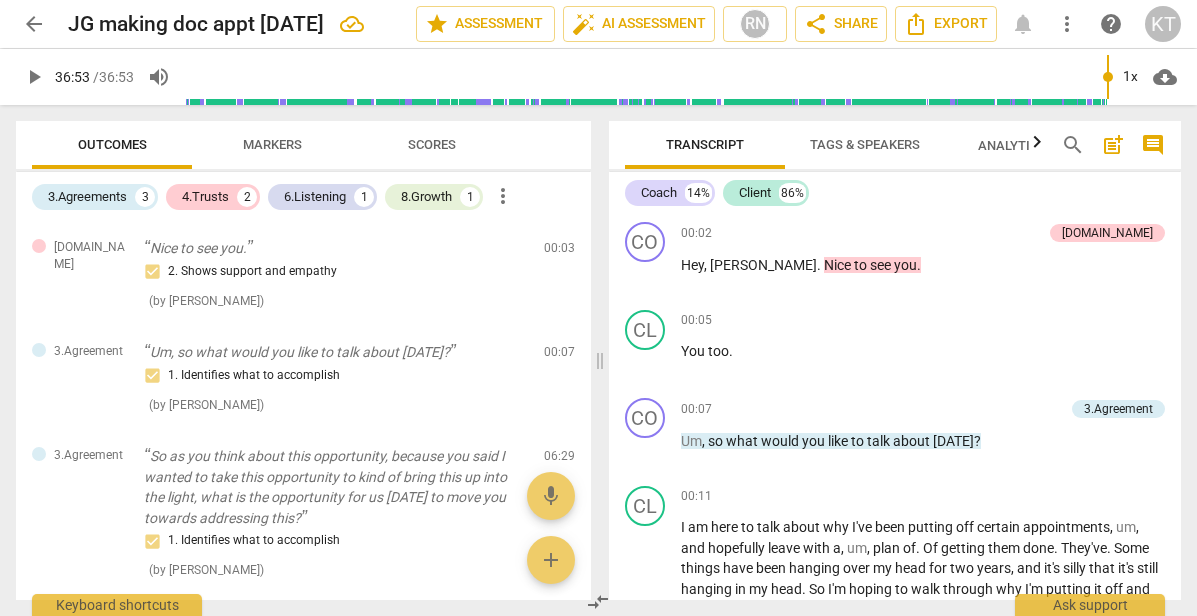 click on "Outcomes" at bounding box center [112, 144] 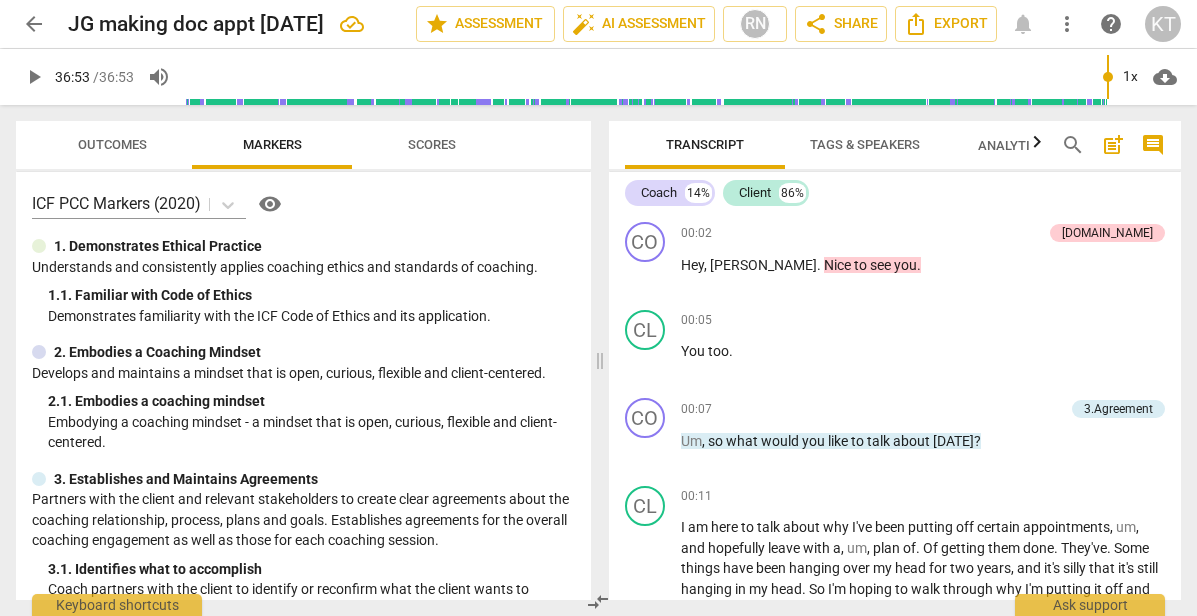 click on "Outcomes" at bounding box center [112, 144] 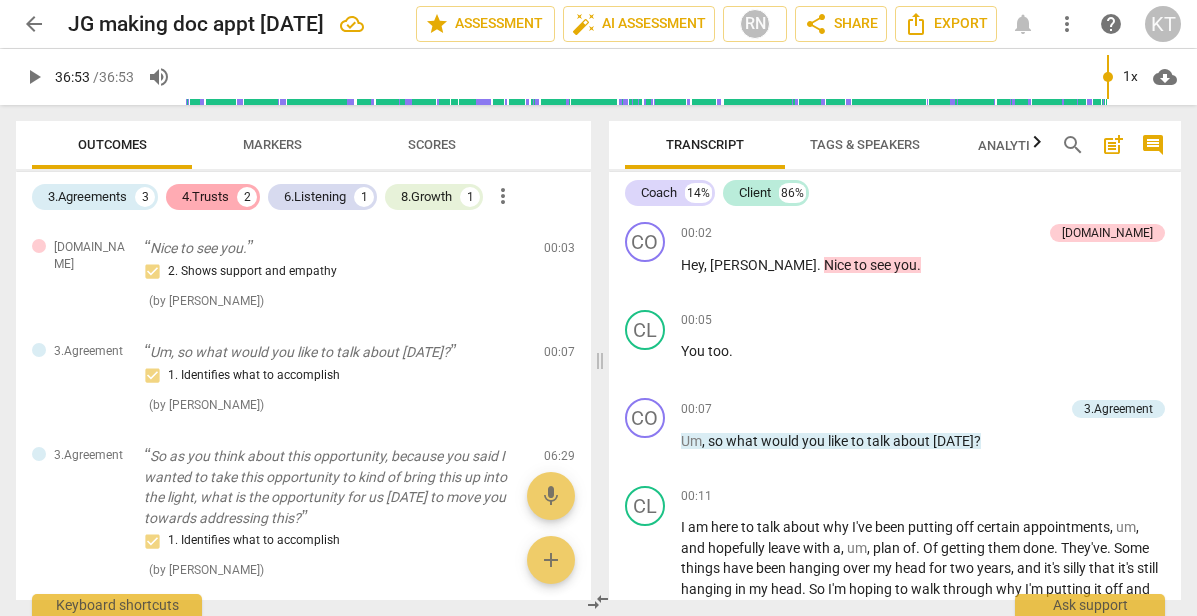 scroll, scrollTop: 0, scrollLeft: 0, axis: both 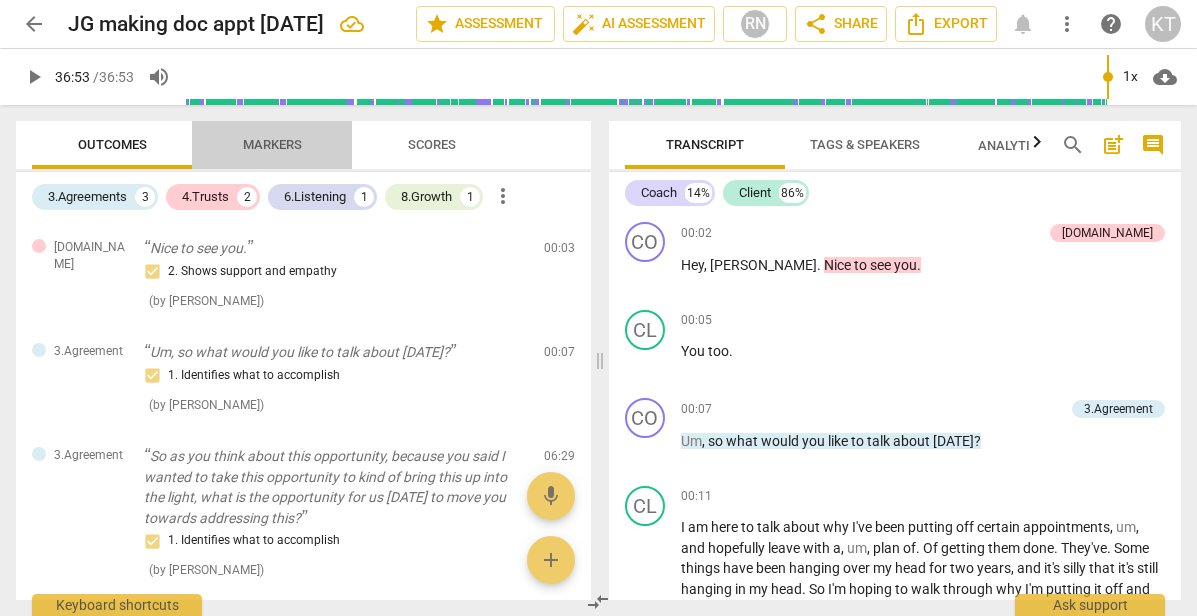 click on "Markers" at bounding box center (272, 144) 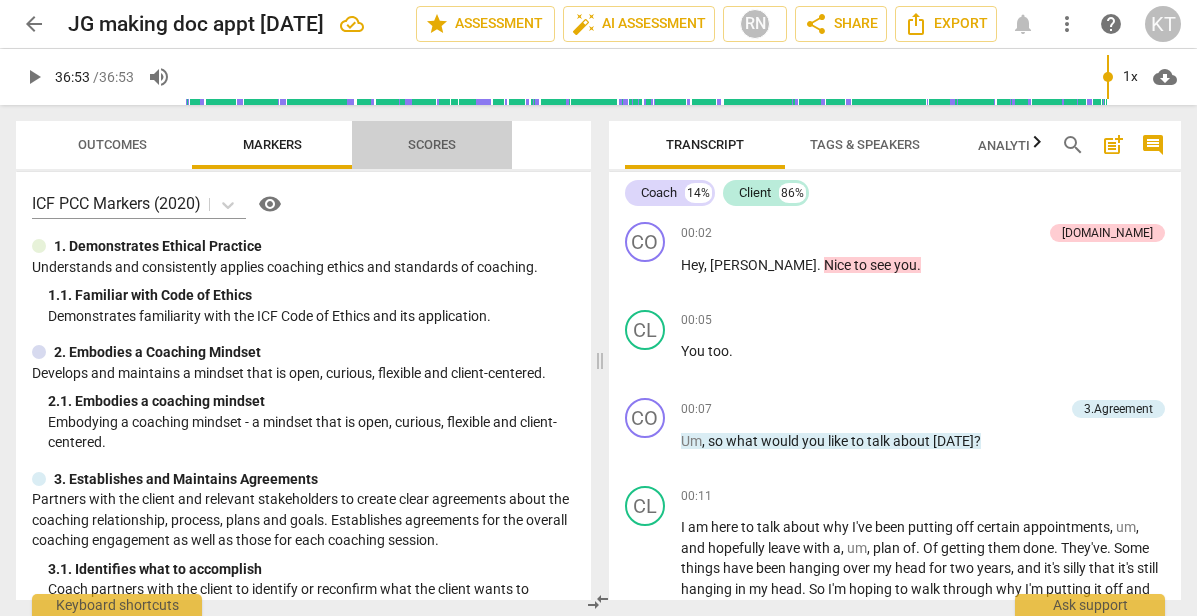 click on "Scores" at bounding box center (432, 144) 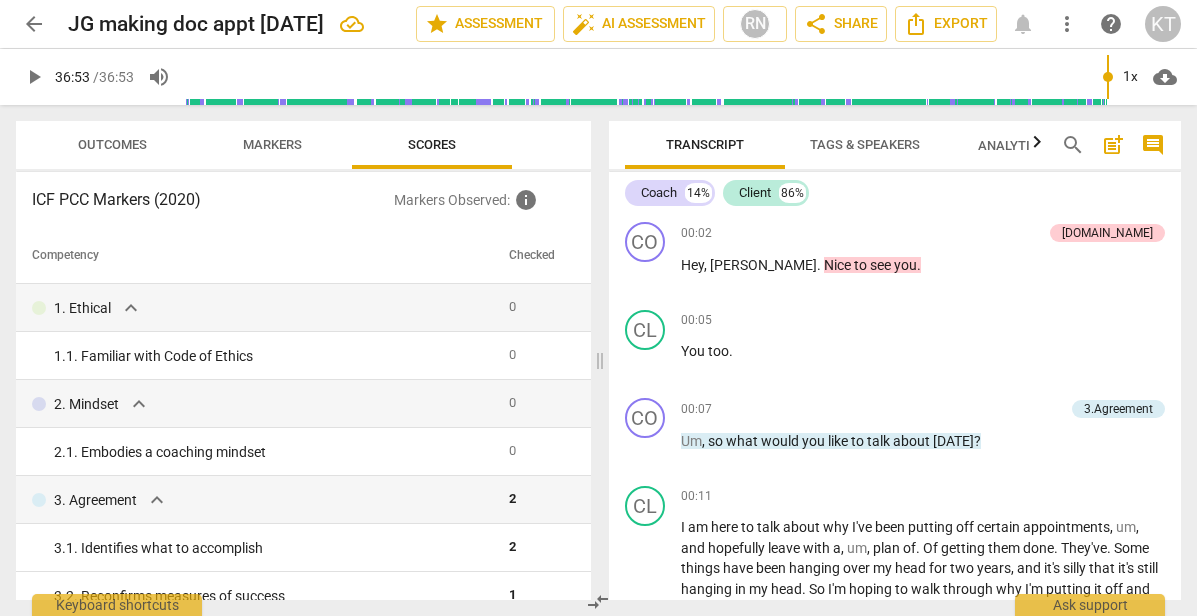 scroll, scrollTop: 0, scrollLeft: 0, axis: both 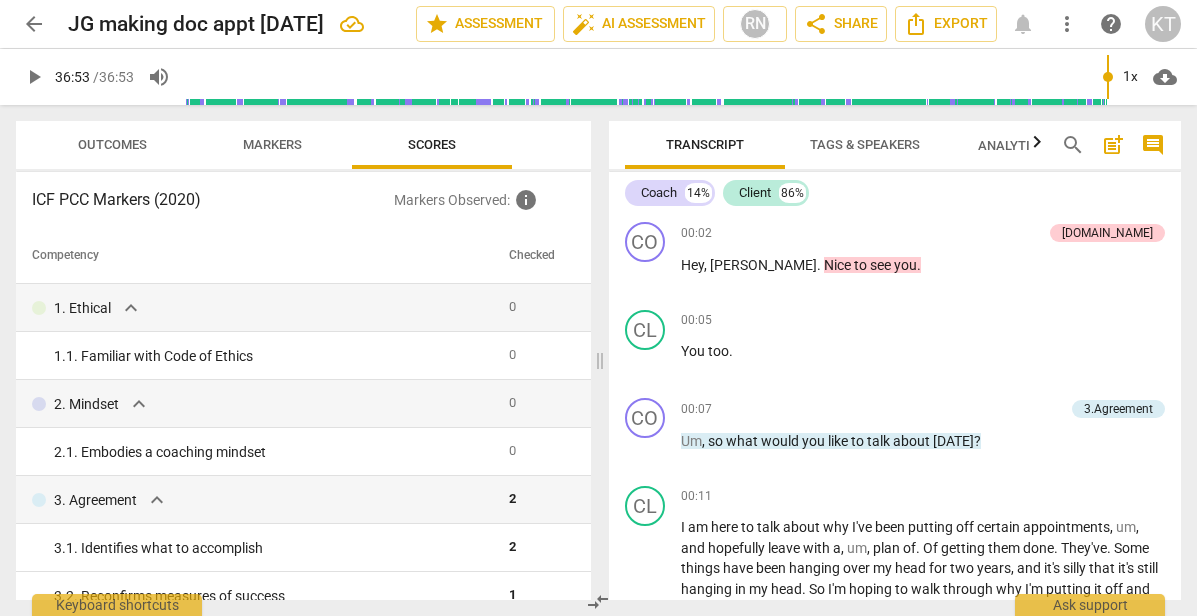 click on "Markers" at bounding box center (272, 144) 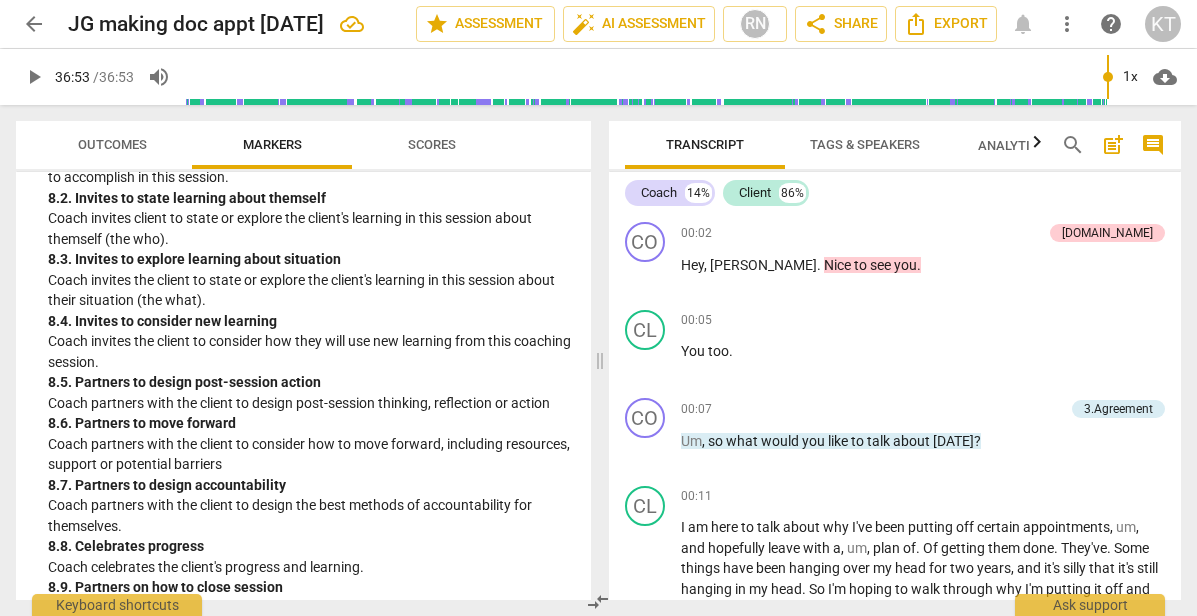 scroll, scrollTop: 2408, scrollLeft: 0, axis: vertical 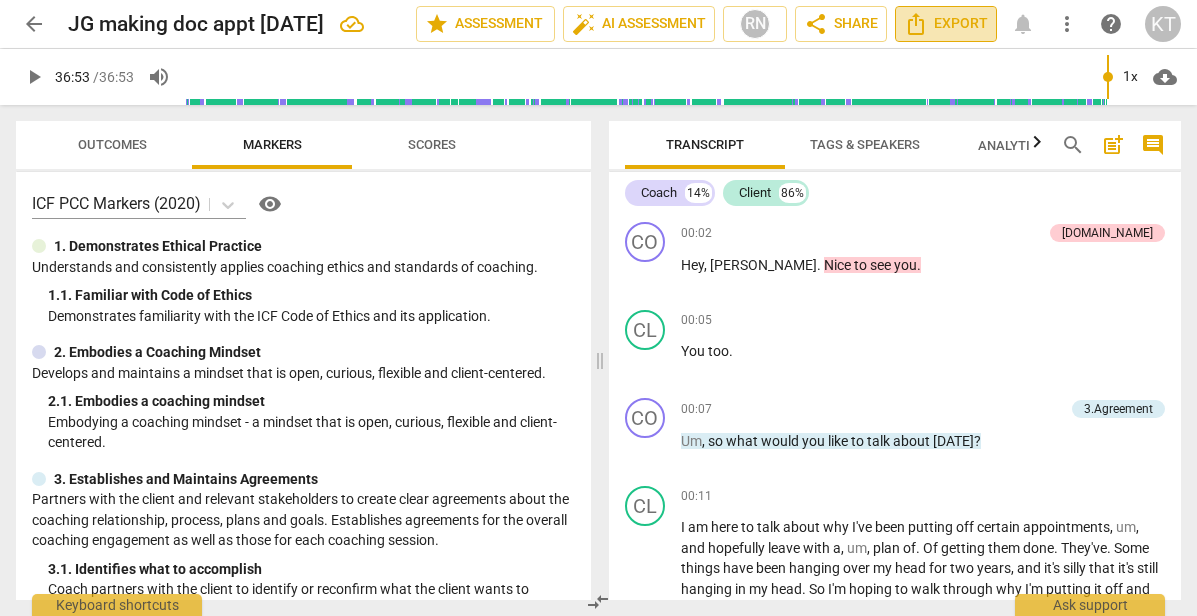 click on "Export" at bounding box center (946, 24) 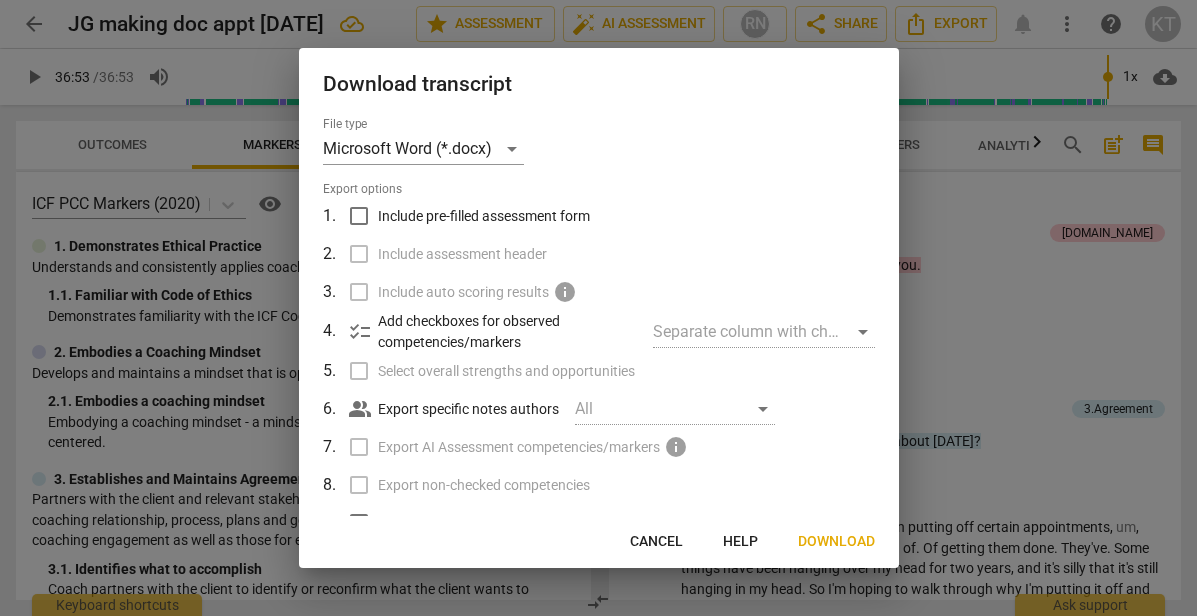 scroll, scrollTop: 0, scrollLeft: 0, axis: both 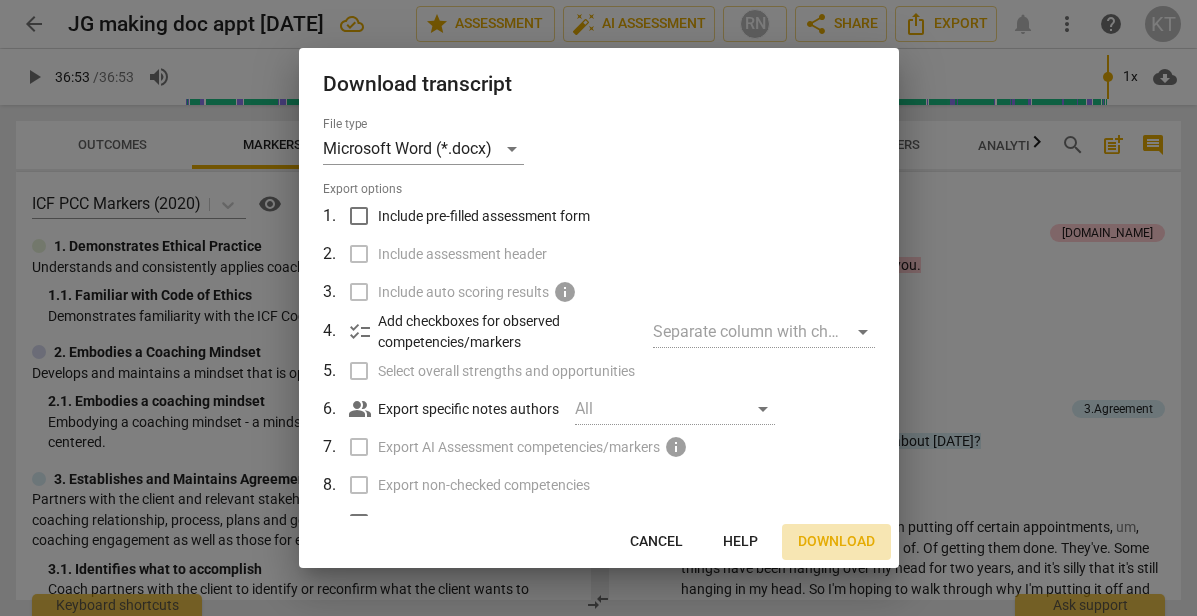 click on "Download" at bounding box center [836, 542] 